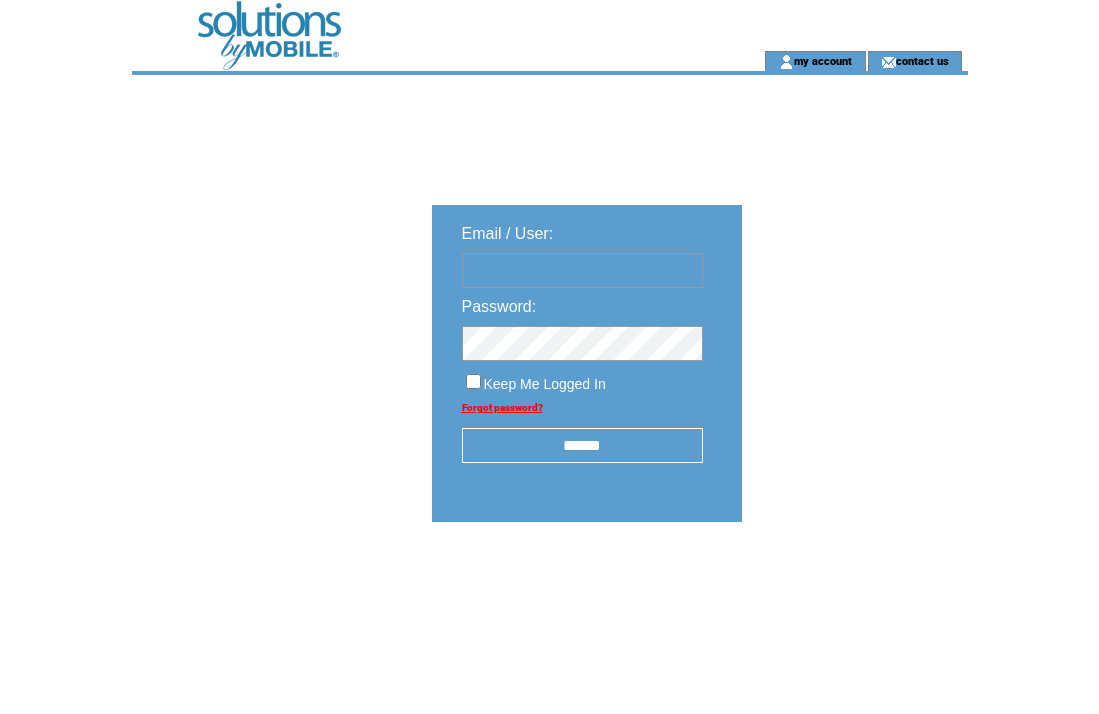 scroll, scrollTop: 0, scrollLeft: 0, axis: both 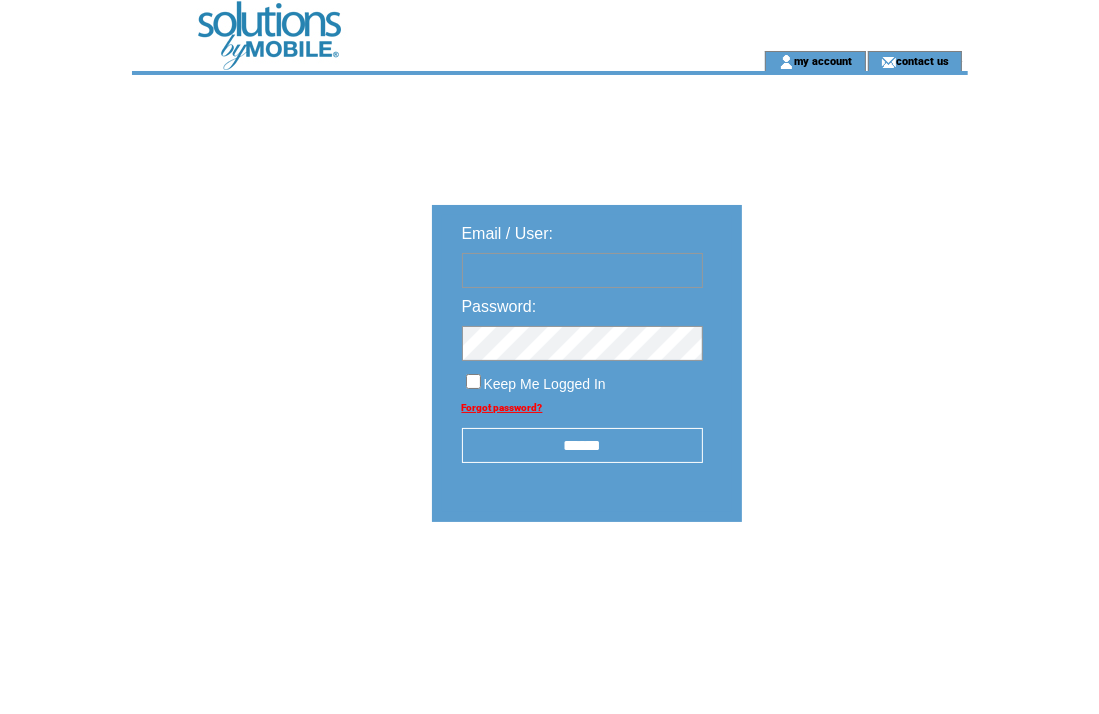 type on "**********" 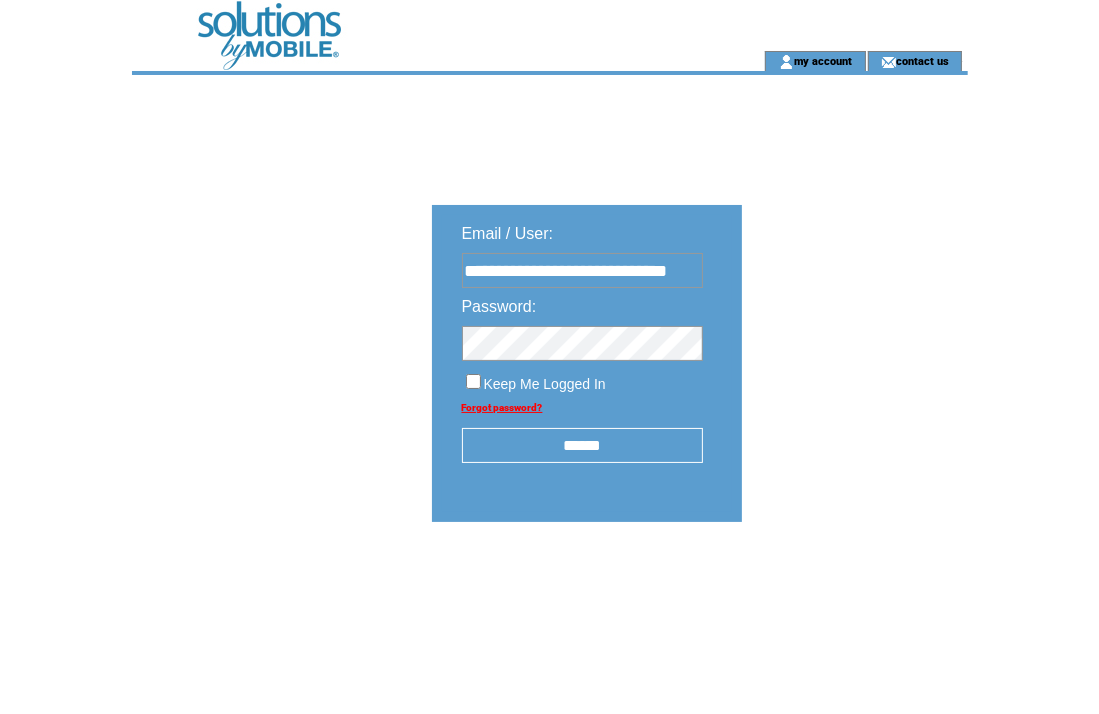 click on "******" at bounding box center (582, 445) 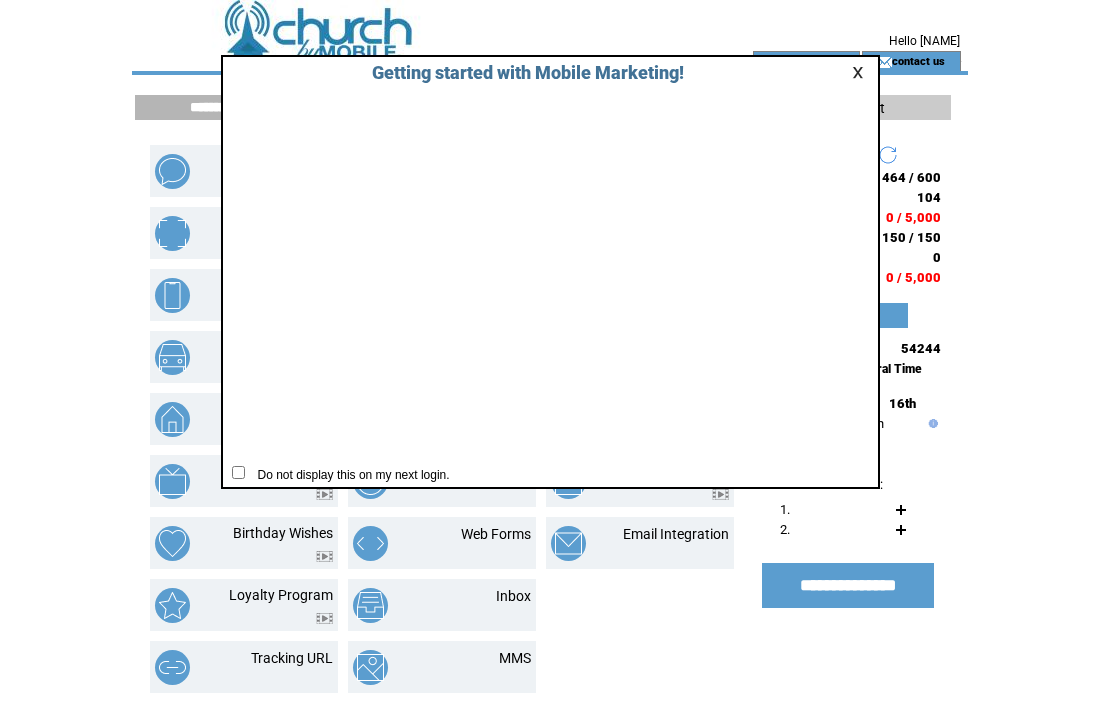 scroll, scrollTop: 0, scrollLeft: 0, axis: both 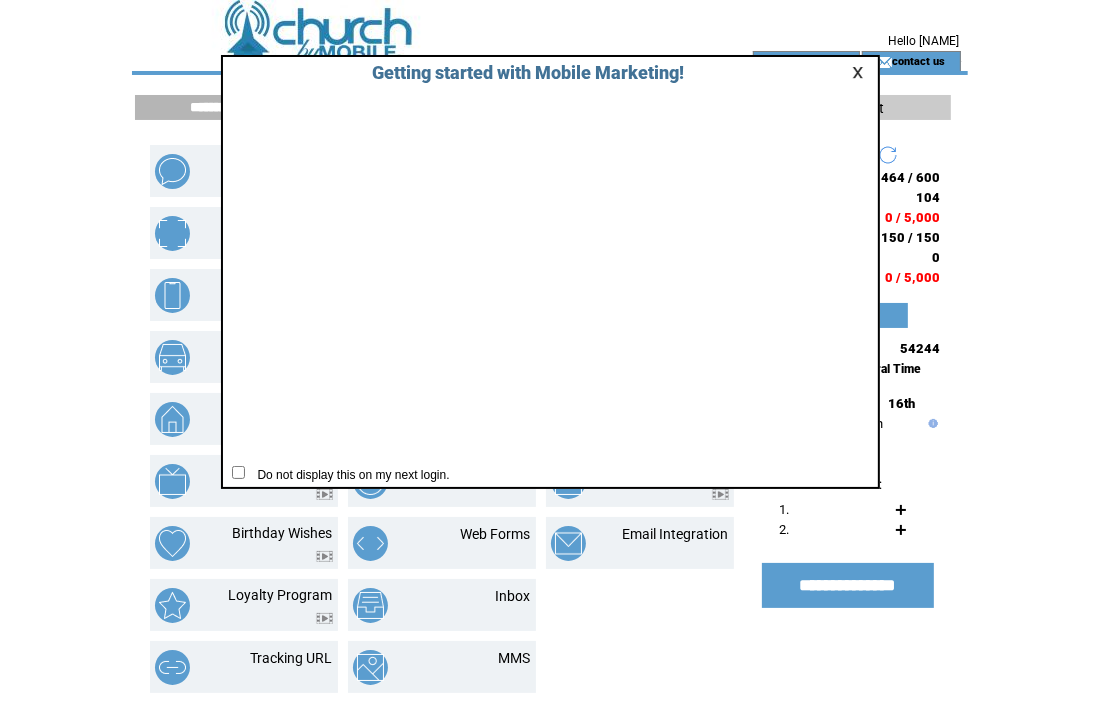 click at bounding box center (861, 72) 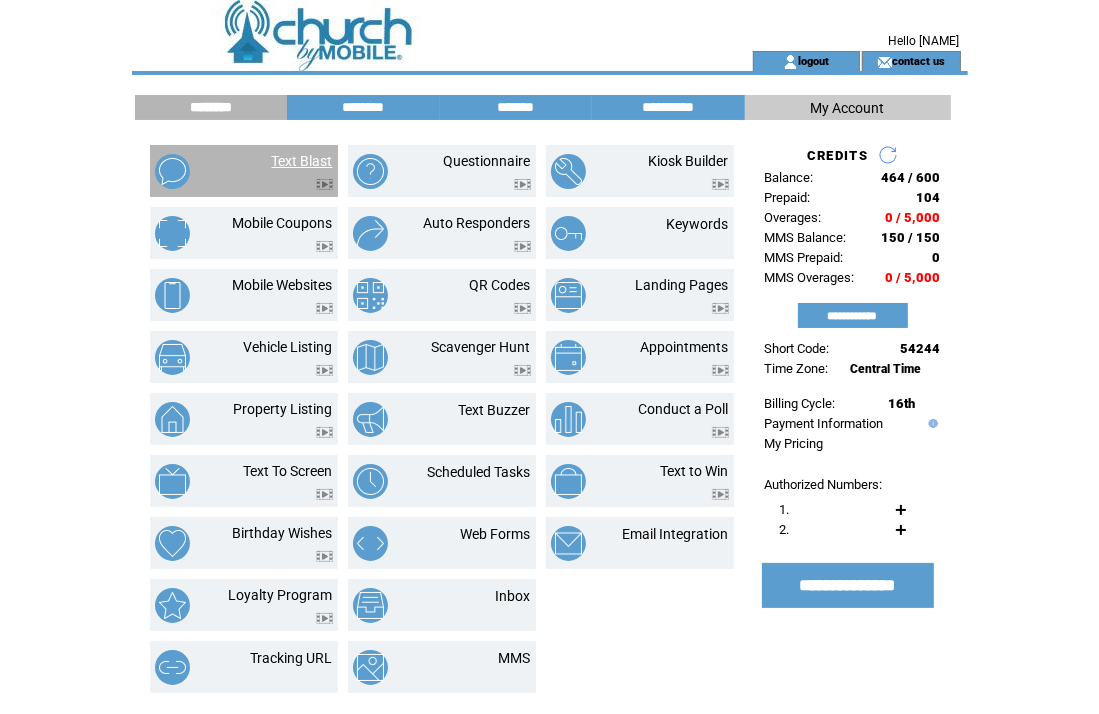 click on "Text Blast" at bounding box center (302, 161) 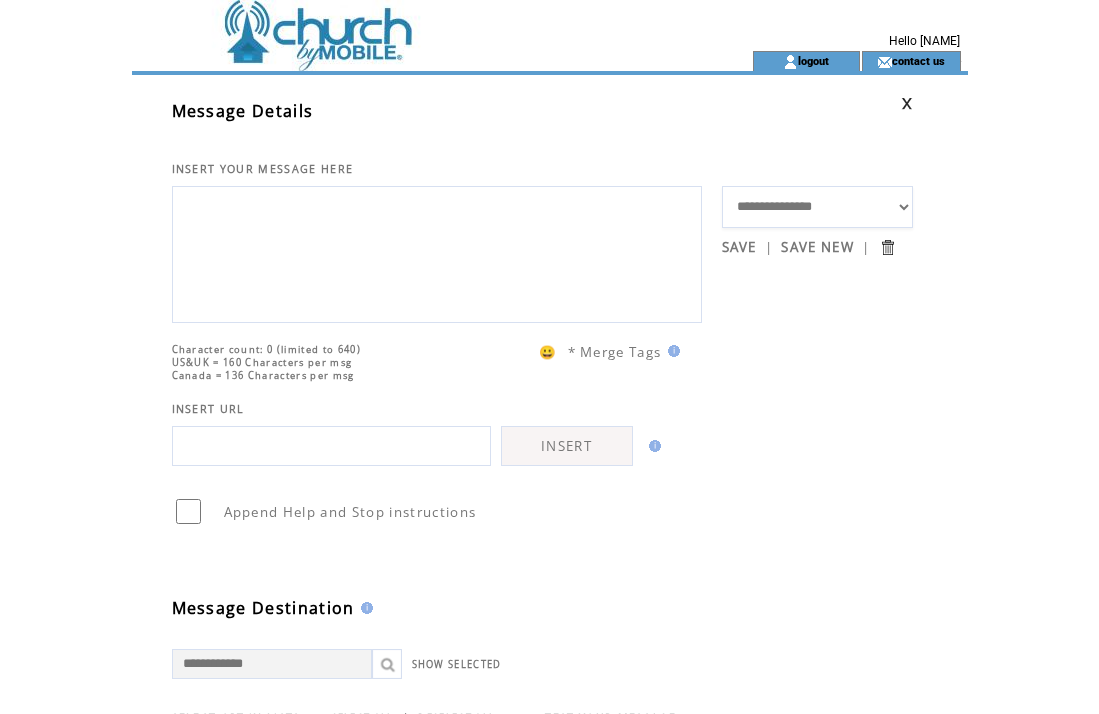 scroll, scrollTop: 0, scrollLeft: 0, axis: both 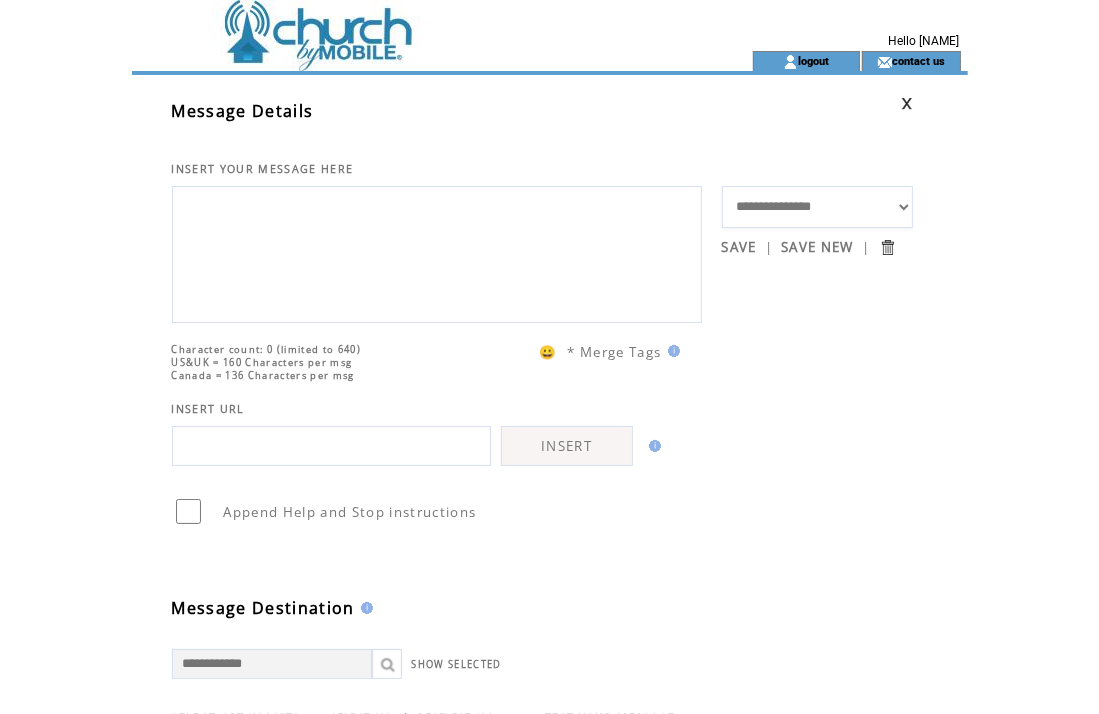click at bounding box center (437, 252) 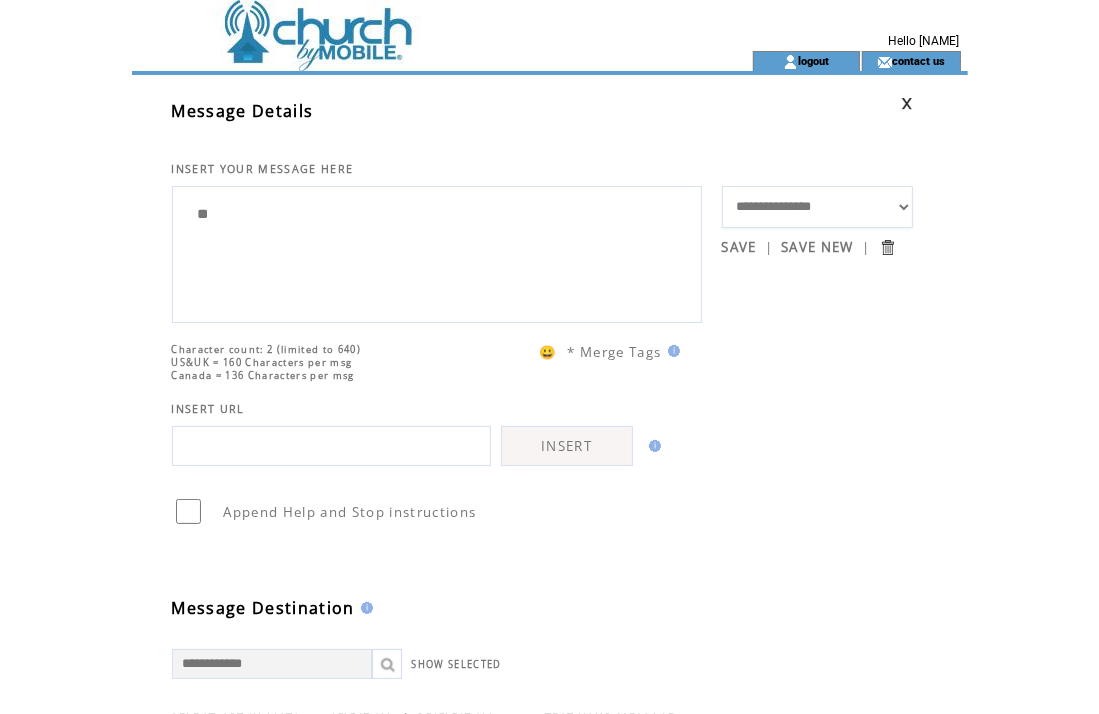 type on "*" 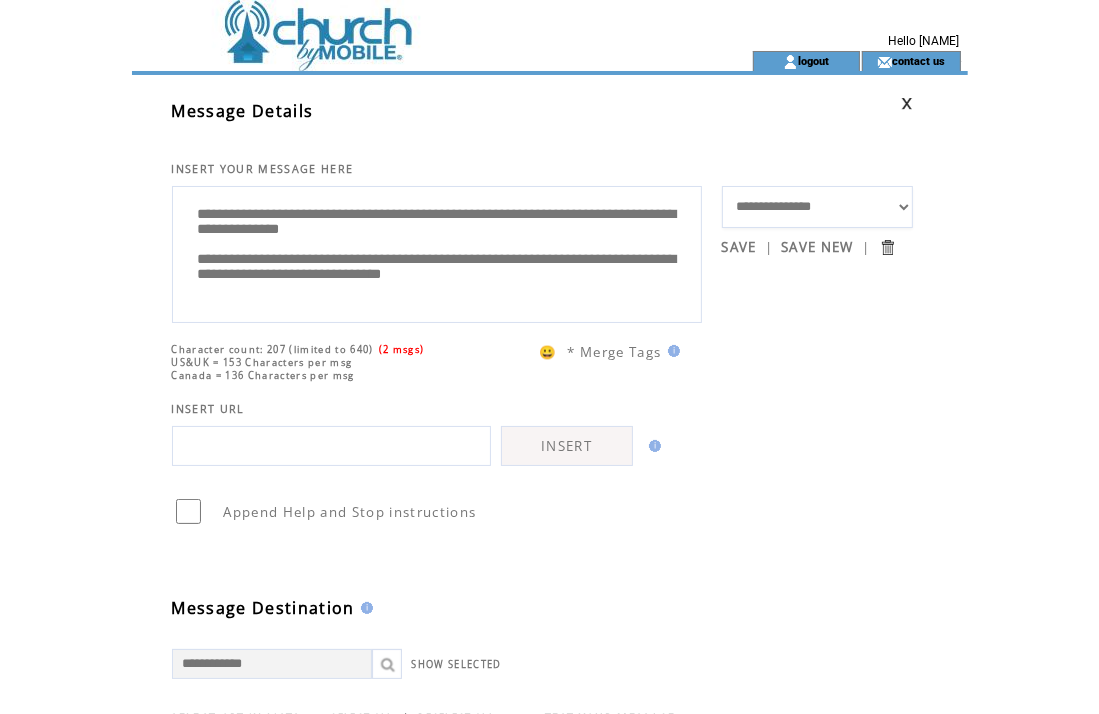 click on "**********" at bounding box center [437, 252] 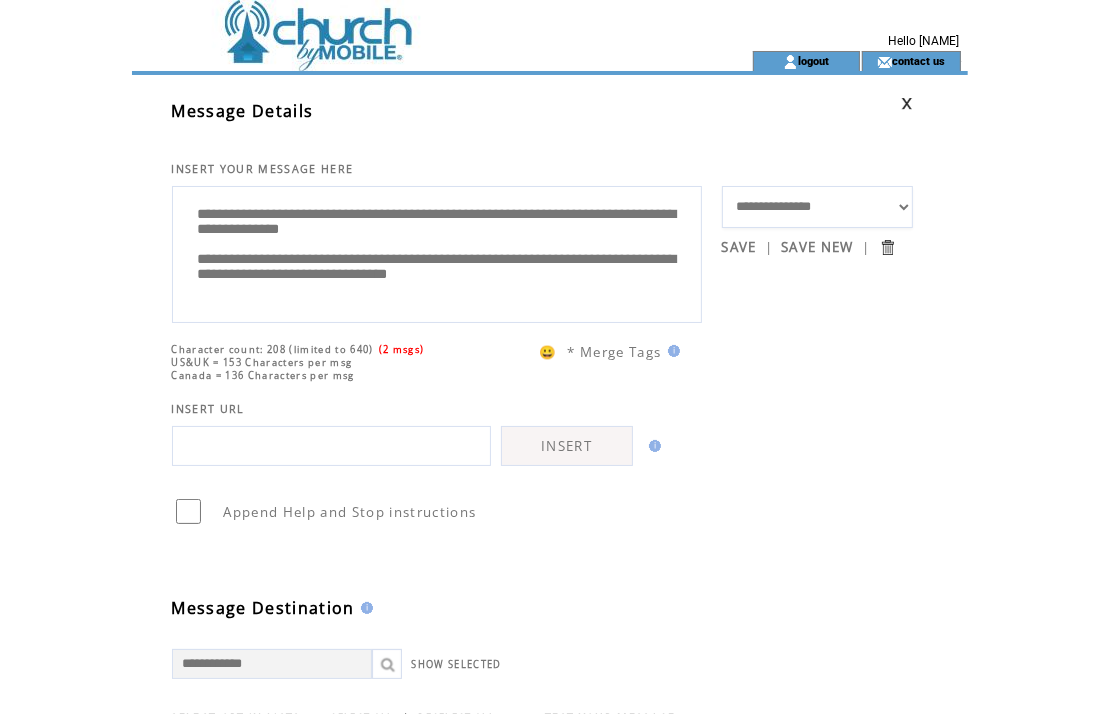 click on "**********" at bounding box center [437, 252] 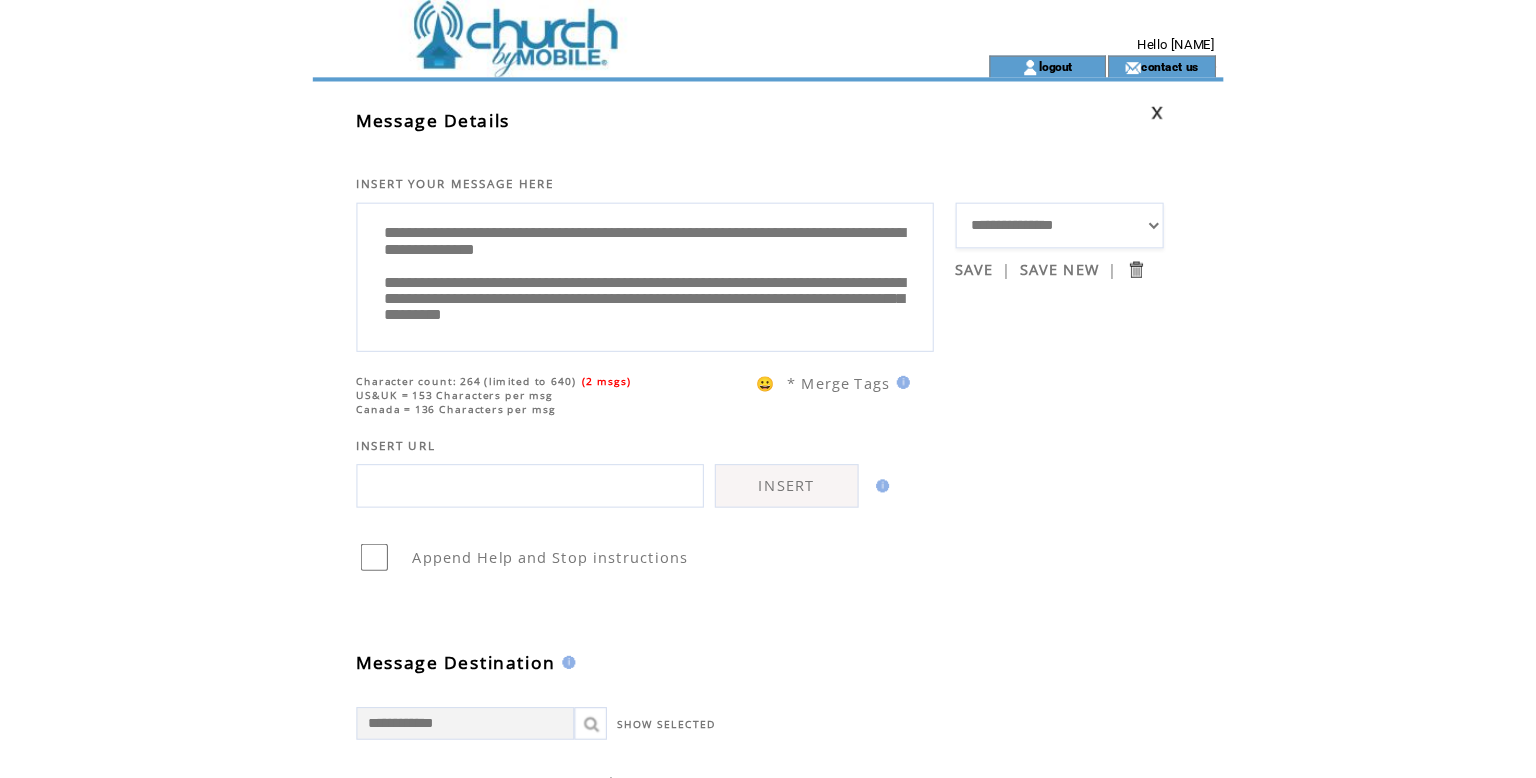 scroll, scrollTop: 5, scrollLeft: 0, axis: vertical 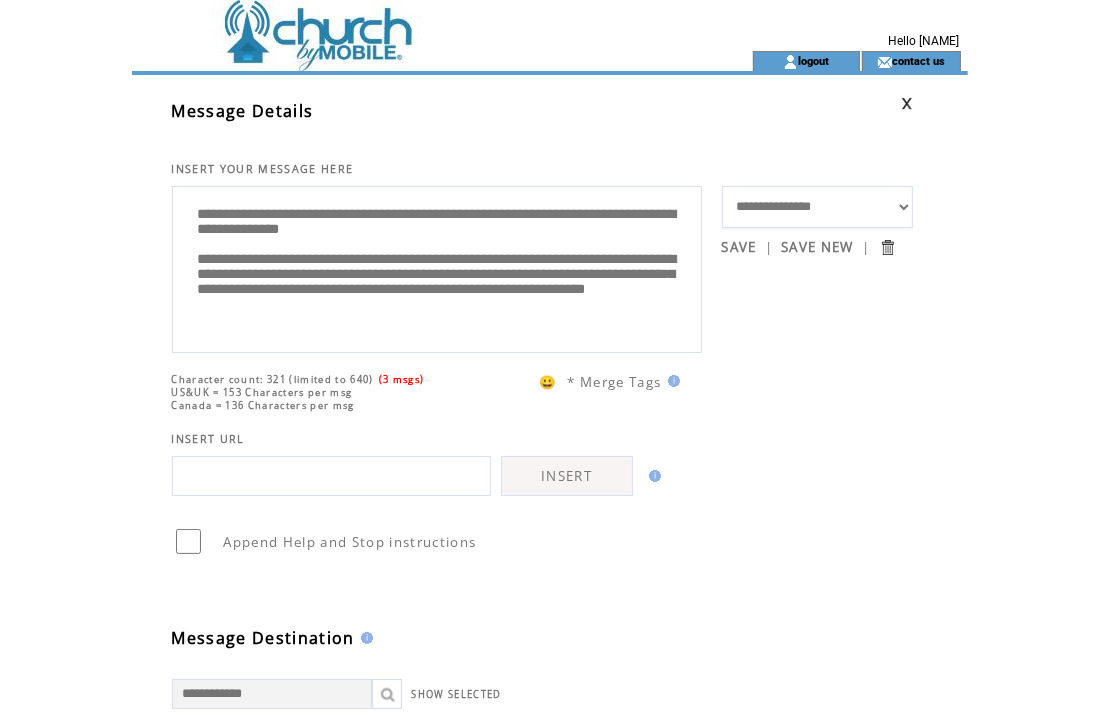 type on "**********" 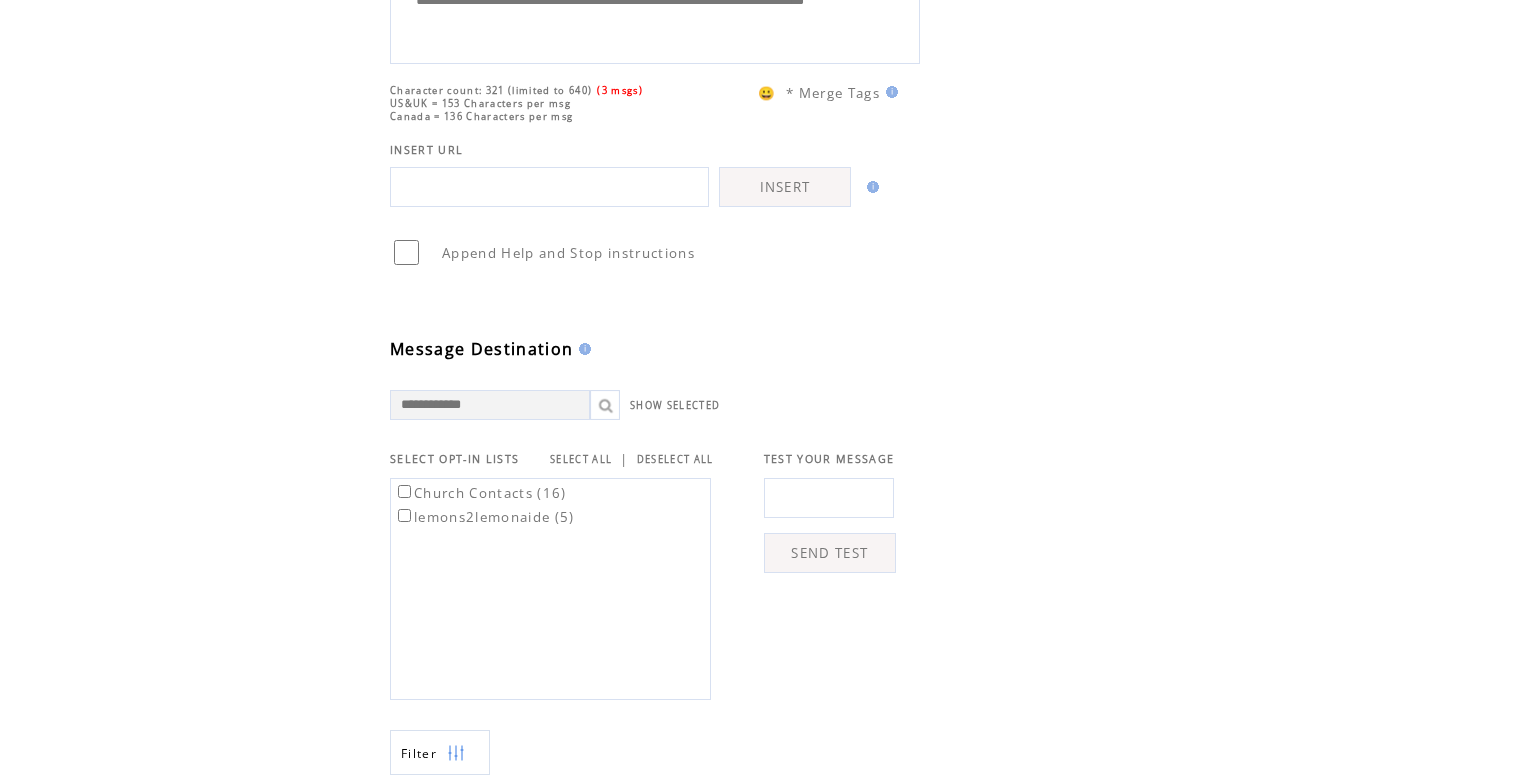 scroll, scrollTop: 291, scrollLeft: 0, axis: vertical 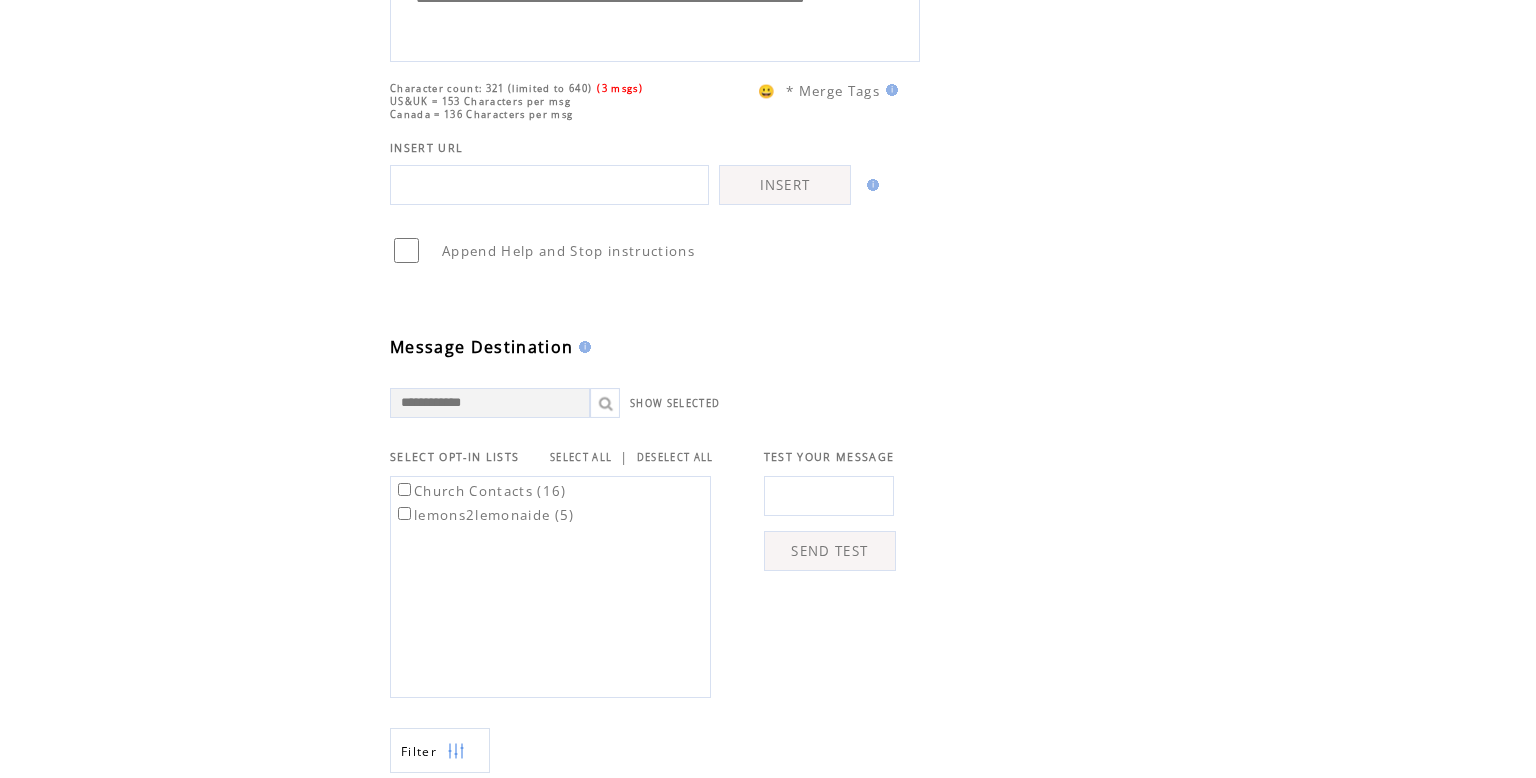 click at bounding box center [829, 496] 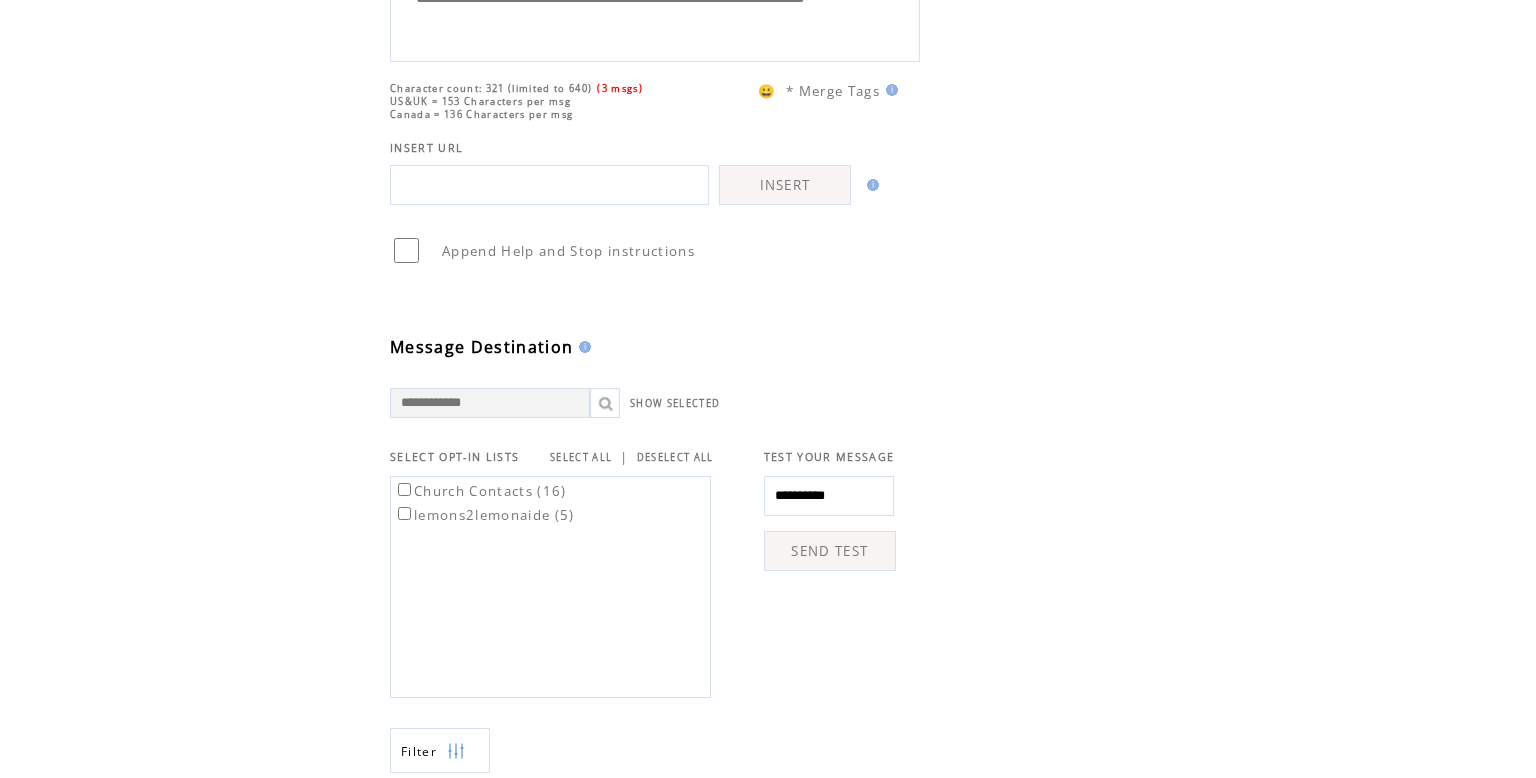 type on "**********" 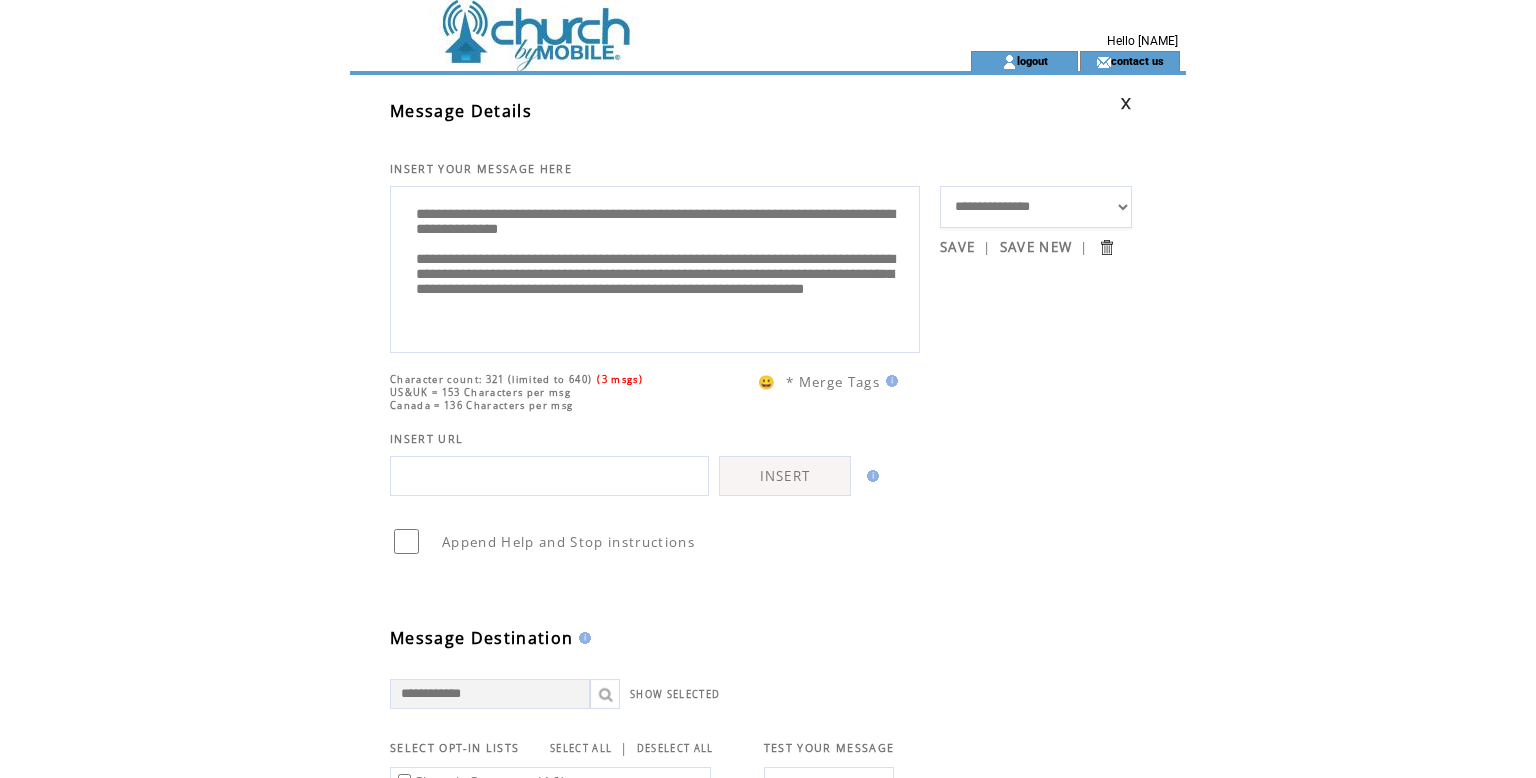 scroll, scrollTop: 0, scrollLeft: 0, axis: both 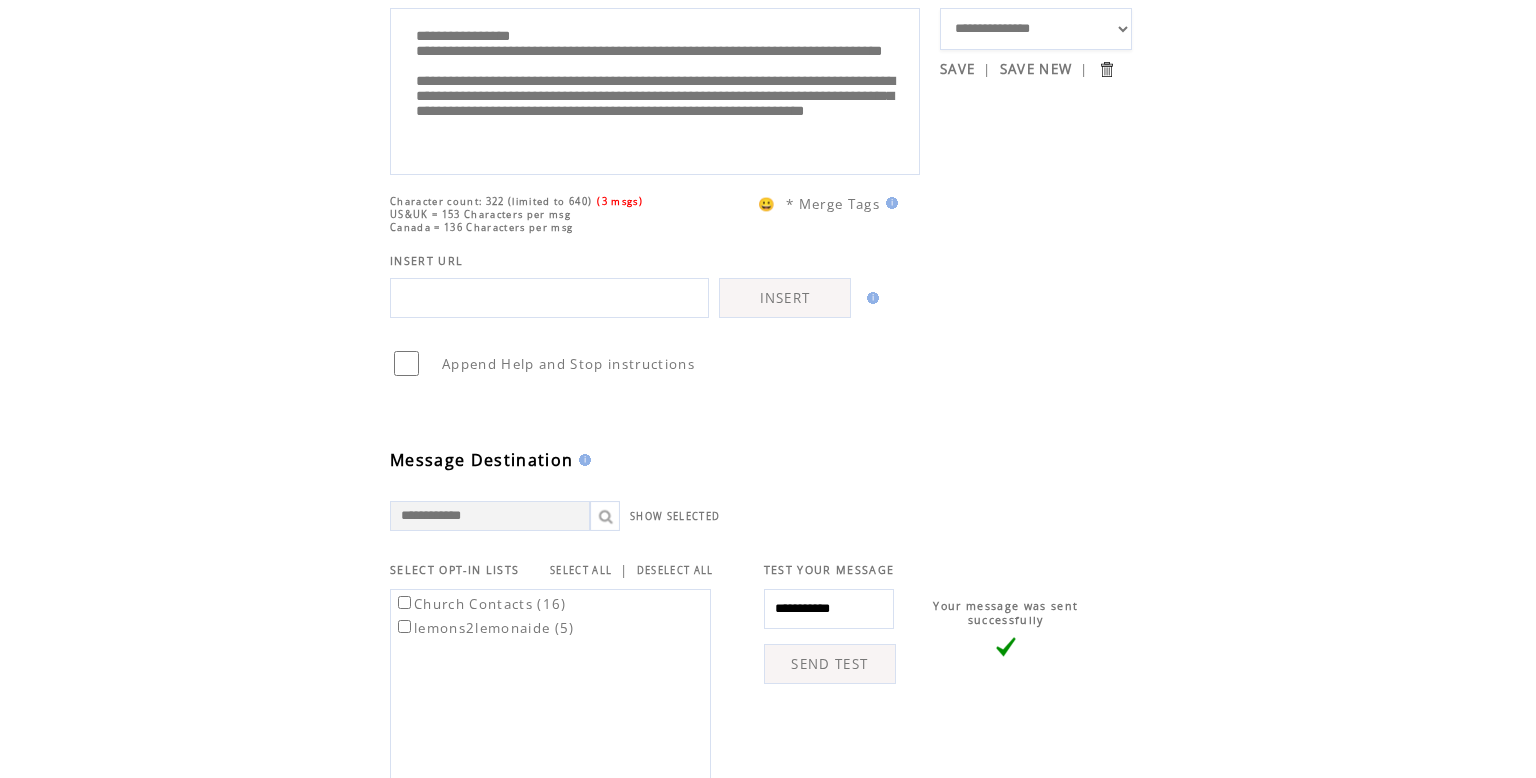 type on "**********" 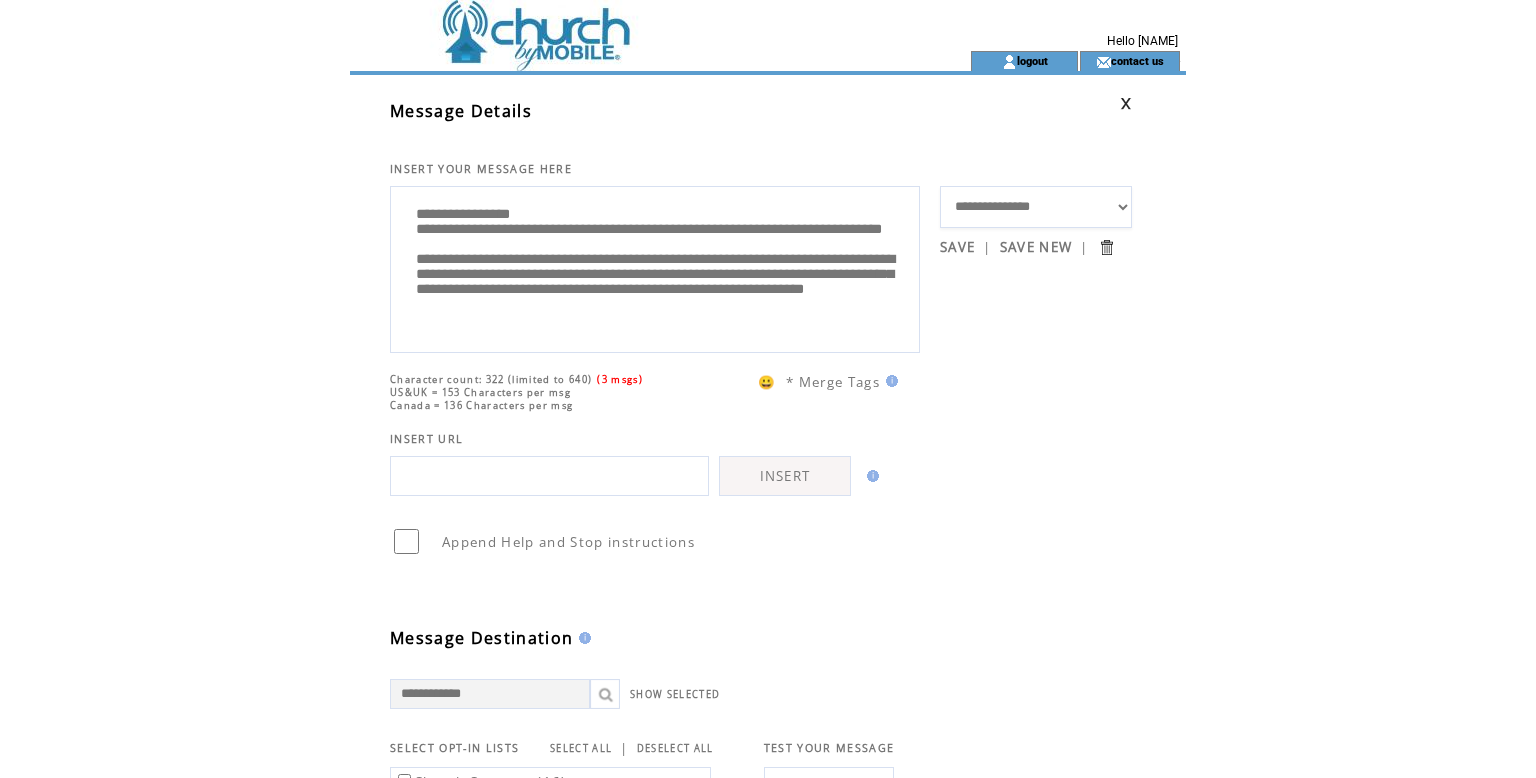 scroll, scrollTop: 0, scrollLeft: 0, axis: both 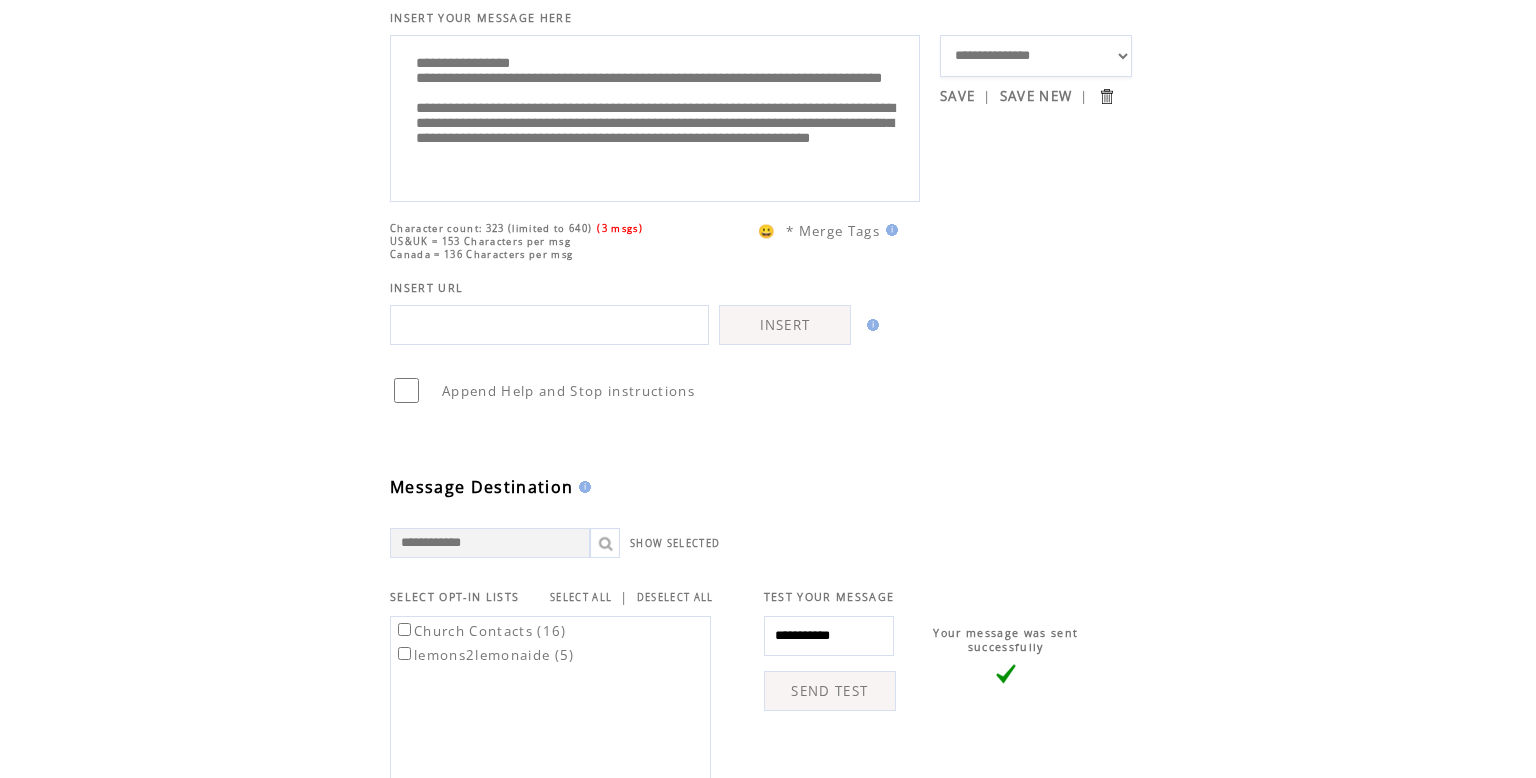 type on "**********" 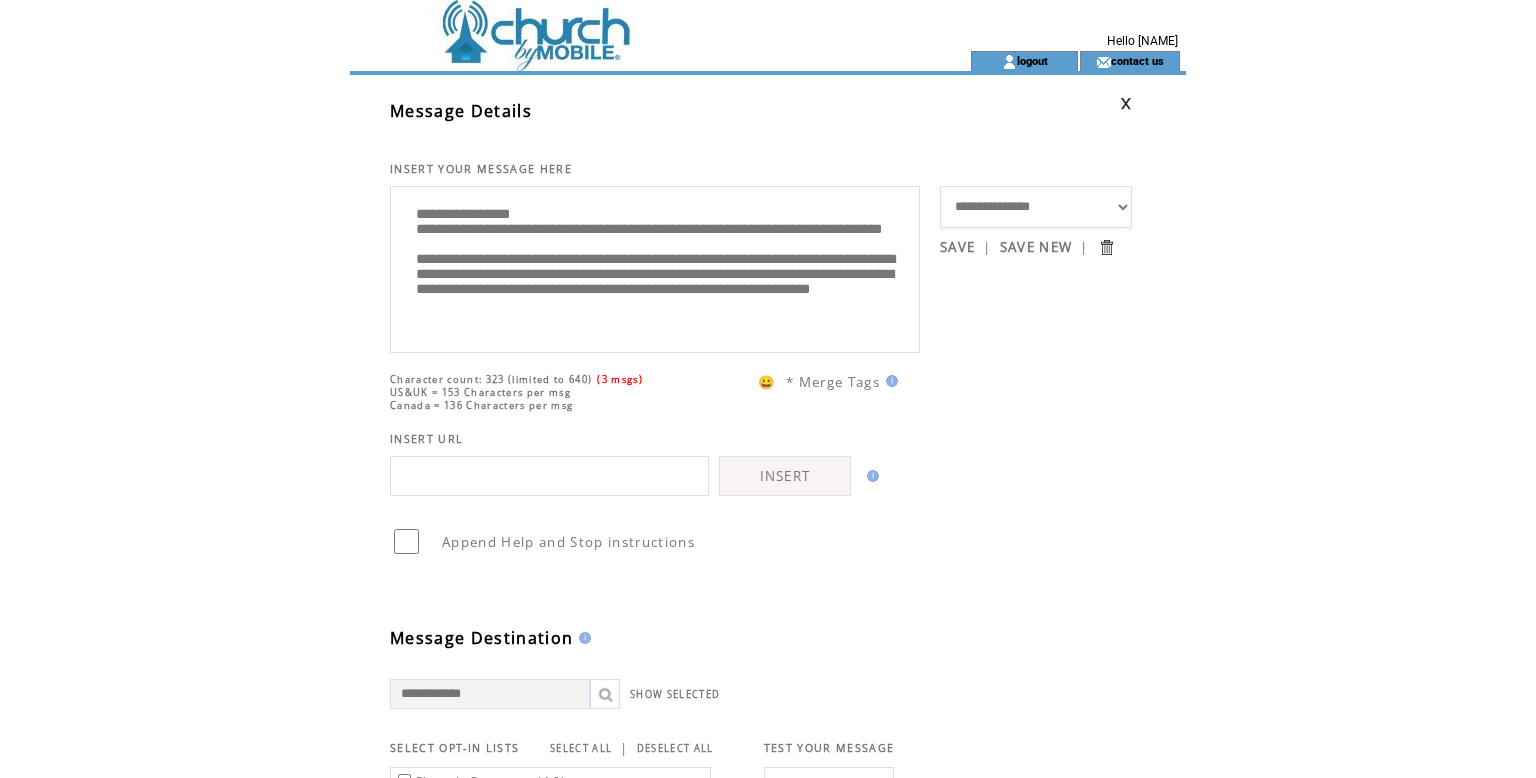scroll, scrollTop: 0, scrollLeft: 0, axis: both 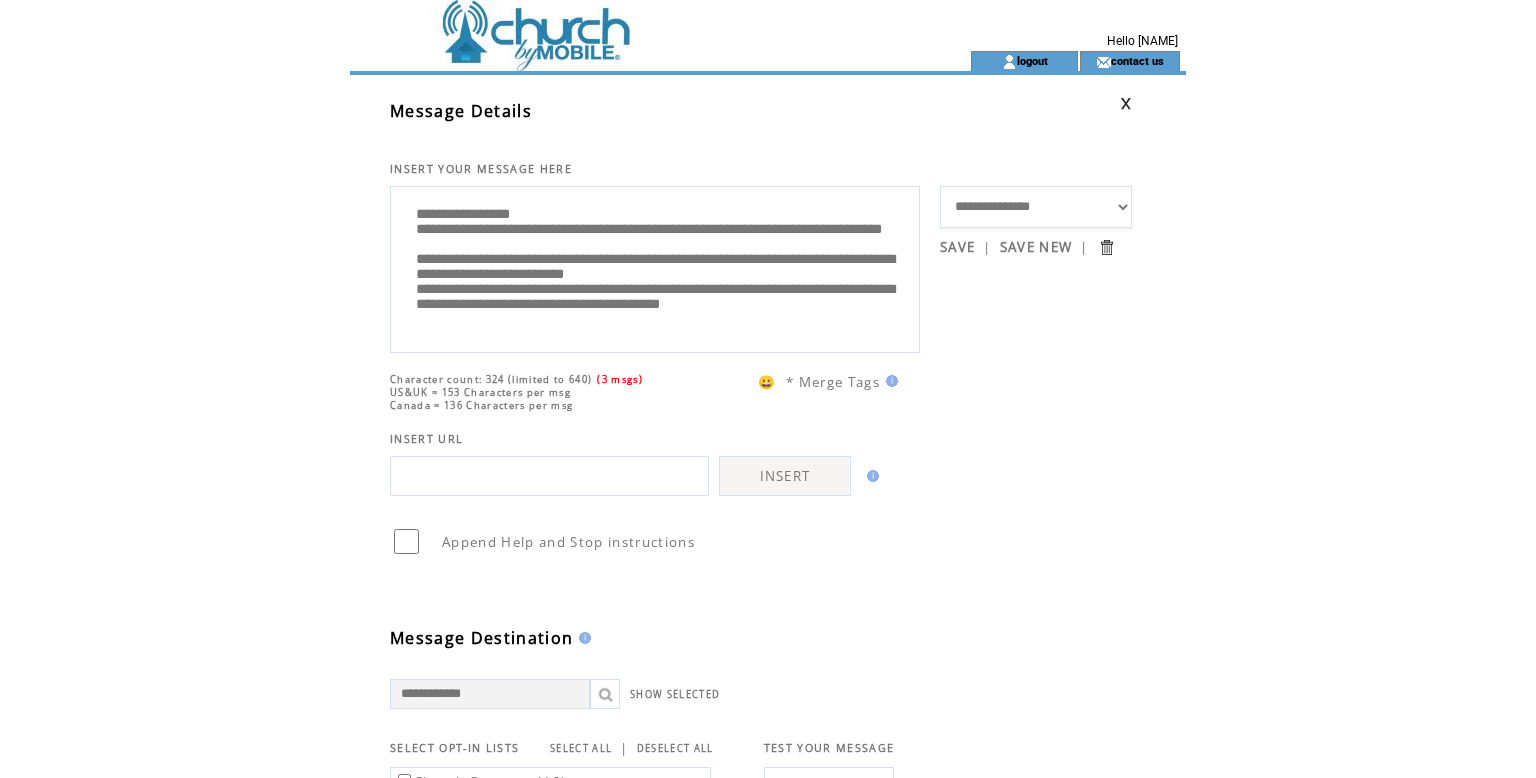 click on "**********" at bounding box center (655, 267) 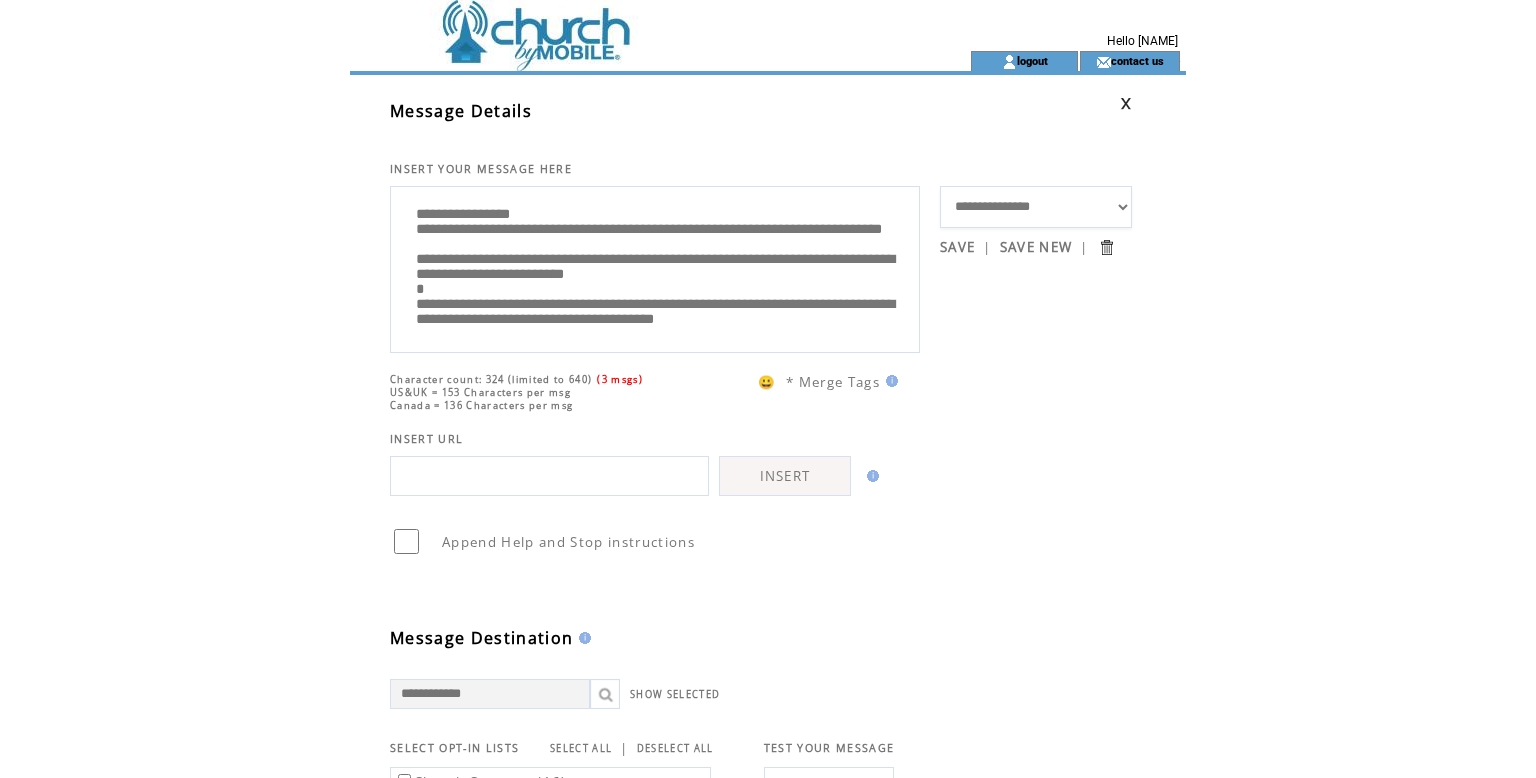 scroll, scrollTop: 25, scrollLeft: 0, axis: vertical 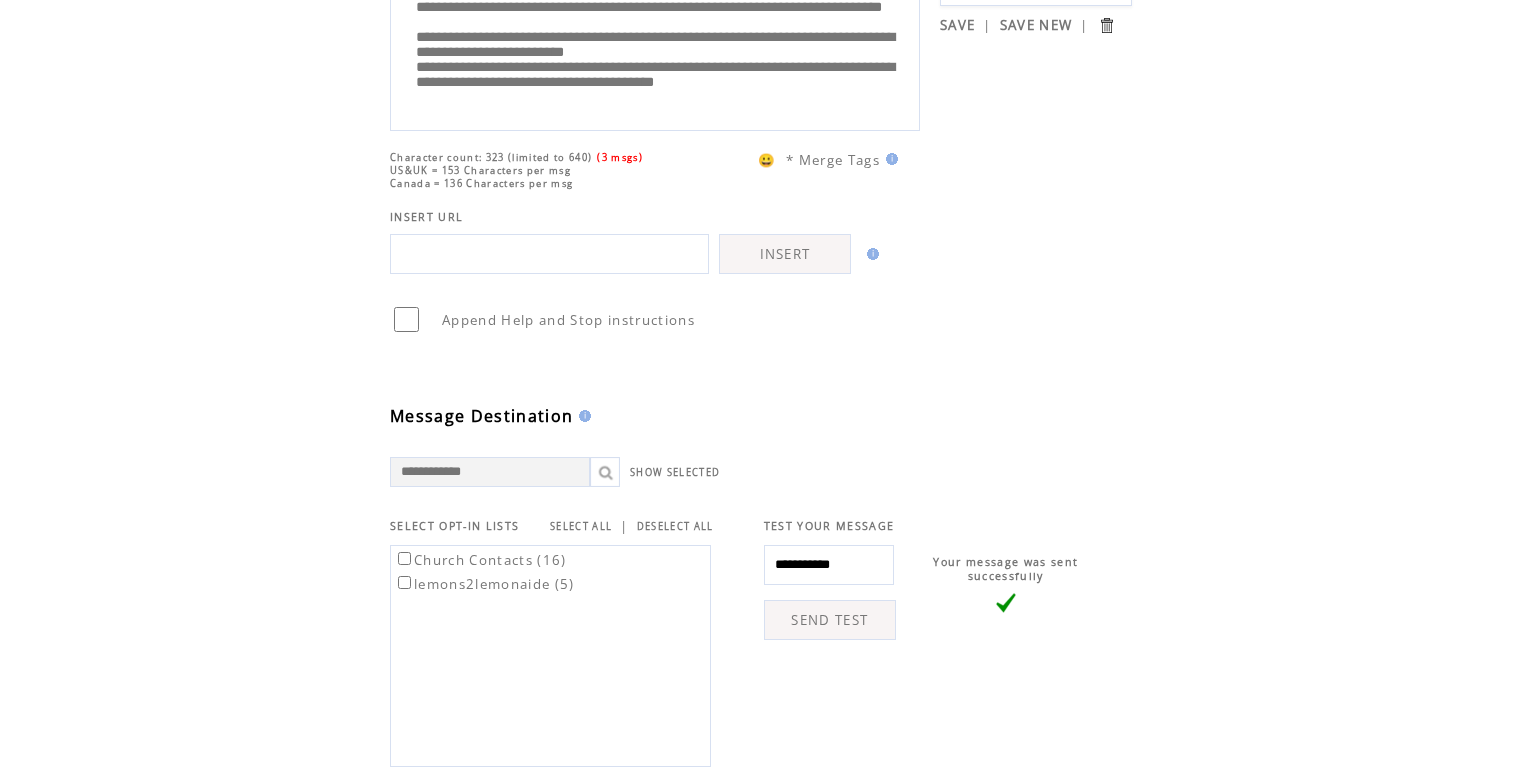 type on "**********" 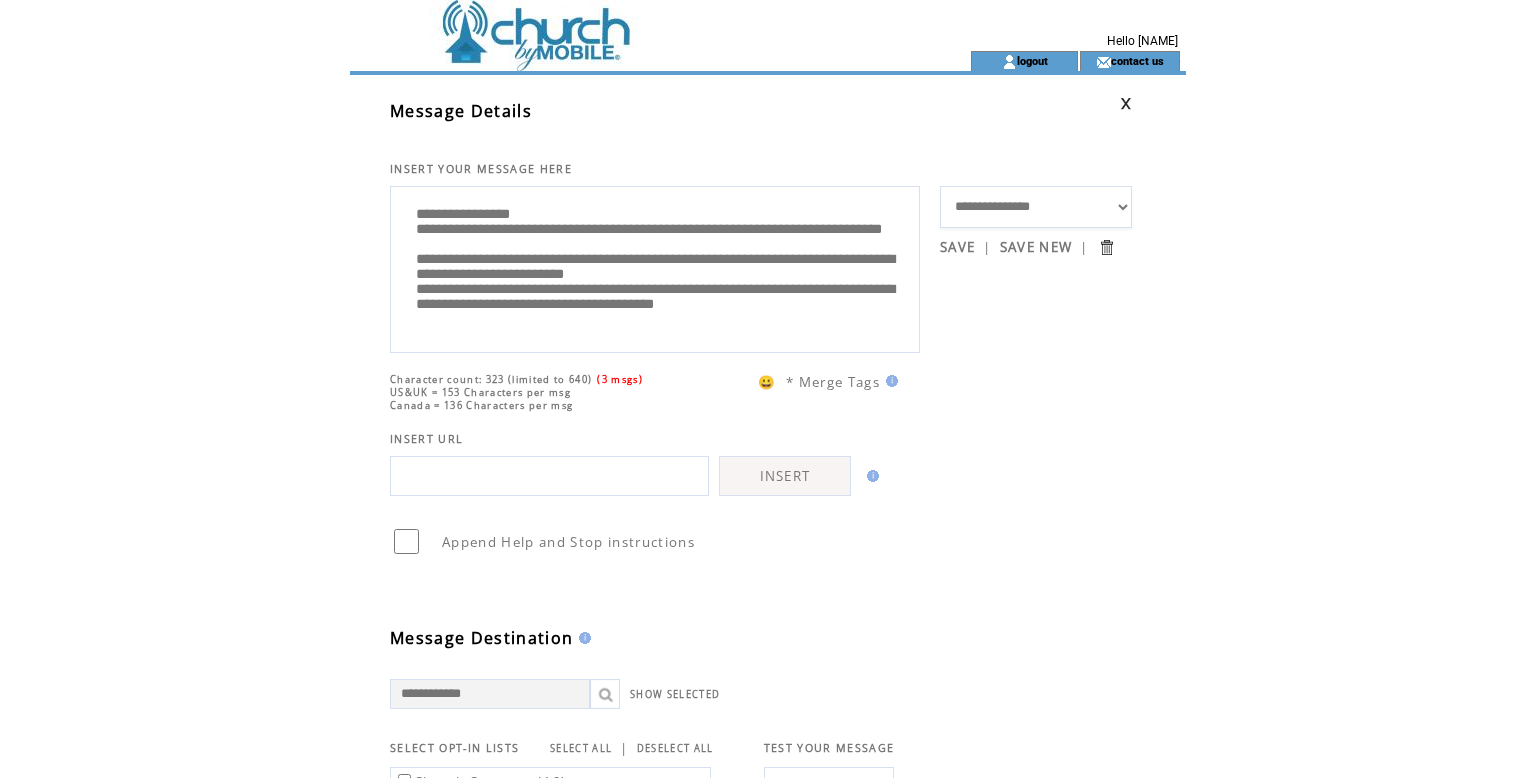 scroll, scrollTop: 0, scrollLeft: 0, axis: both 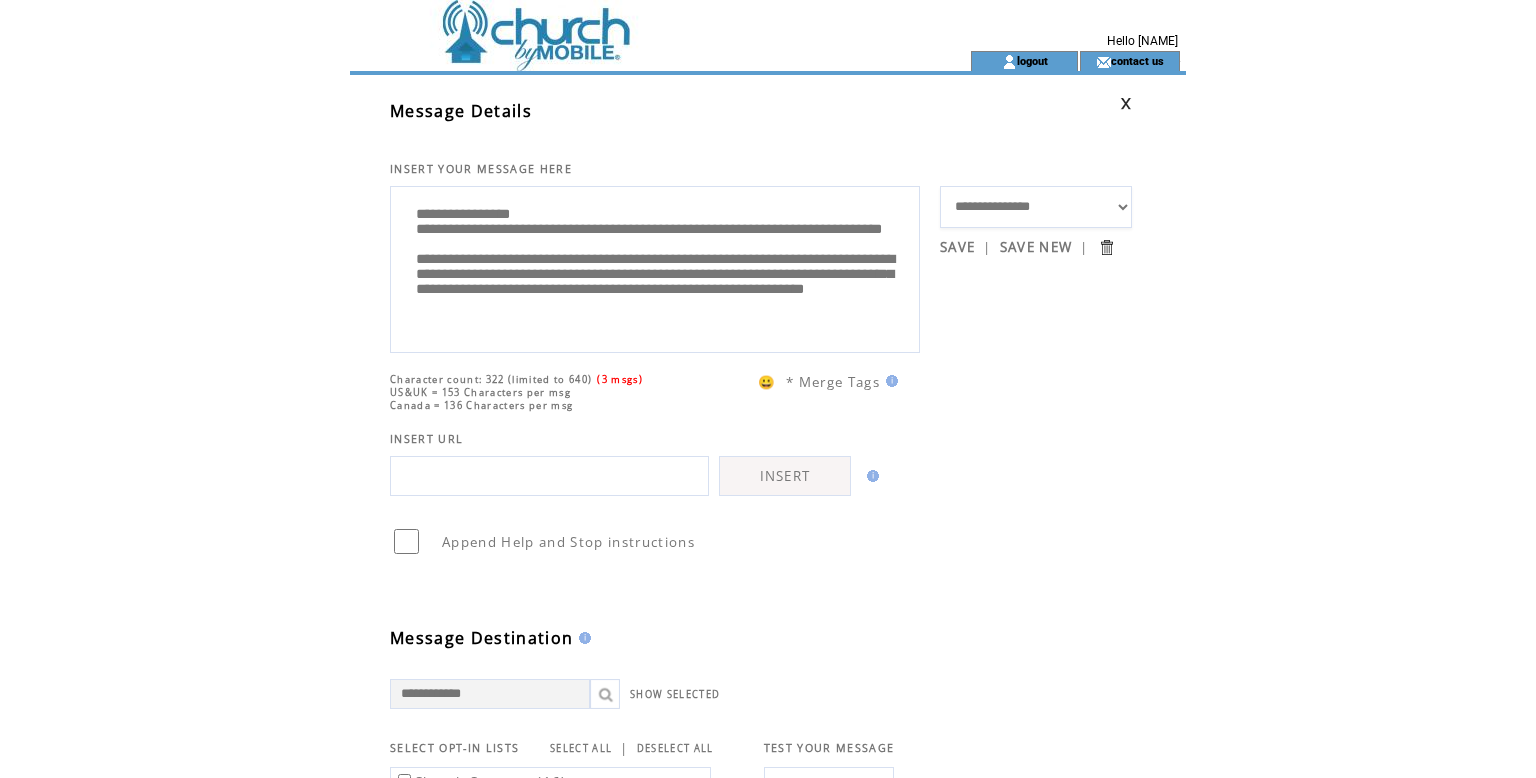 click on "**********" at bounding box center (655, 267) 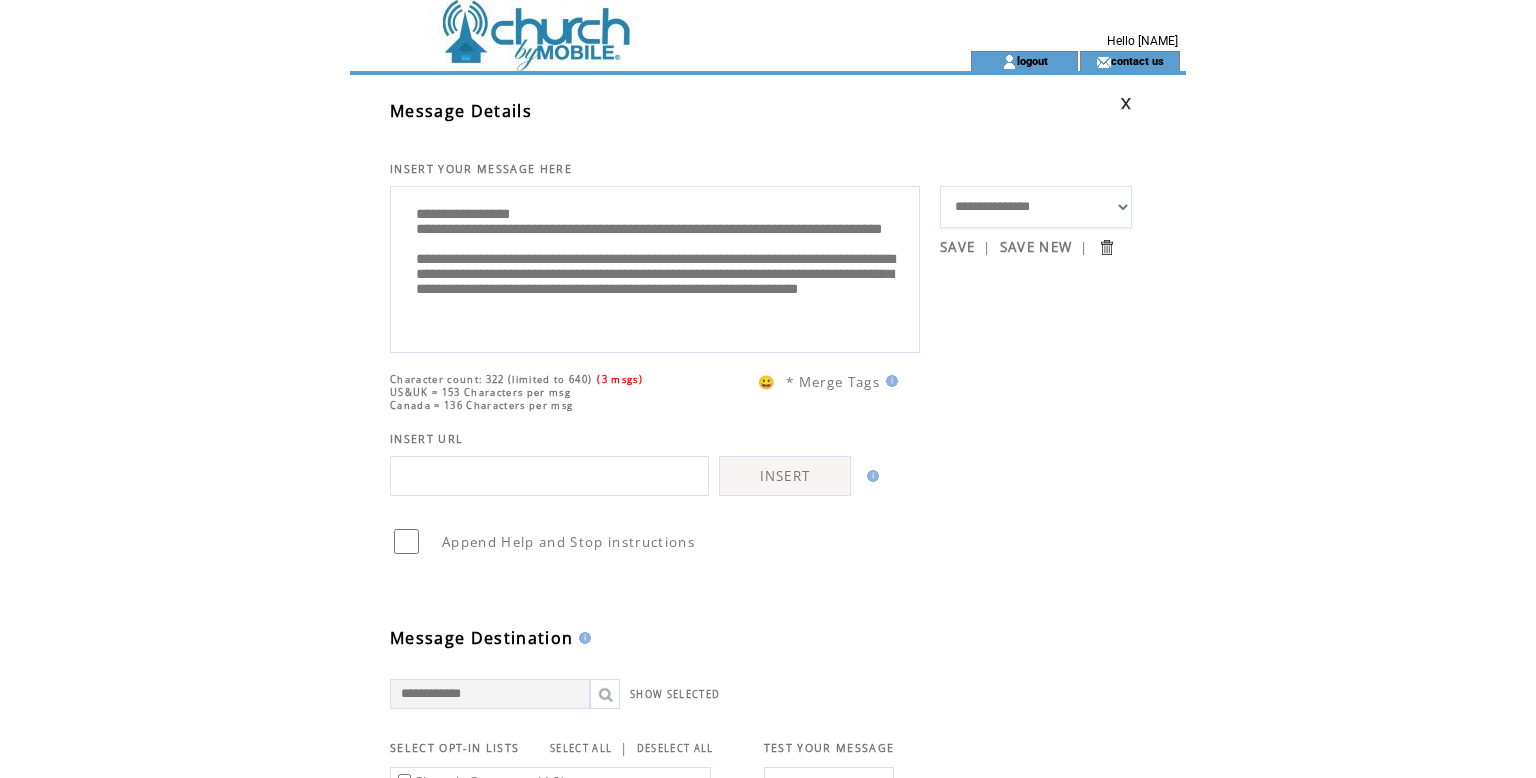 scroll, scrollTop: 5, scrollLeft: 0, axis: vertical 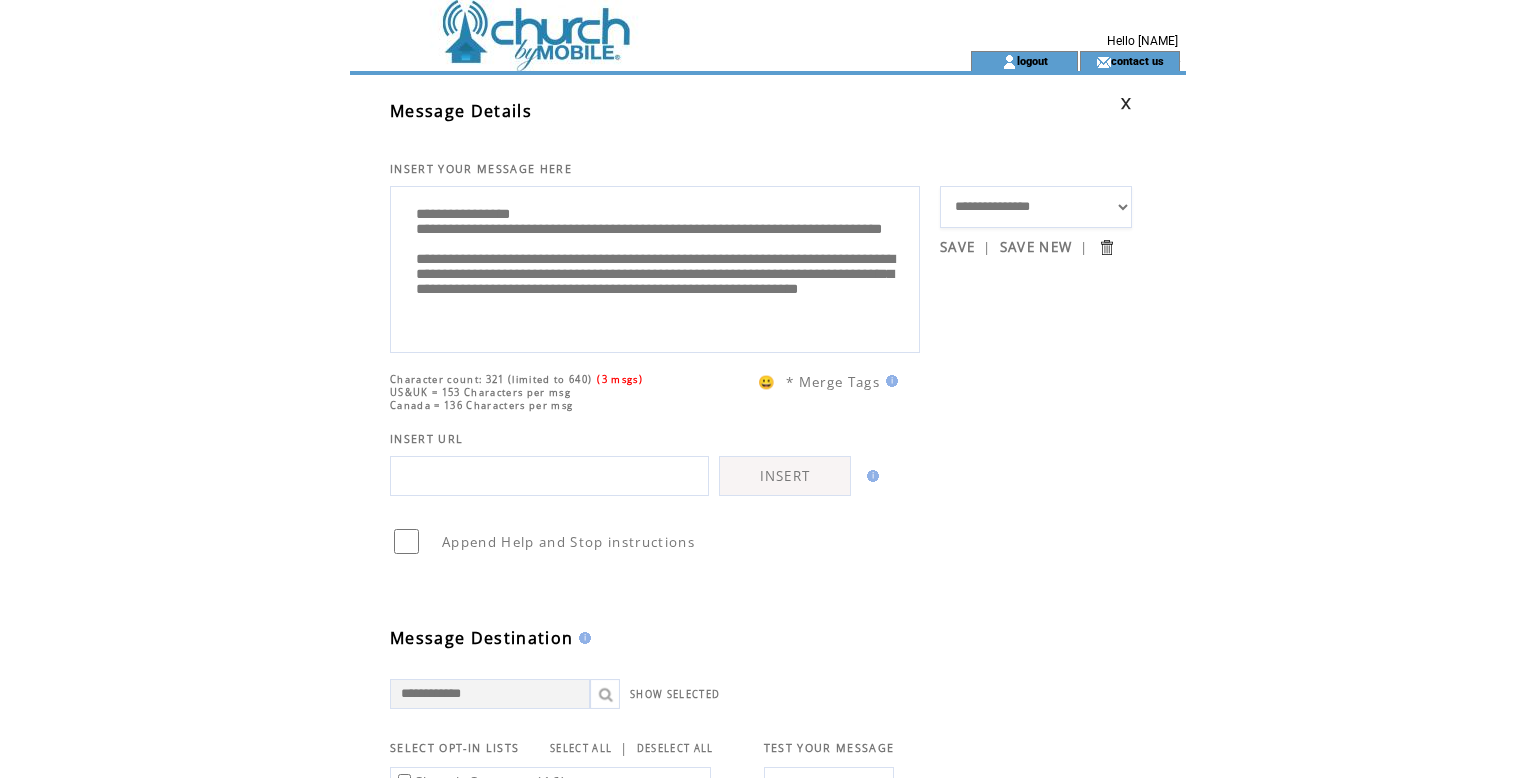 click on "**********" at bounding box center [655, 267] 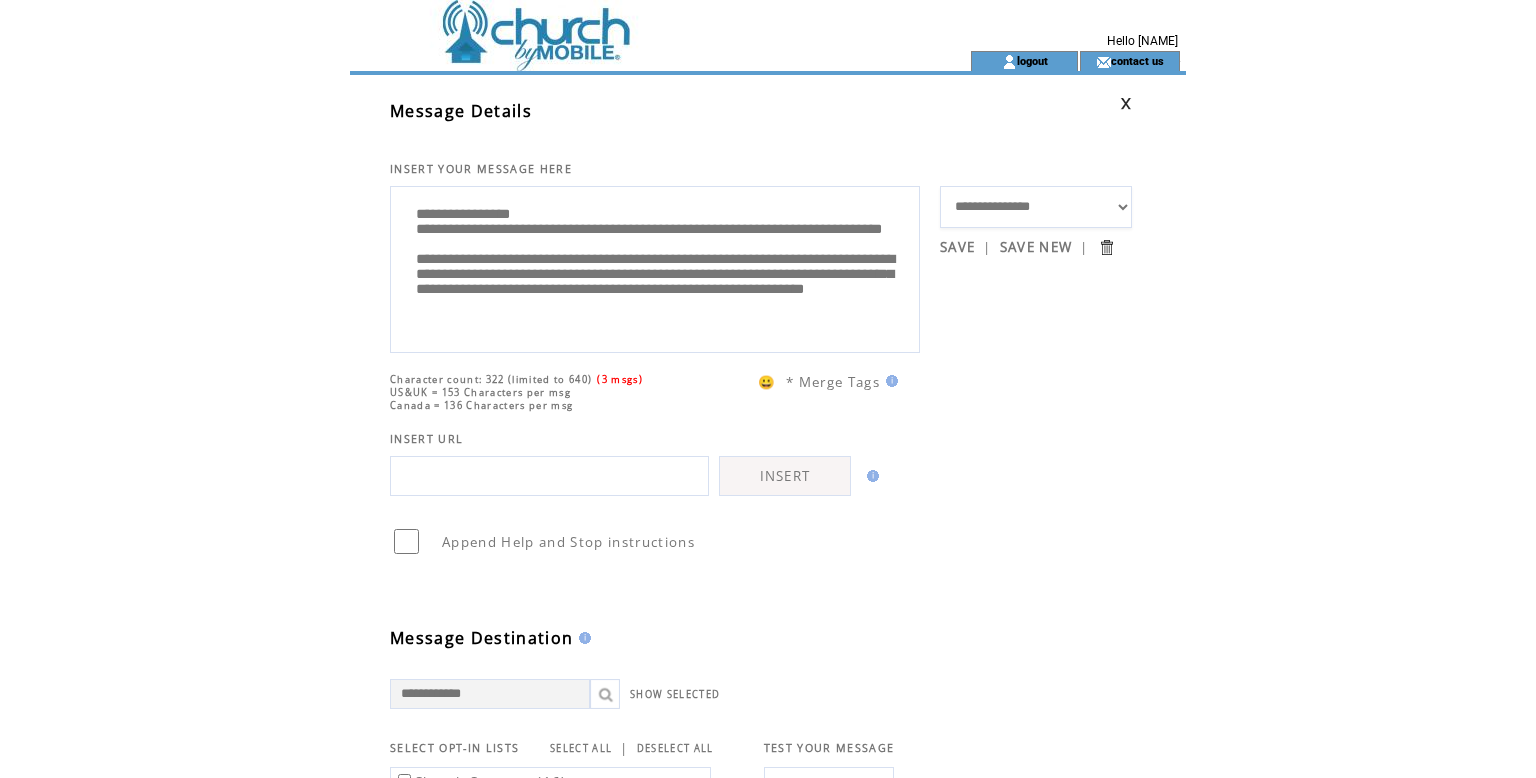 click on "**********" at bounding box center [655, 267] 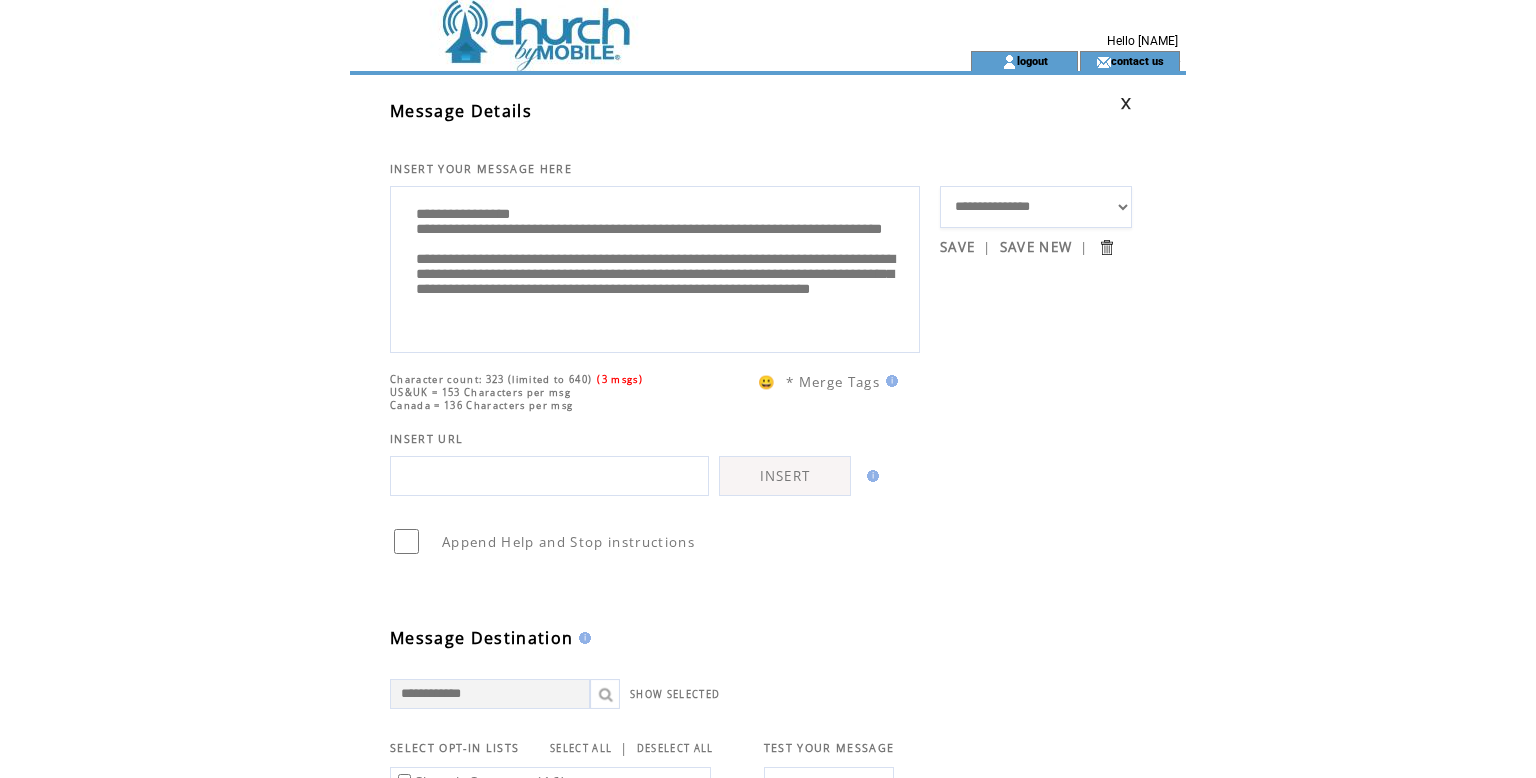 click on "**********" at bounding box center [655, 267] 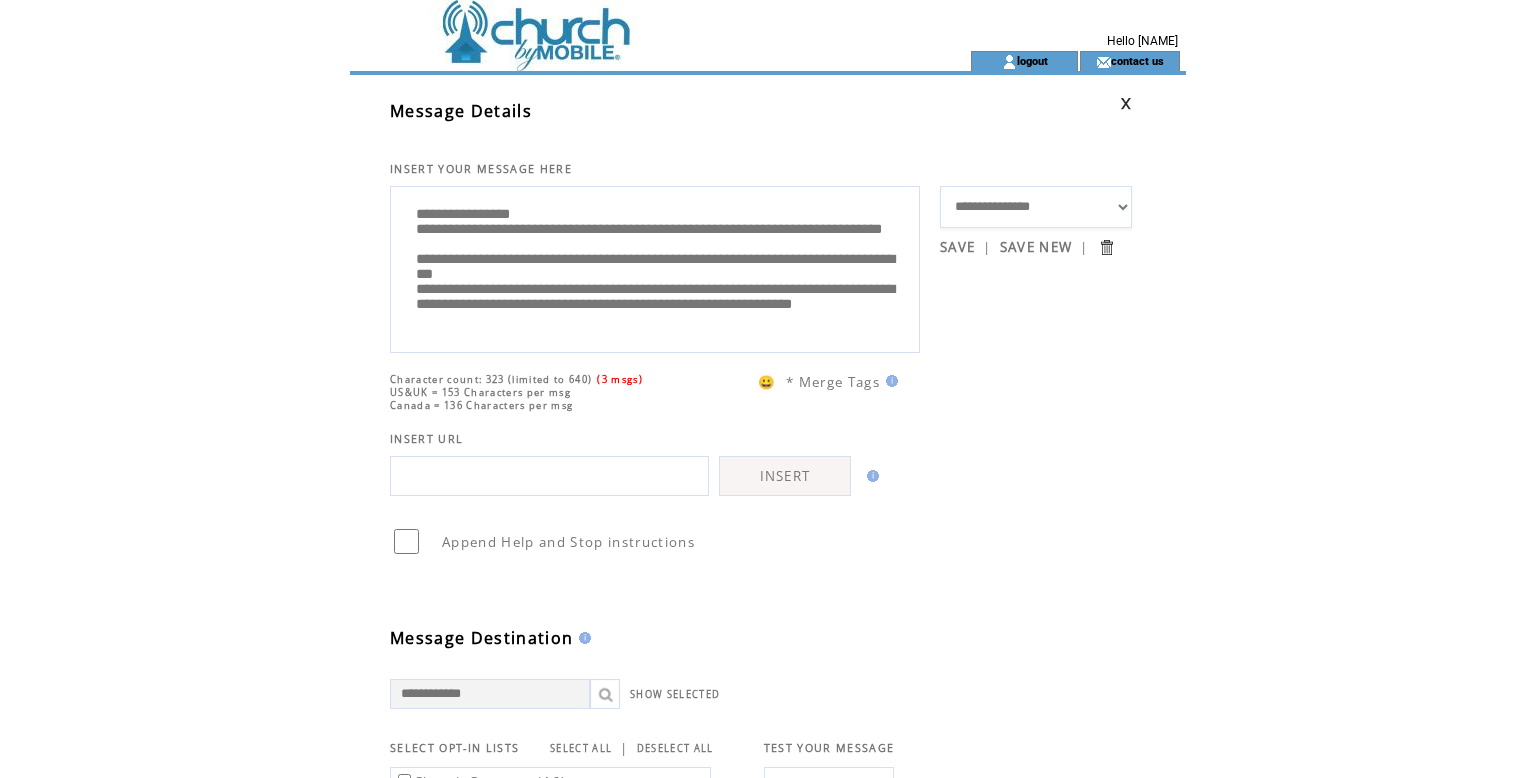 scroll, scrollTop: 60, scrollLeft: 0, axis: vertical 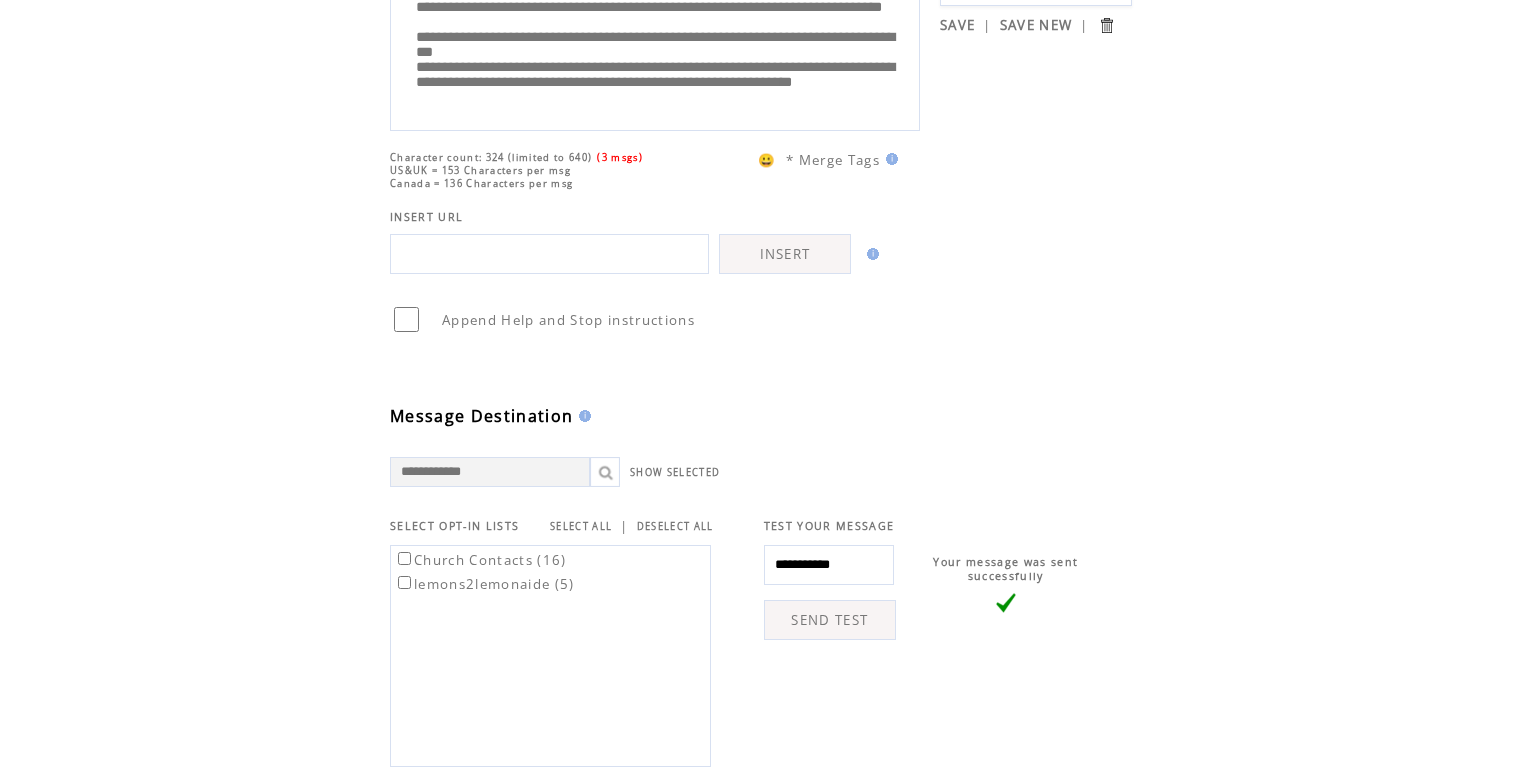 type on "**********" 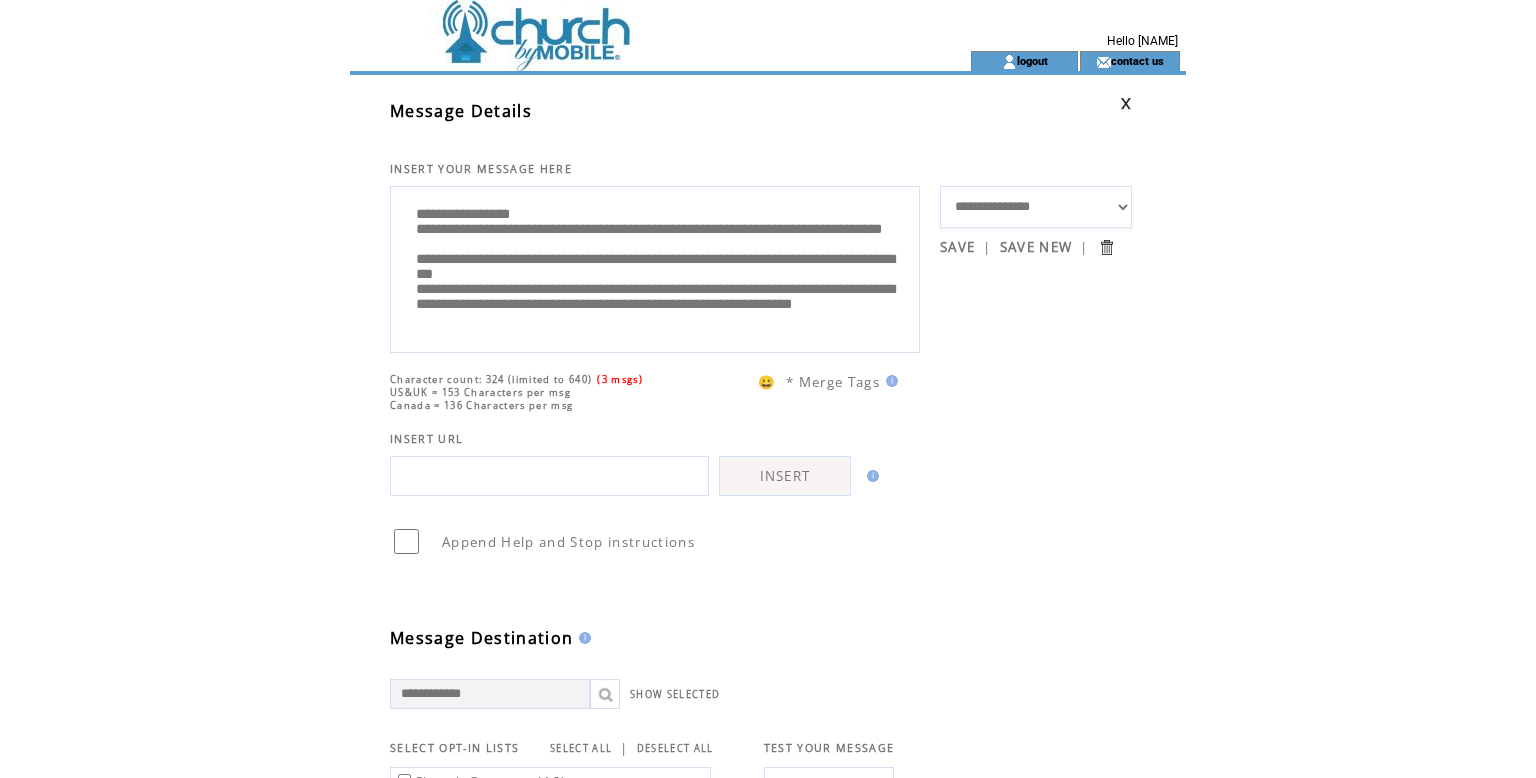 scroll, scrollTop: 0, scrollLeft: 0, axis: both 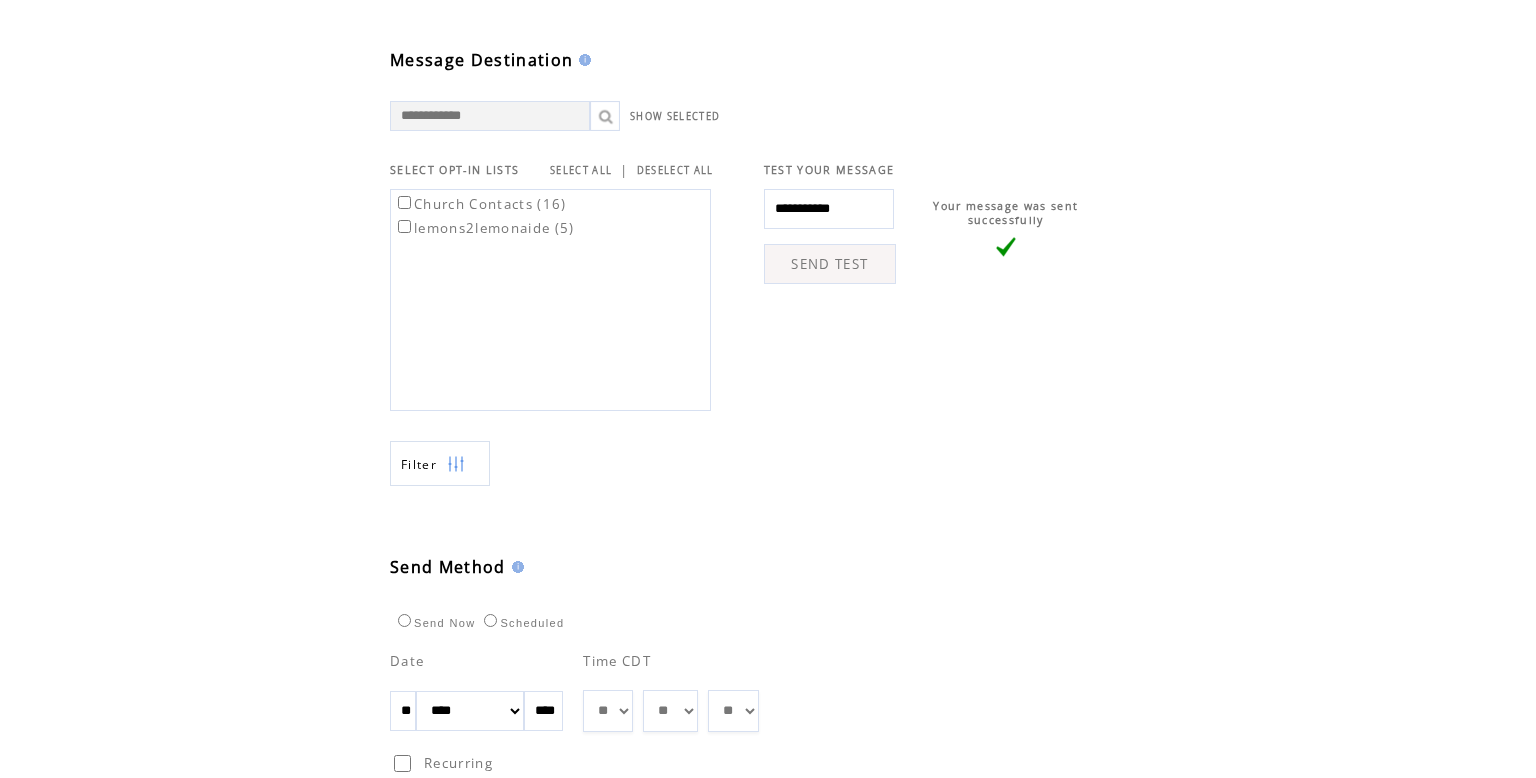 click on "** 	 ** 	 ** 	 ** 	 ** 	 ** 	 ** 	 ** 	 ** 	 ** 	 ** 	 ** 	 **" at bounding box center [608, 711] 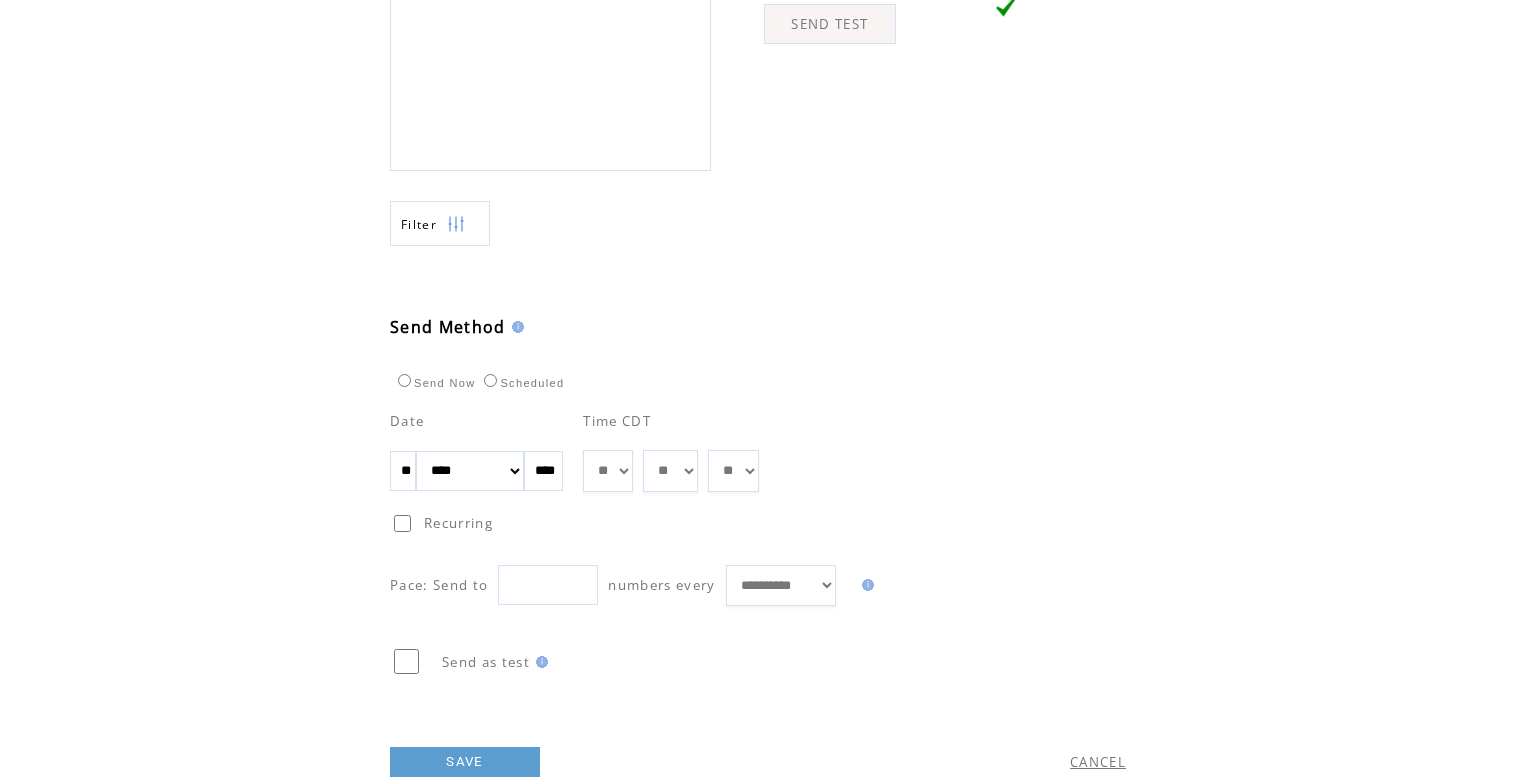 scroll, scrollTop: 821, scrollLeft: 0, axis: vertical 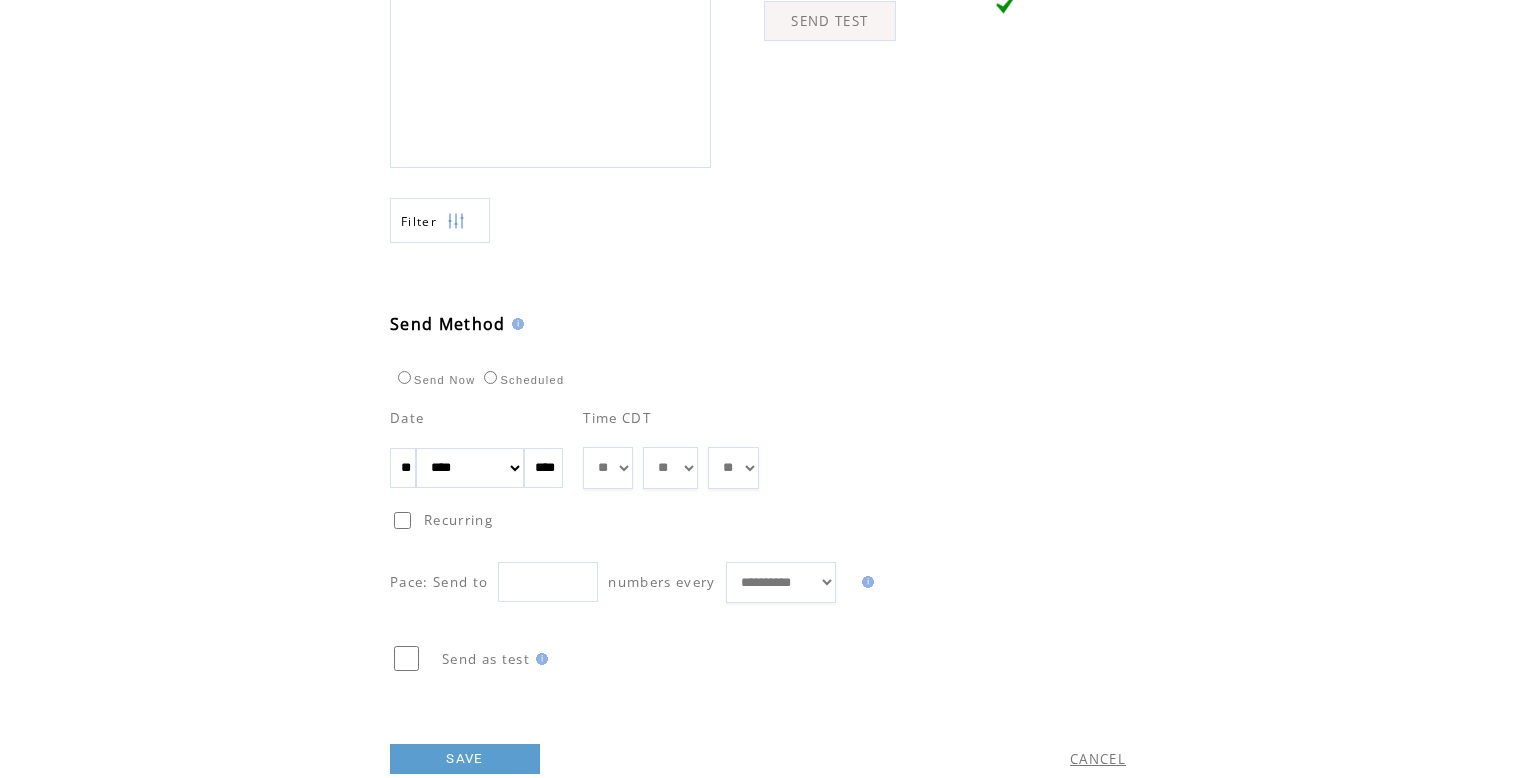 click on "SAVE" at bounding box center (465, 759) 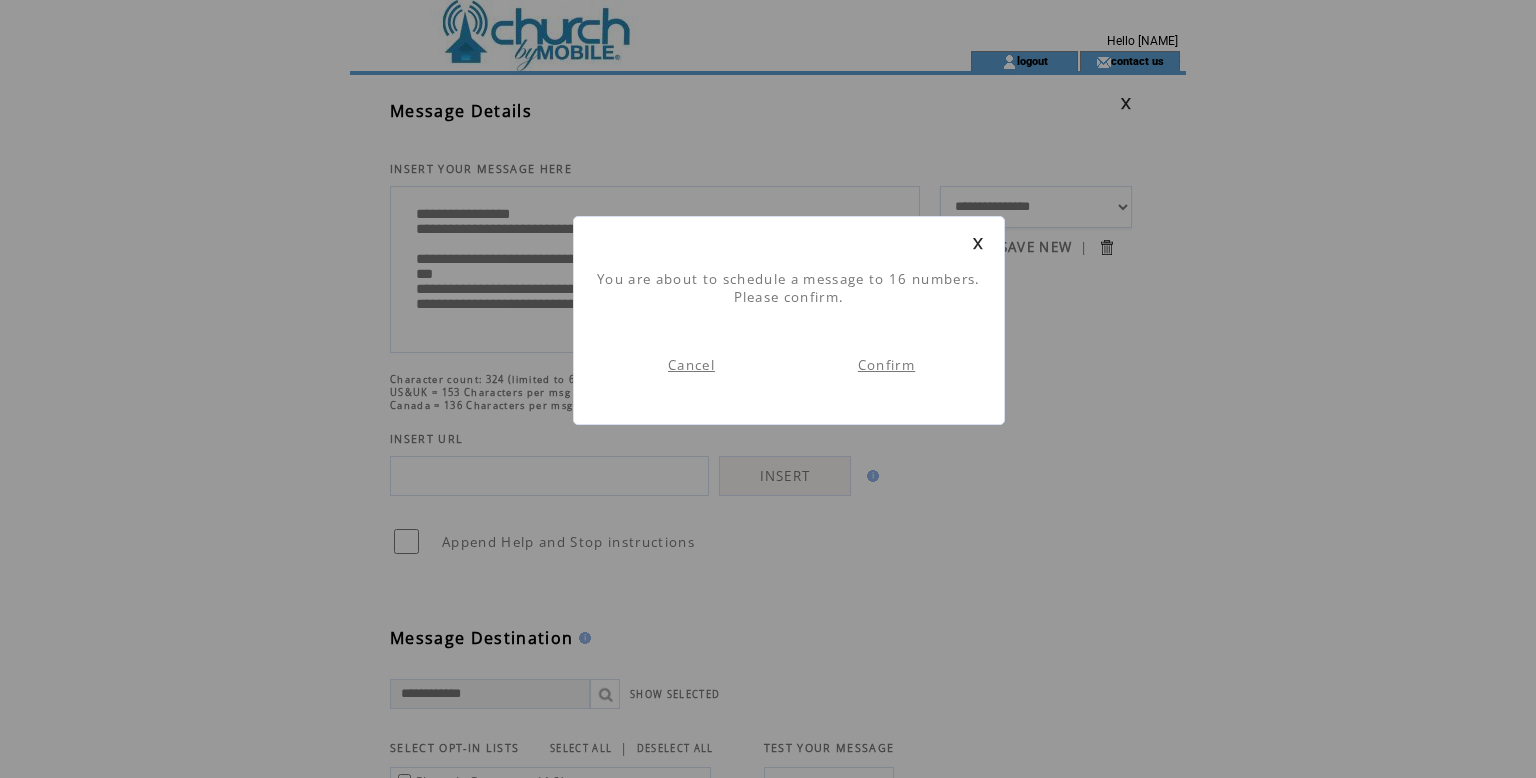 scroll, scrollTop: 0, scrollLeft: 0, axis: both 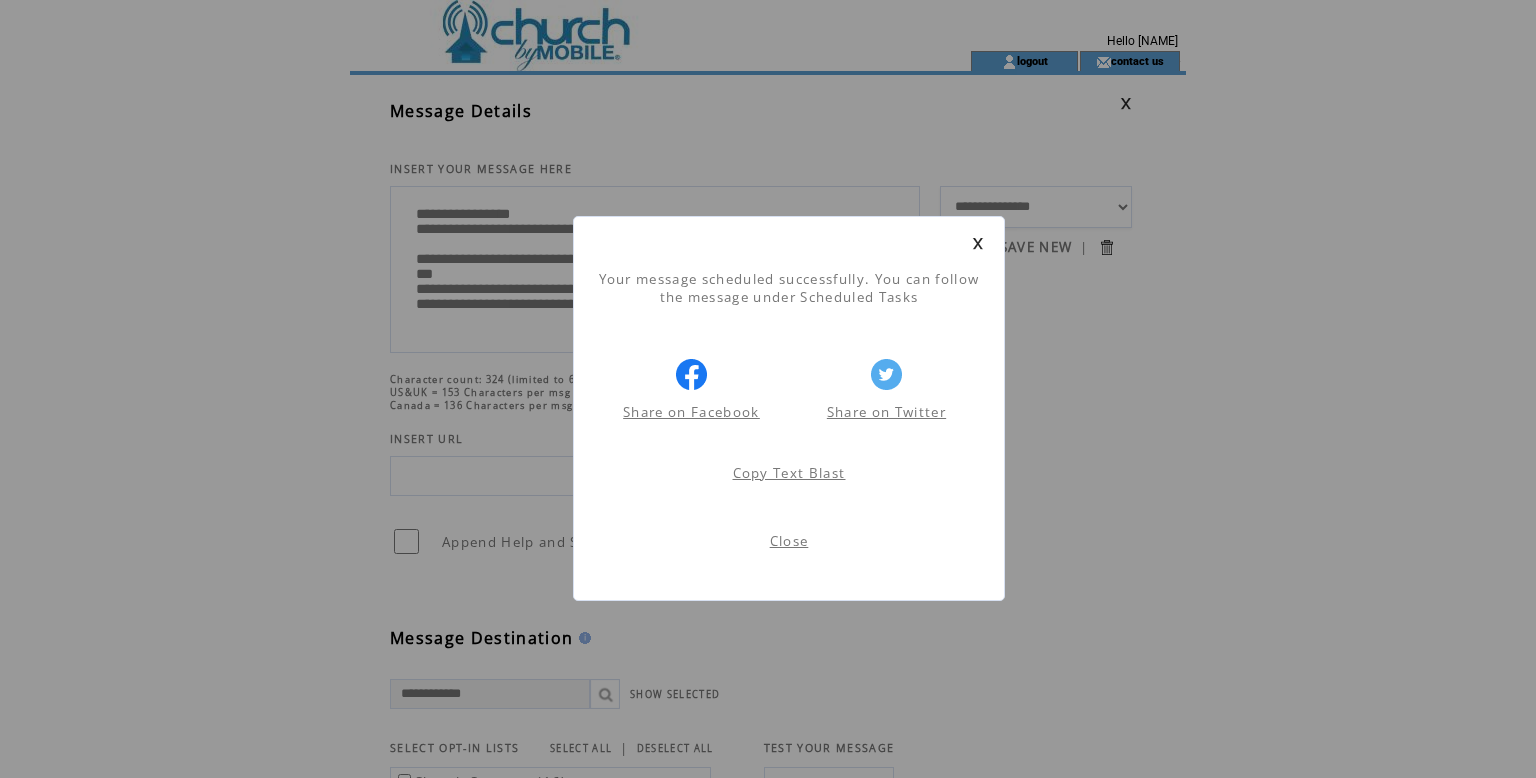 click on "Close" at bounding box center (789, 541) 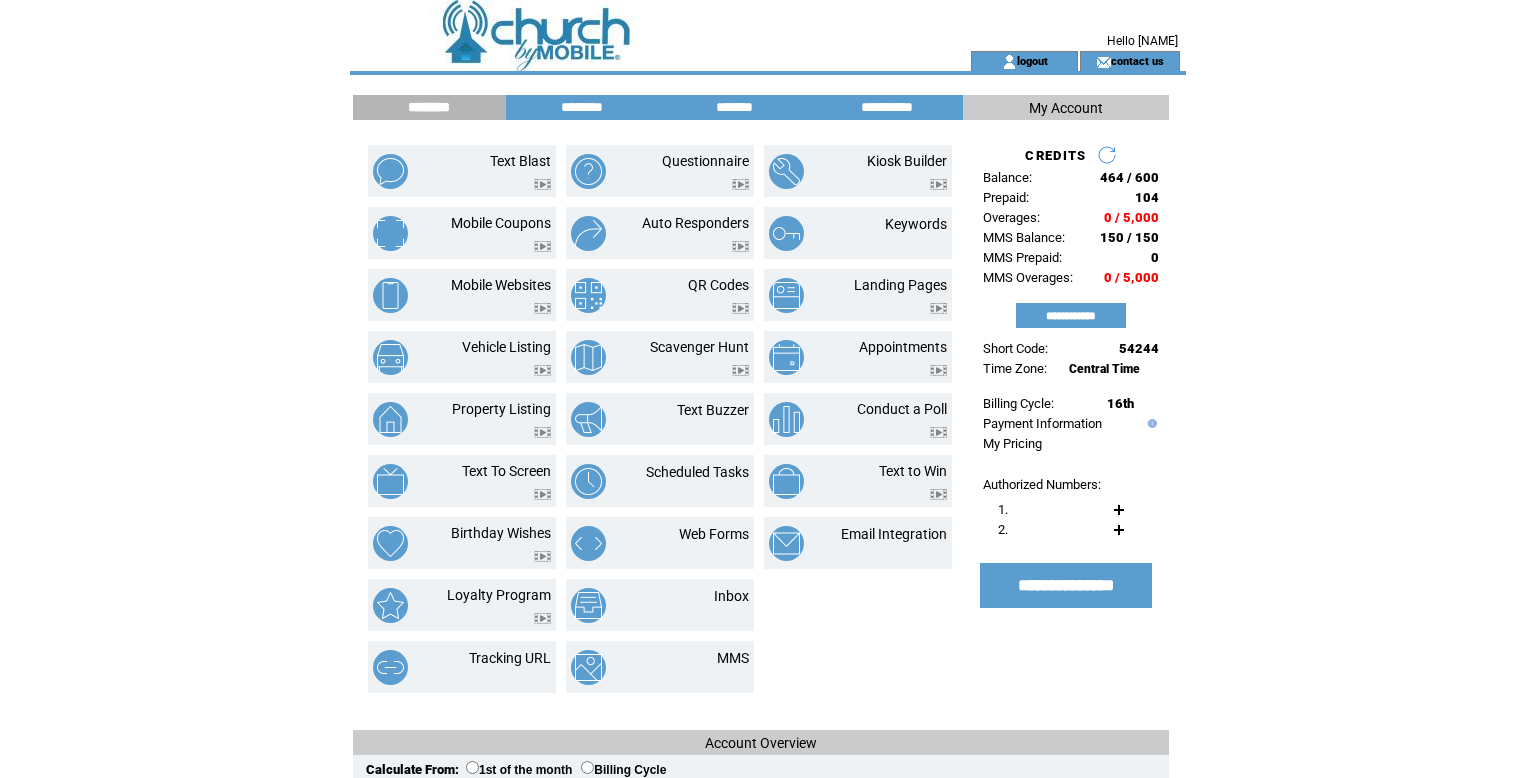 scroll, scrollTop: 0, scrollLeft: 0, axis: both 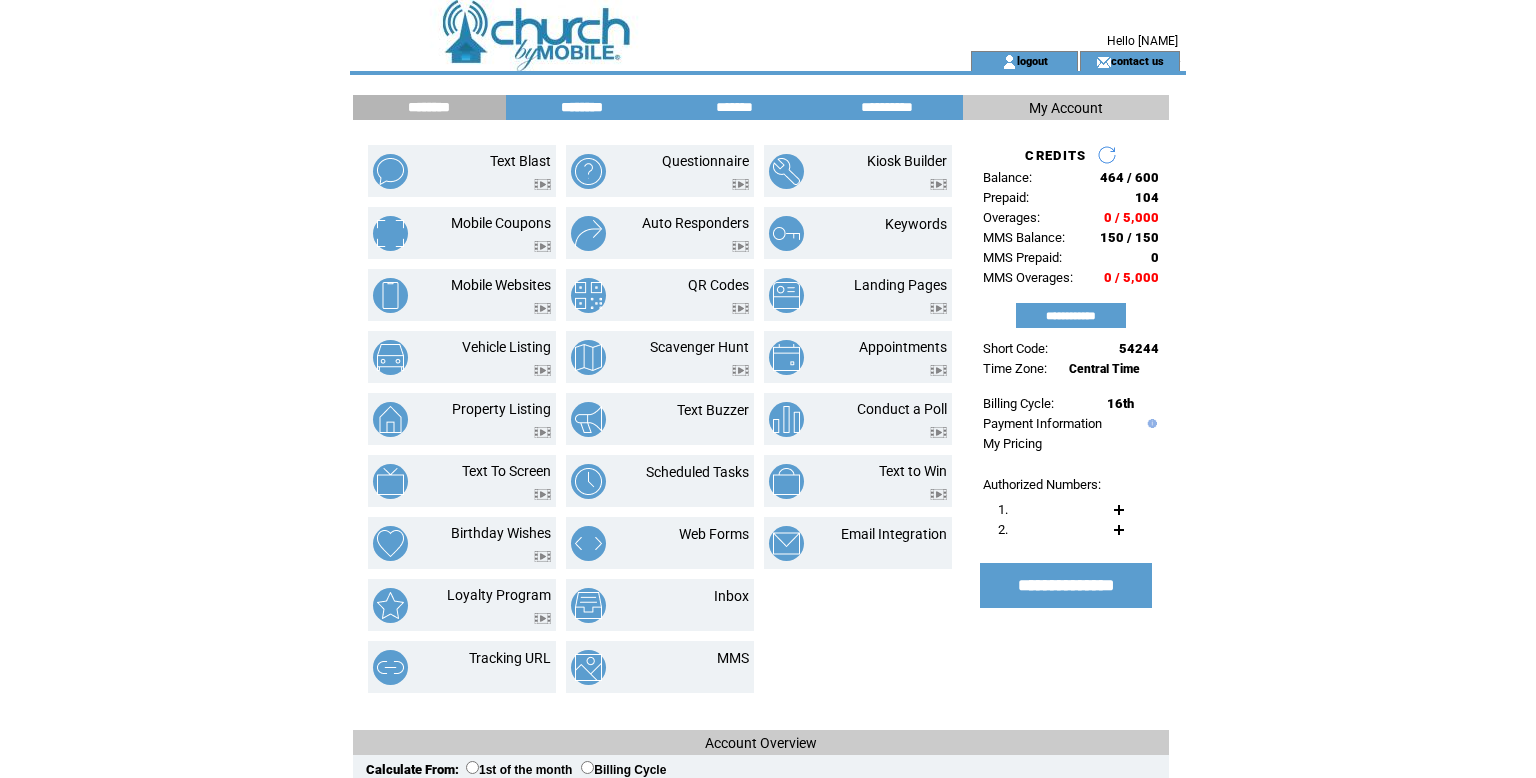 click on "********" at bounding box center [582, 107] 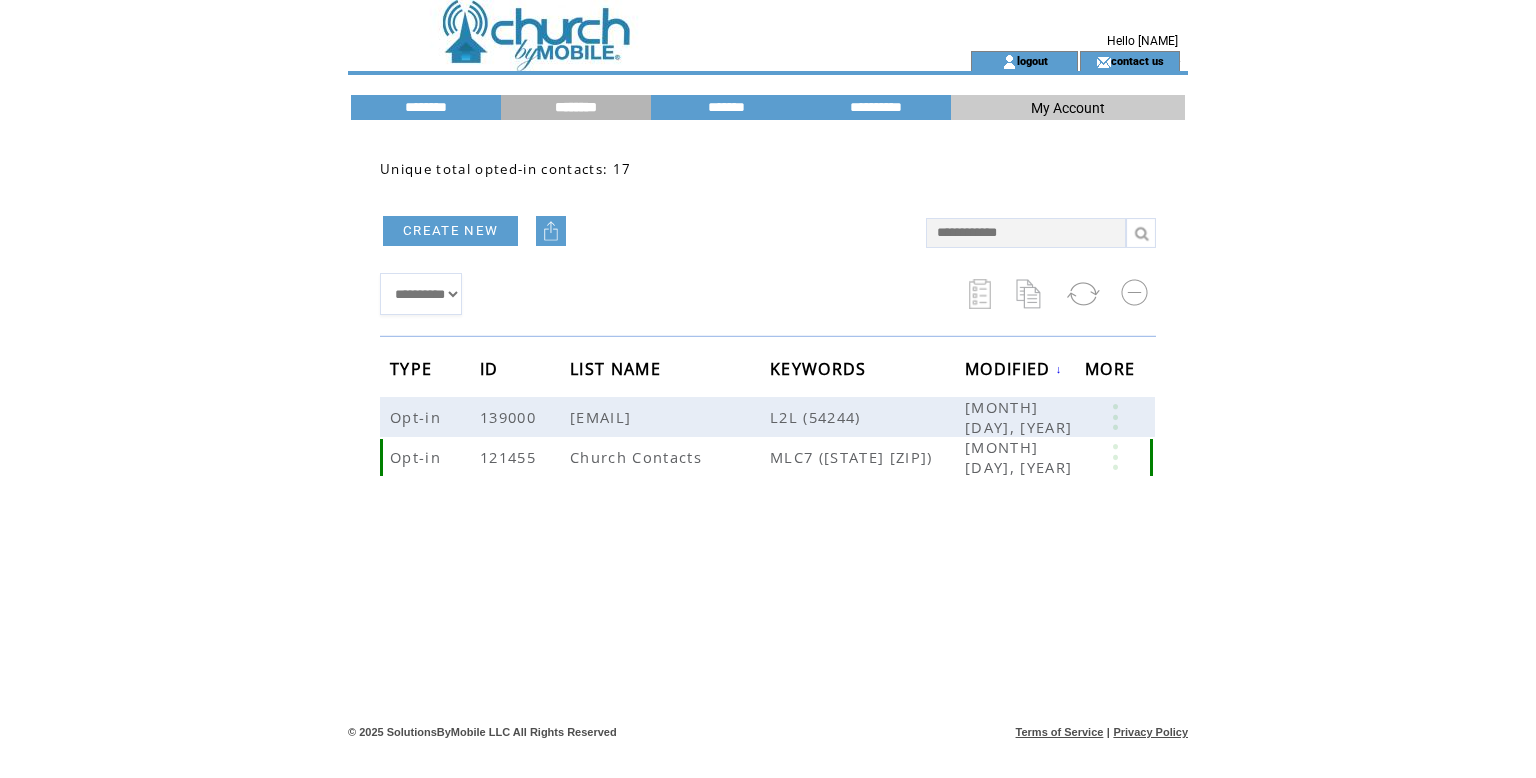 click at bounding box center [1115, 457] 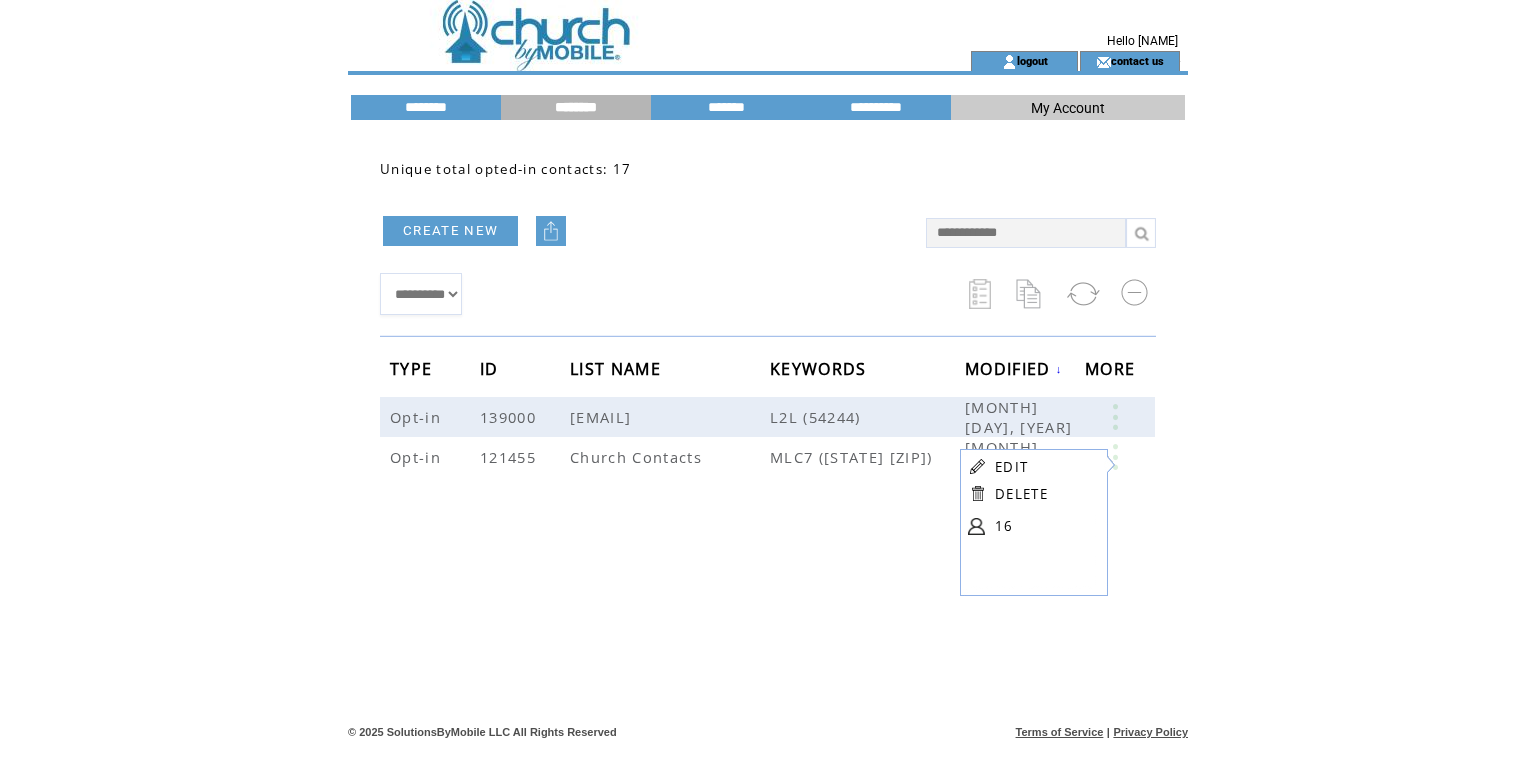 click at bounding box center (976, 526) 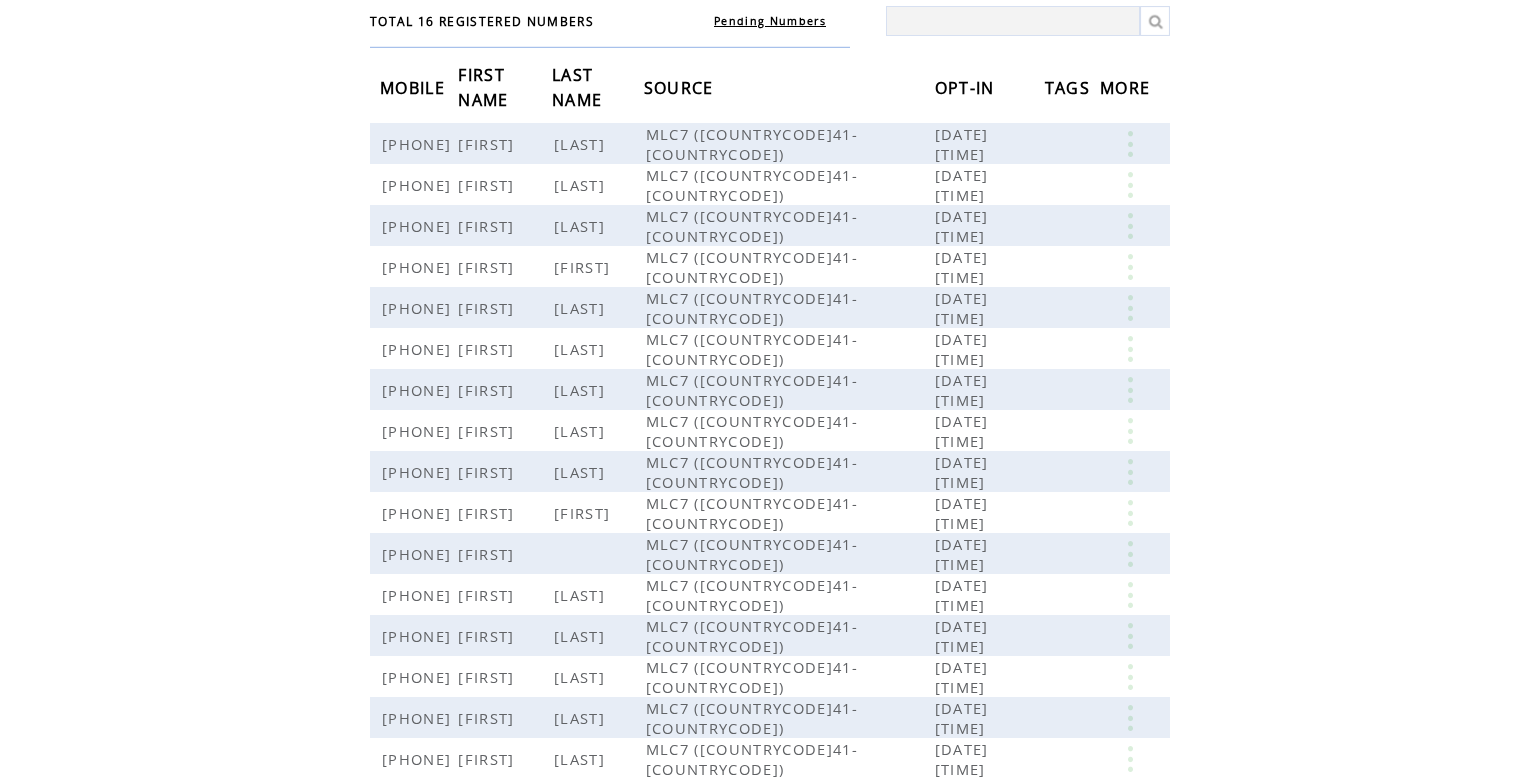scroll, scrollTop: 200, scrollLeft: 0, axis: vertical 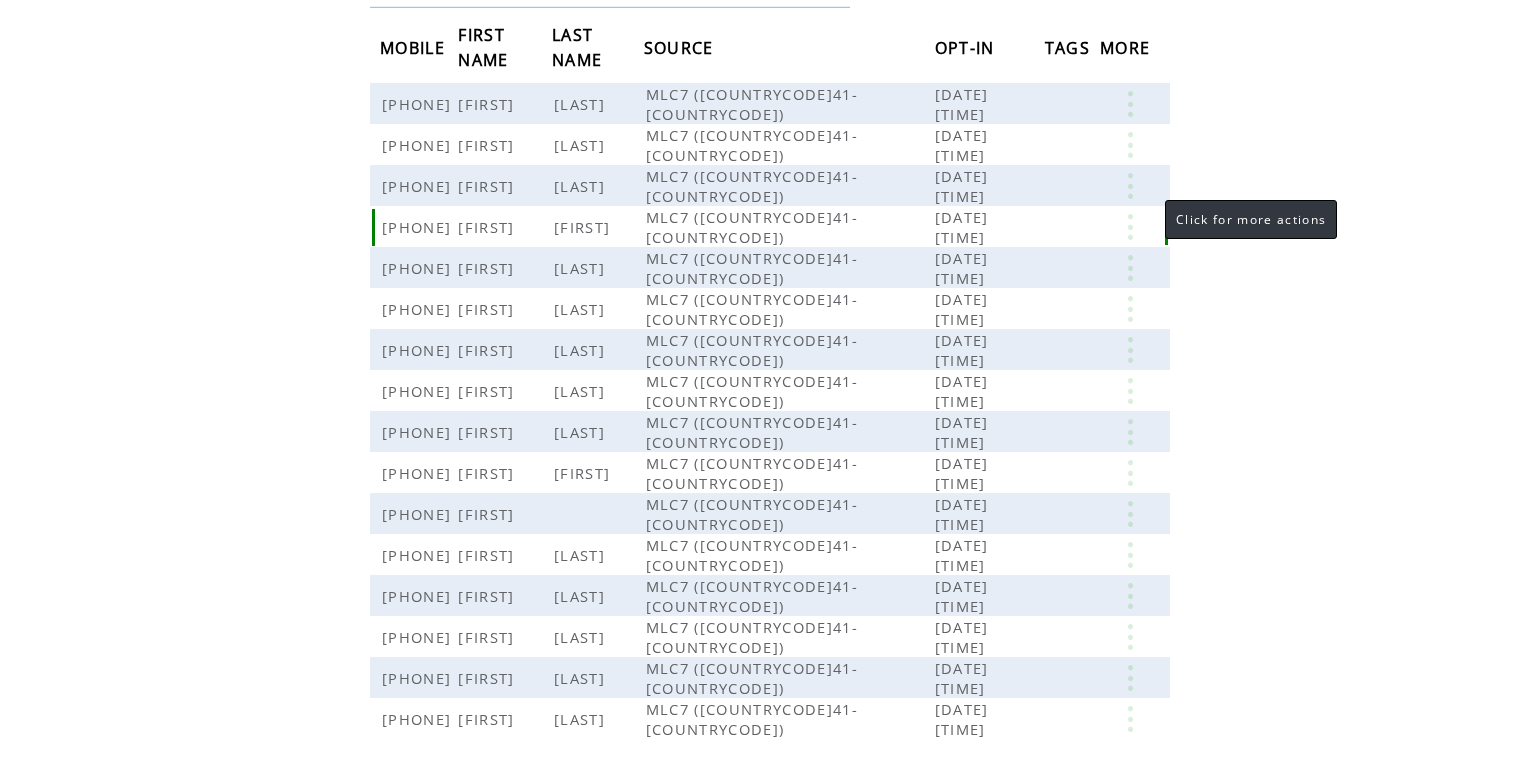 click at bounding box center [1130, 227] 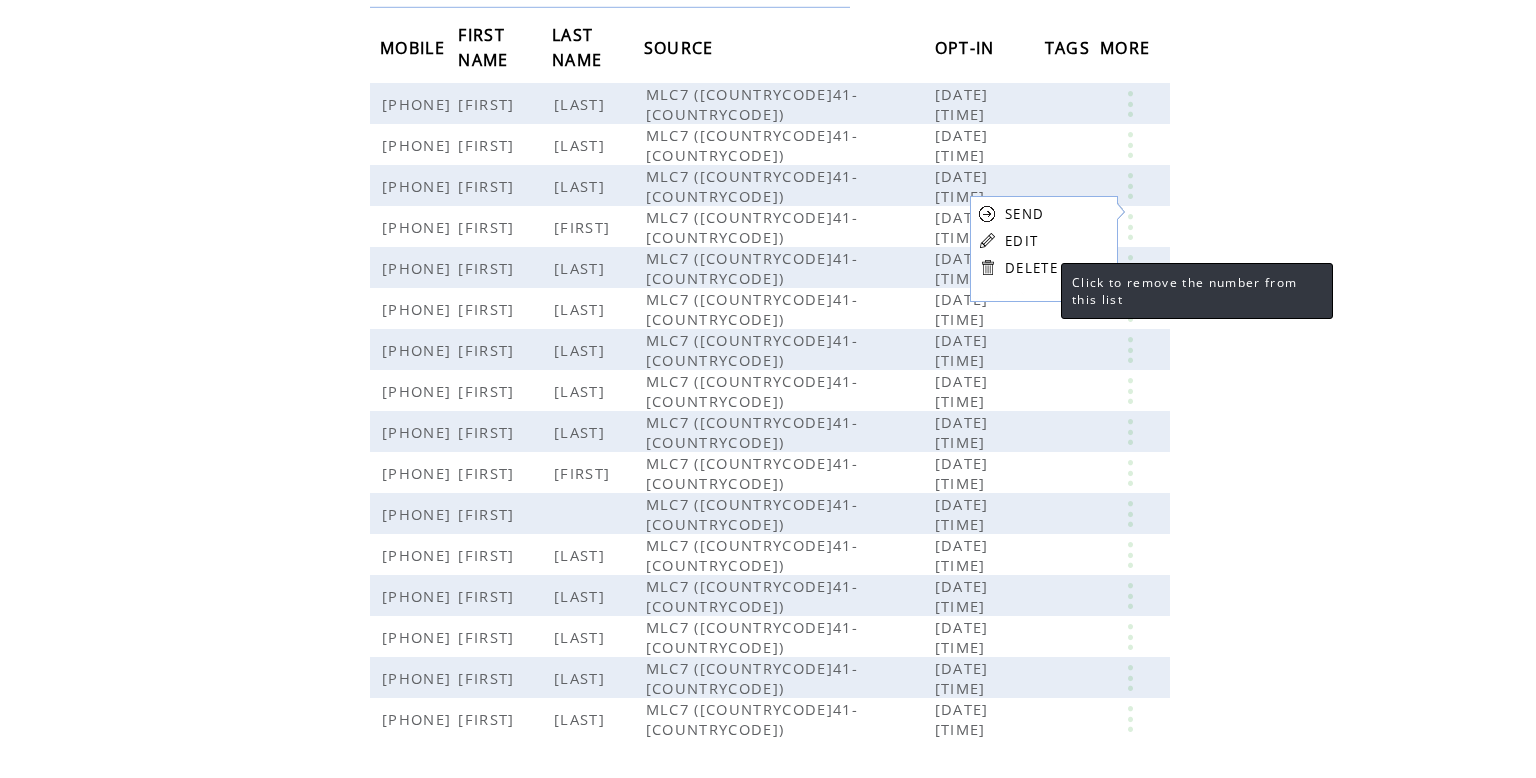 click on "DELETE" at bounding box center (1031, 268) 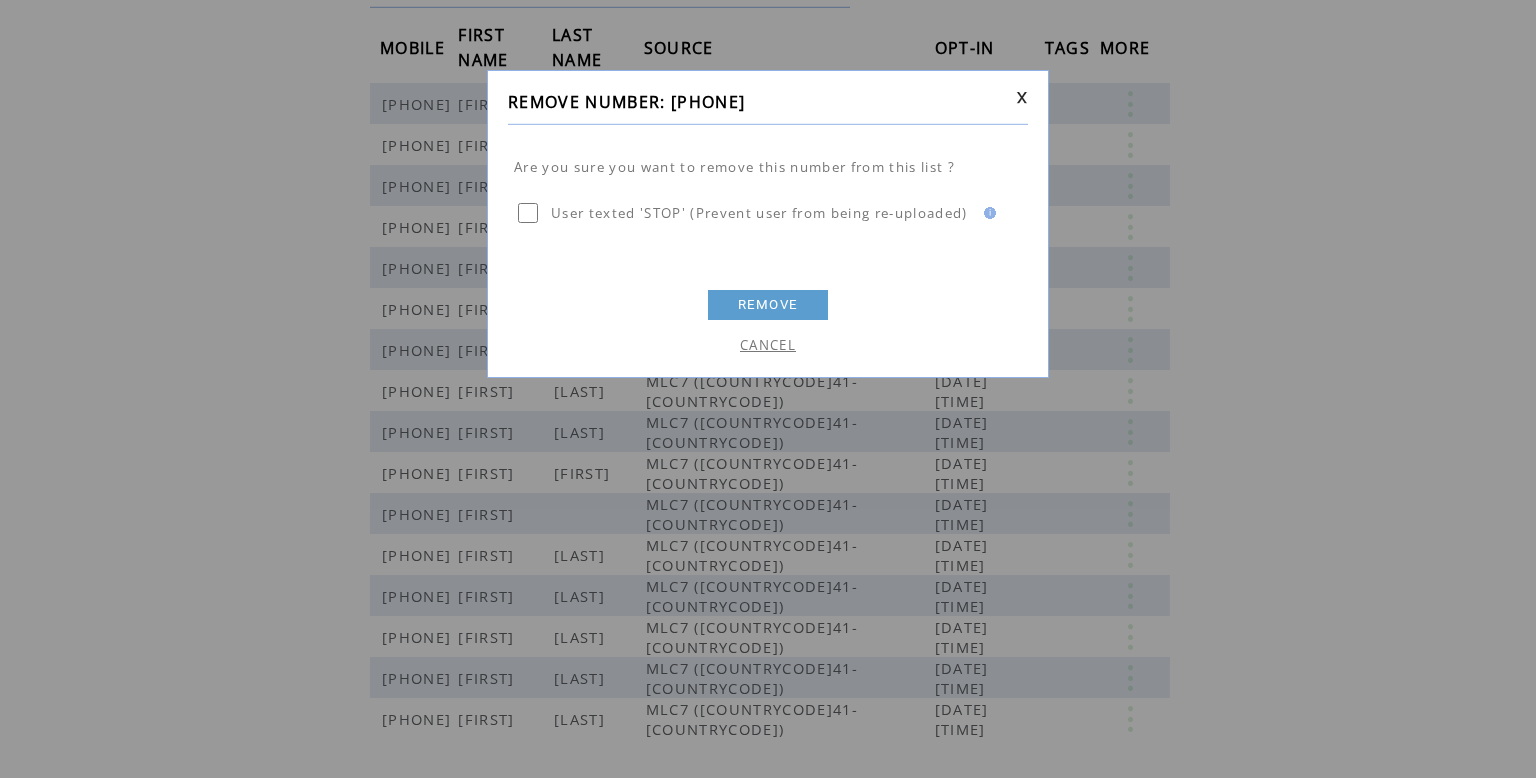click on "REMOVE" at bounding box center [768, 305] 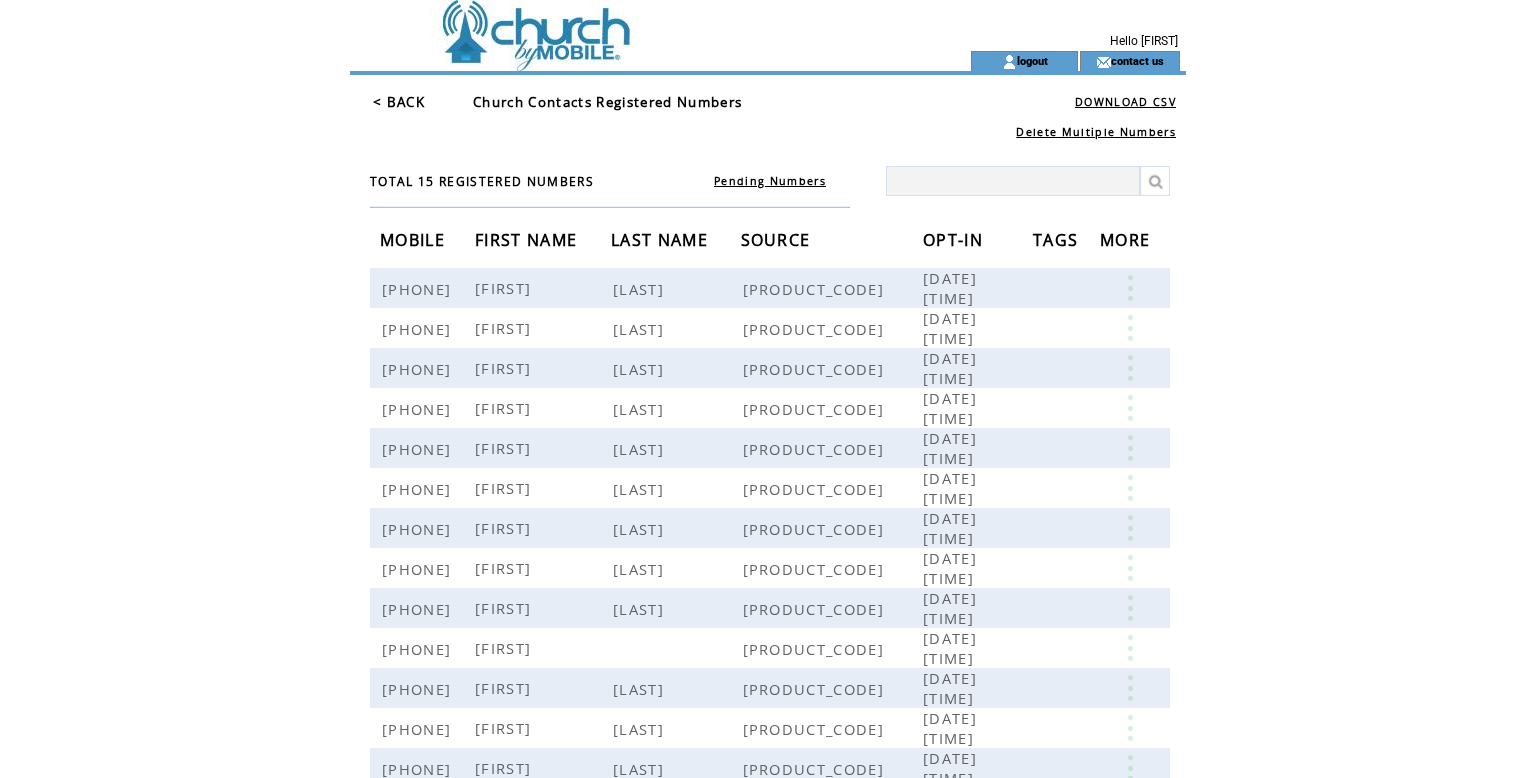 scroll, scrollTop: 0, scrollLeft: 0, axis: both 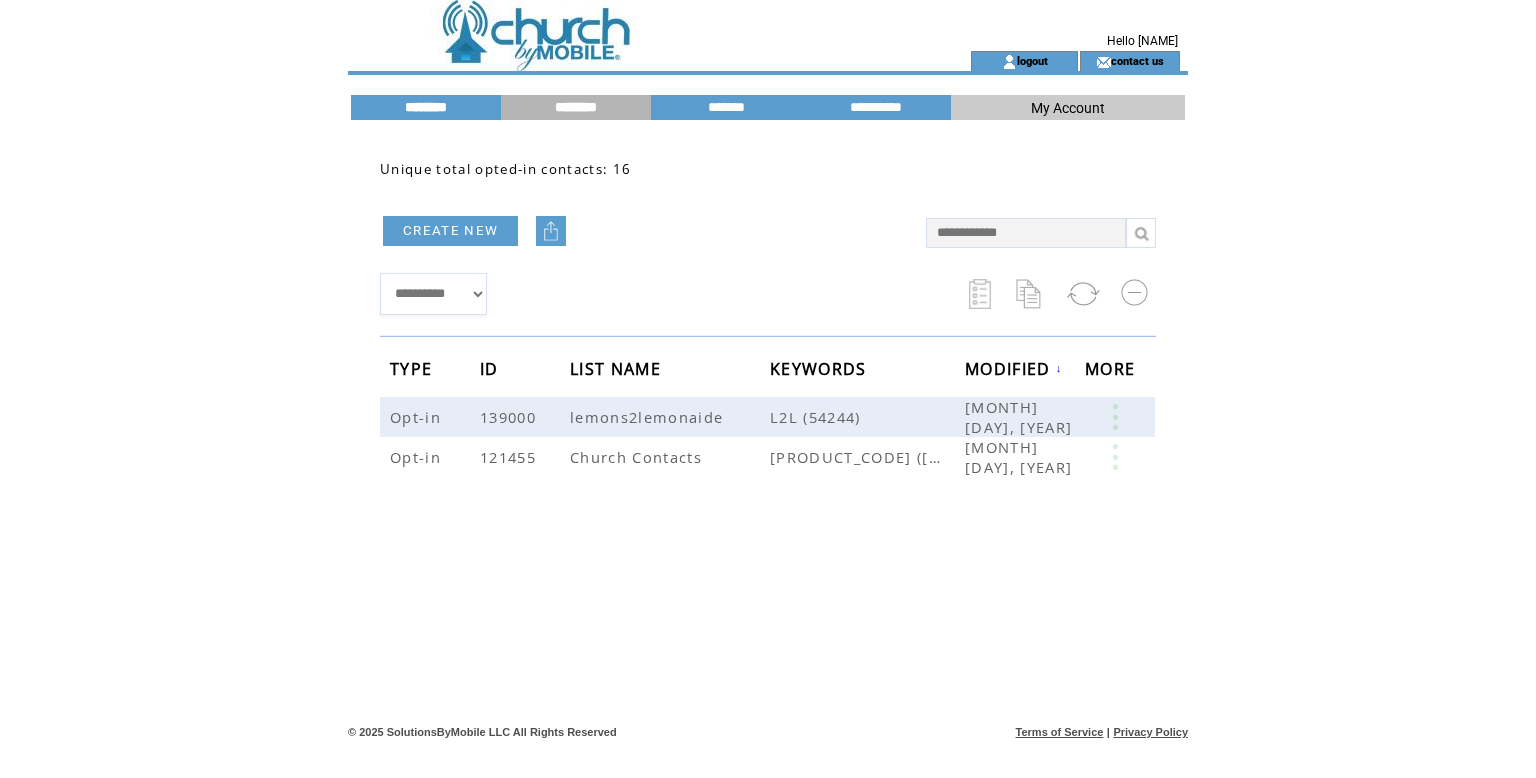 click on "********" at bounding box center (426, 107) 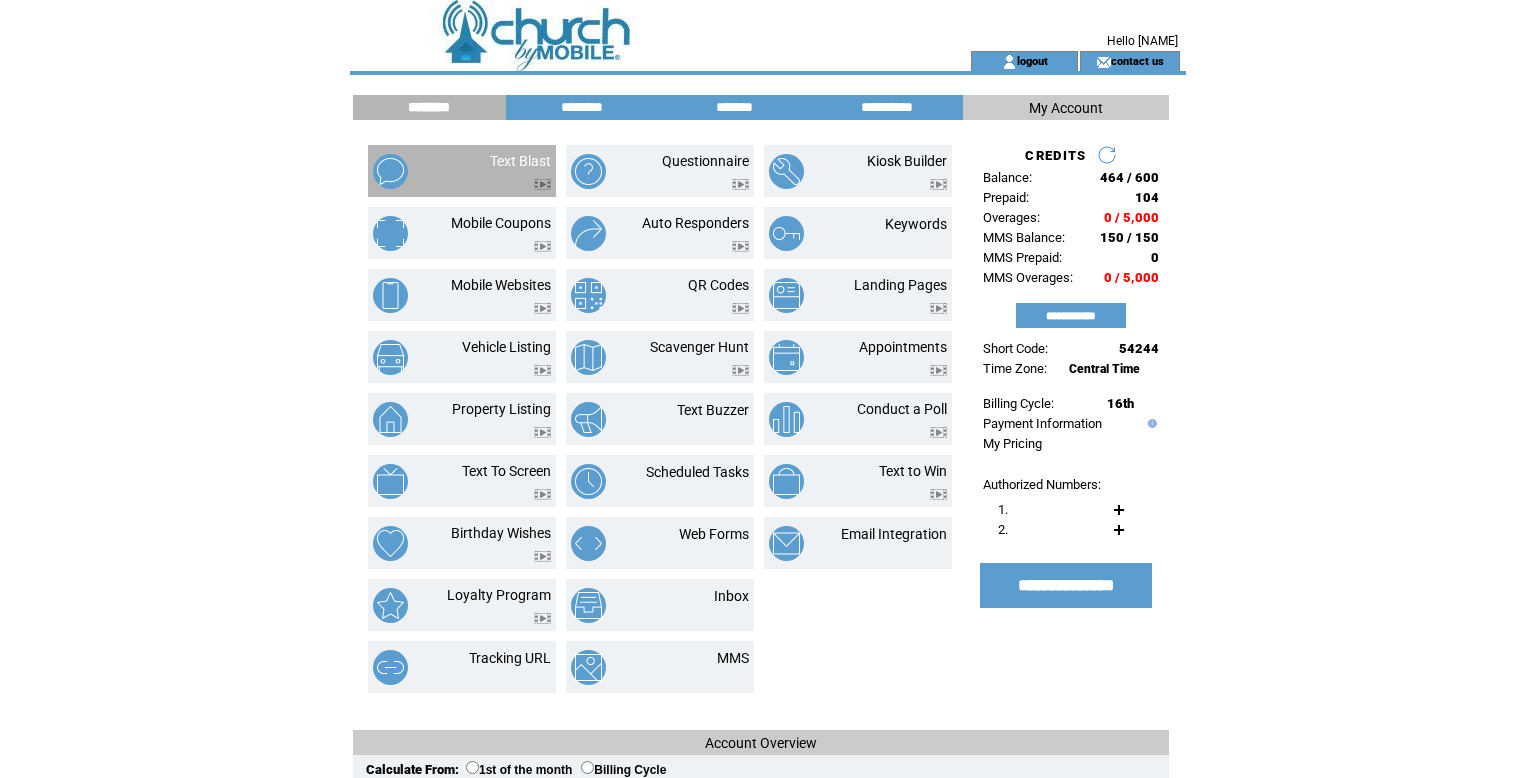 click at bounding box center (520, 179) 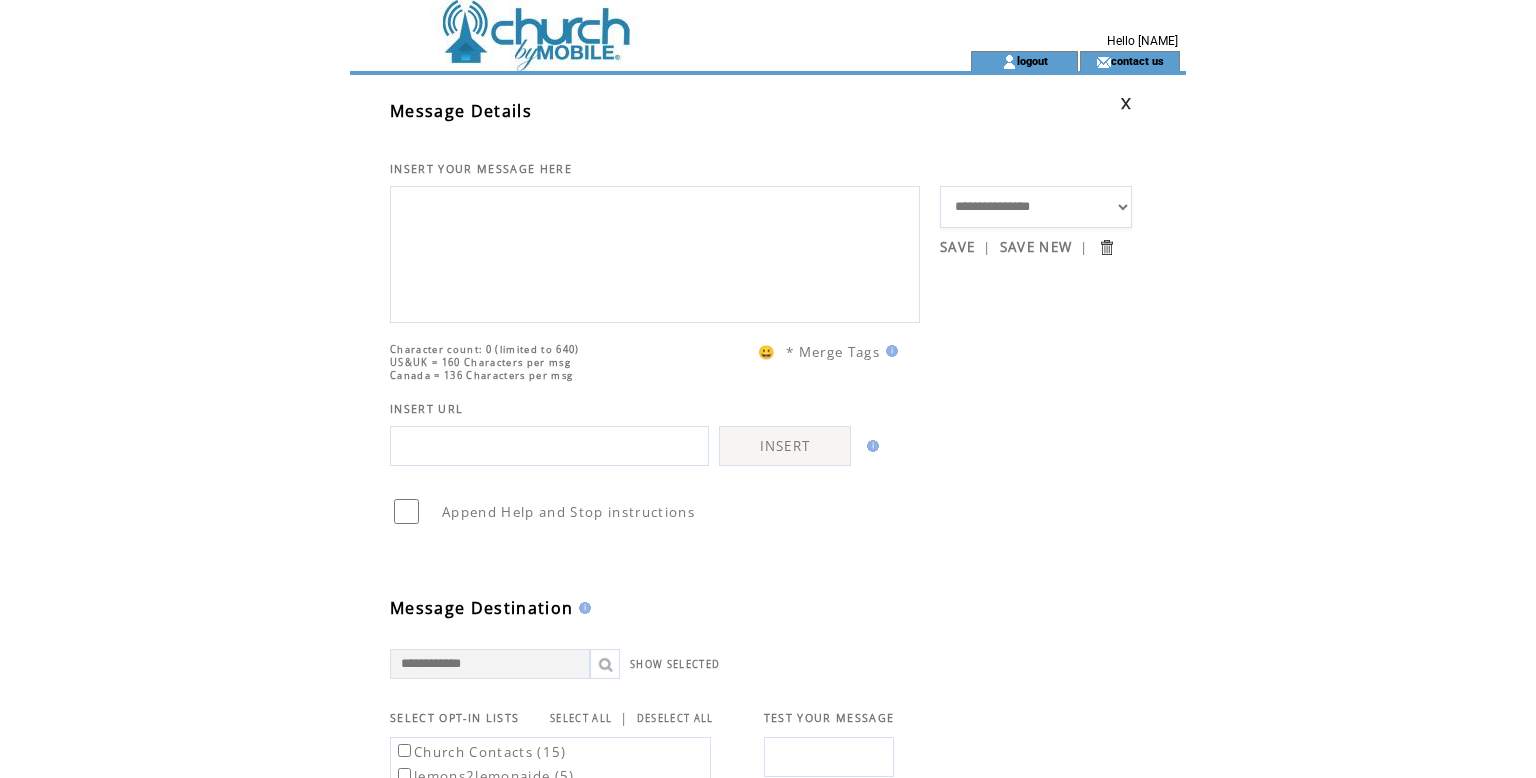 scroll, scrollTop: 0, scrollLeft: 0, axis: both 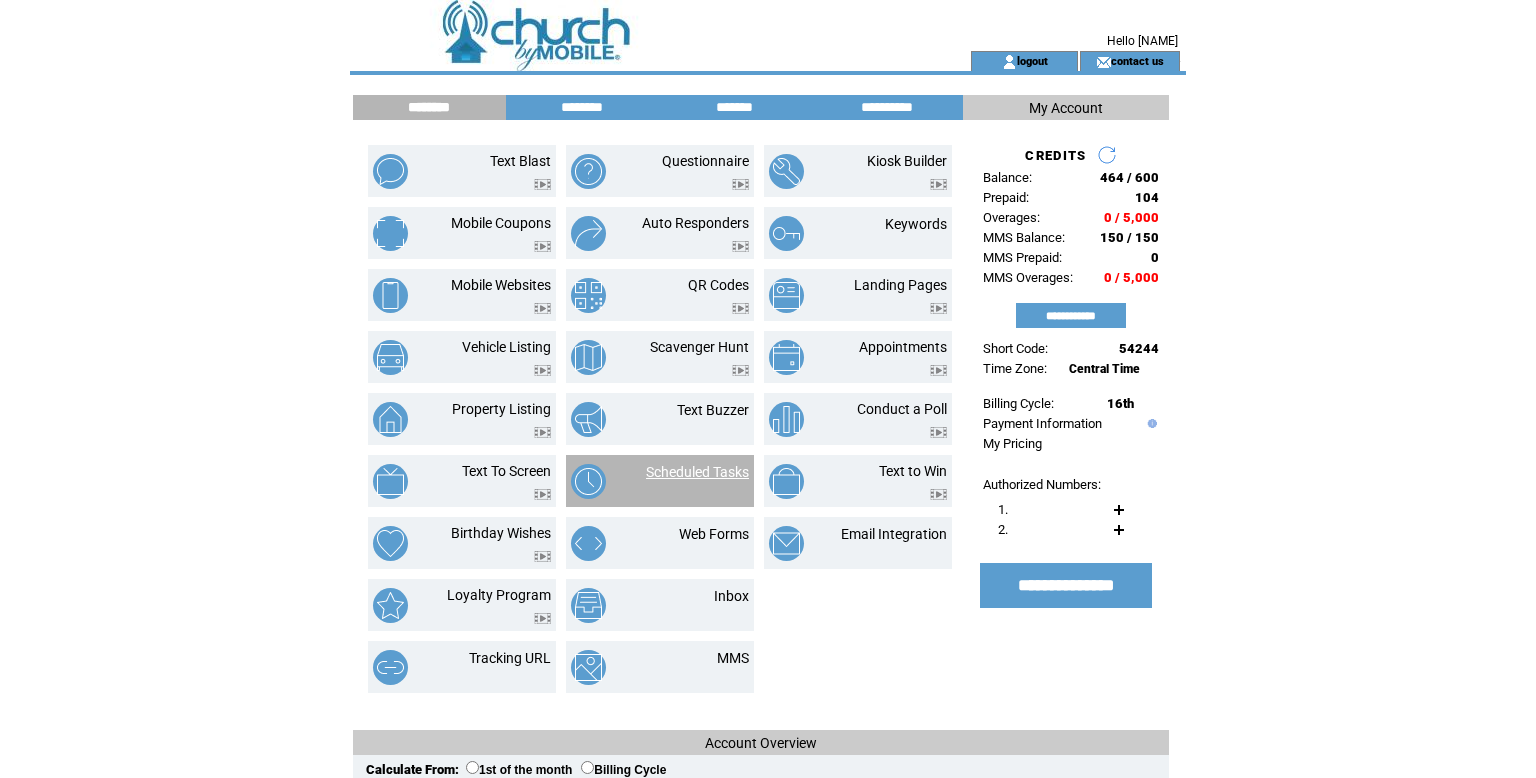 click on "Scheduled Tasks" at bounding box center (697, 472) 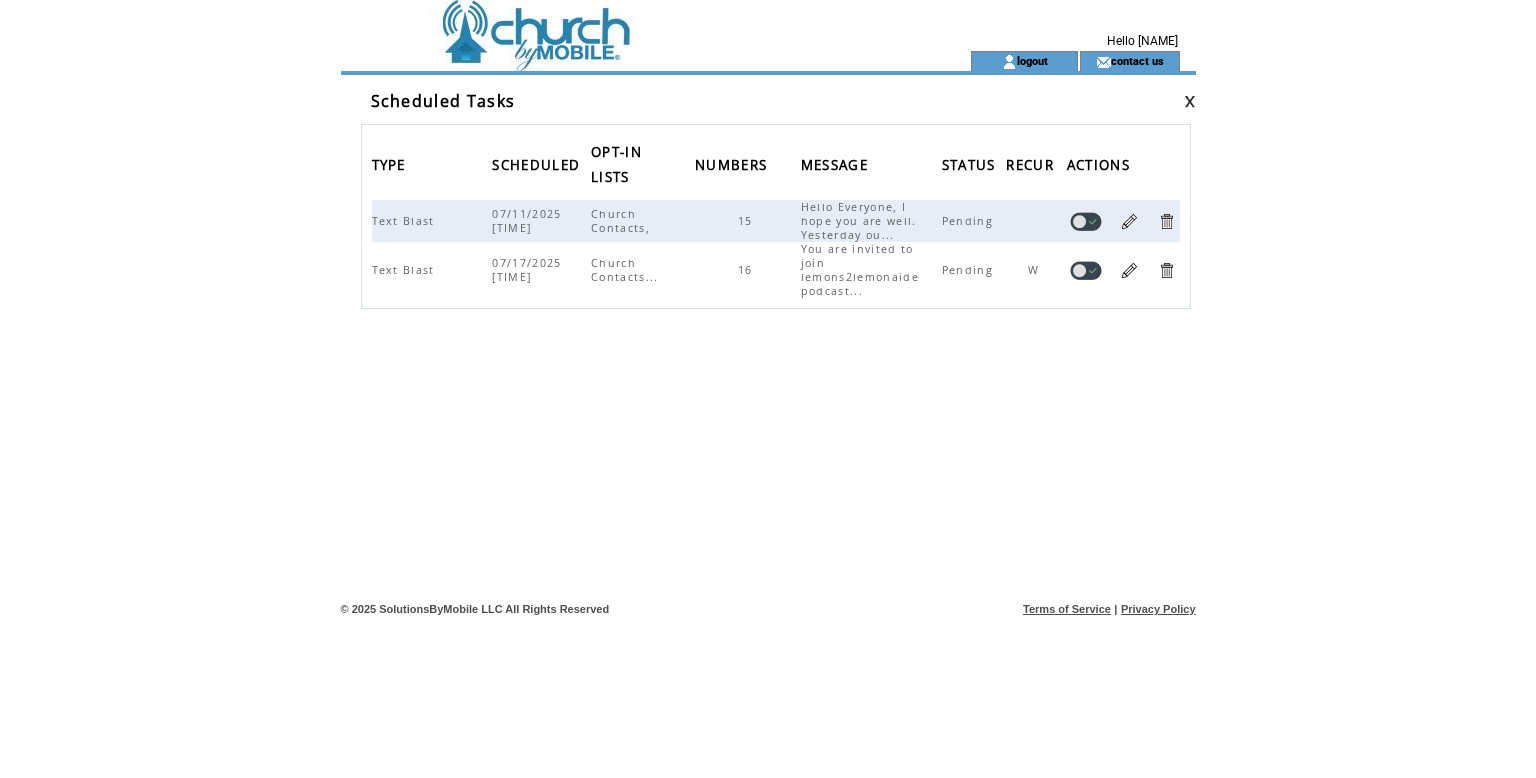 scroll, scrollTop: 0, scrollLeft: 0, axis: both 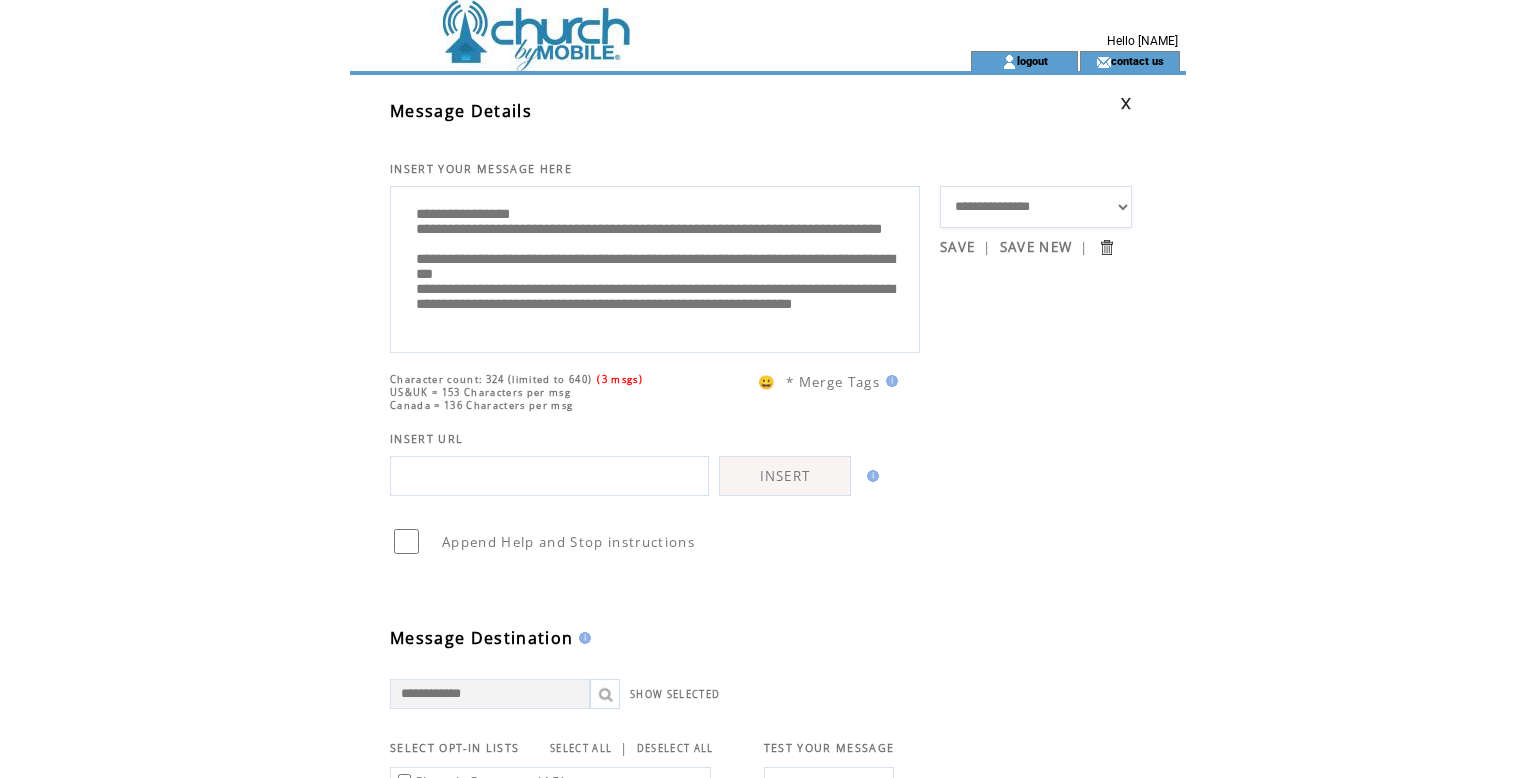 click on "**********" at bounding box center (655, 267) 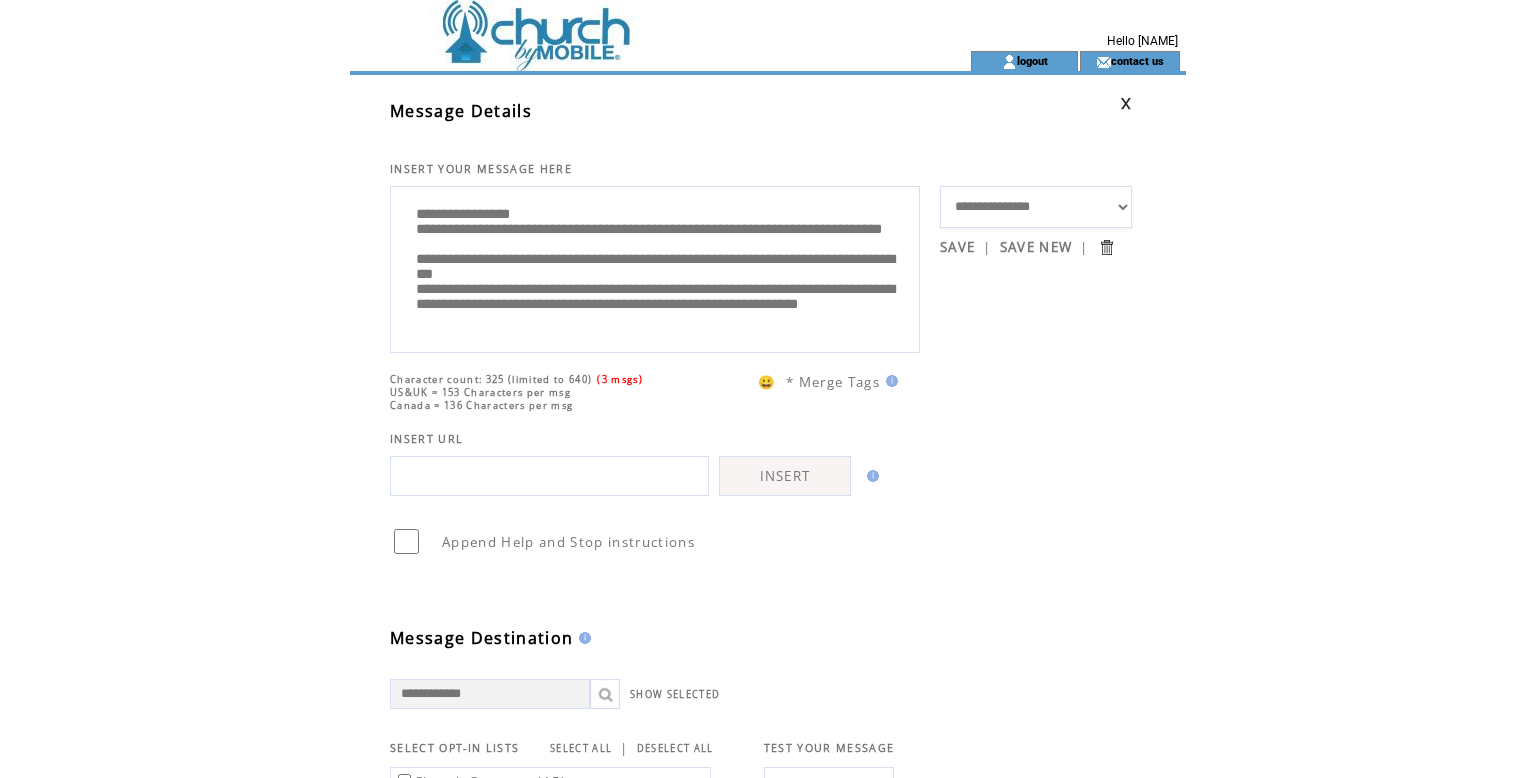 click on "**********" at bounding box center (655, 267) 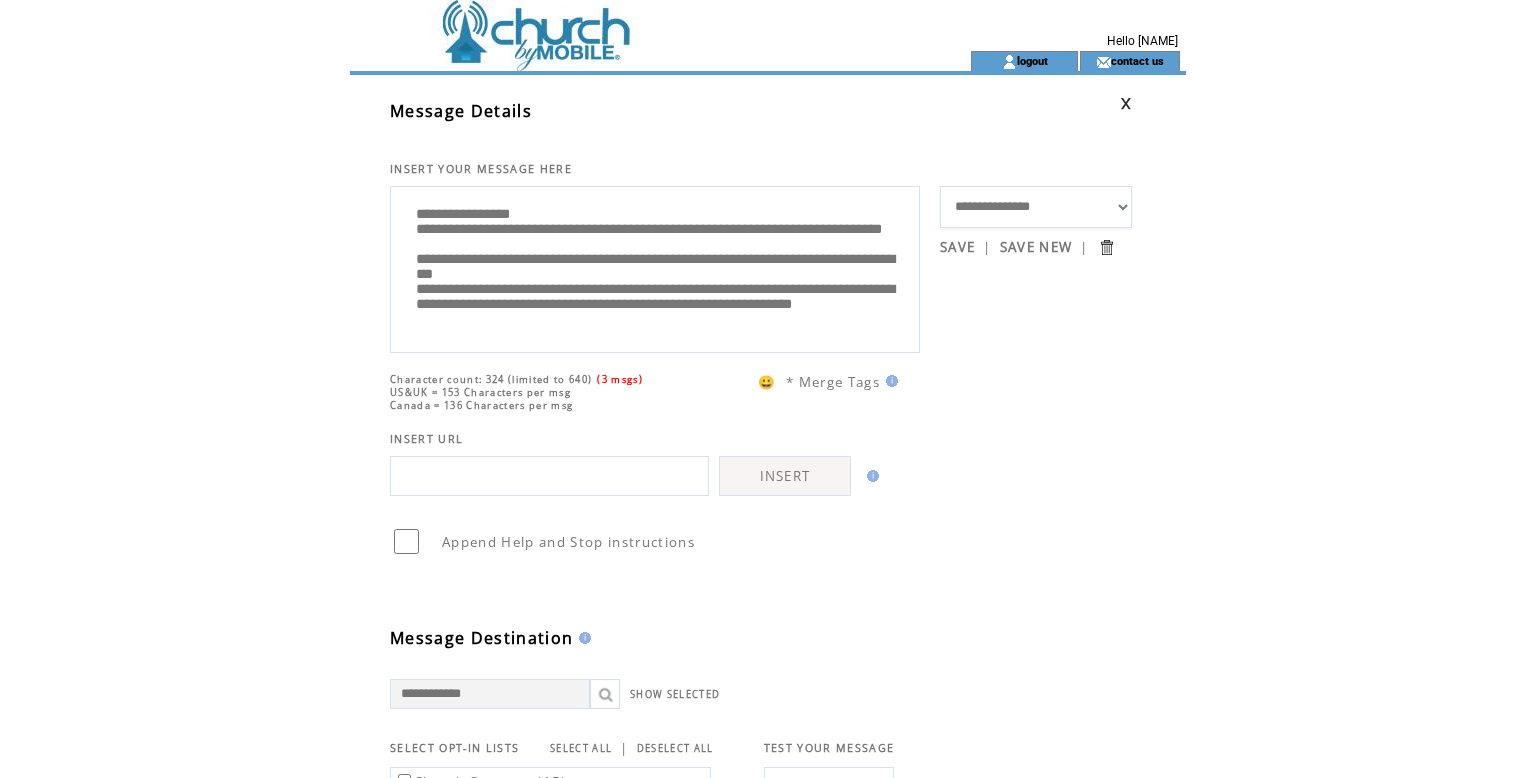 click on "**********" at bounding box center (655, 267) 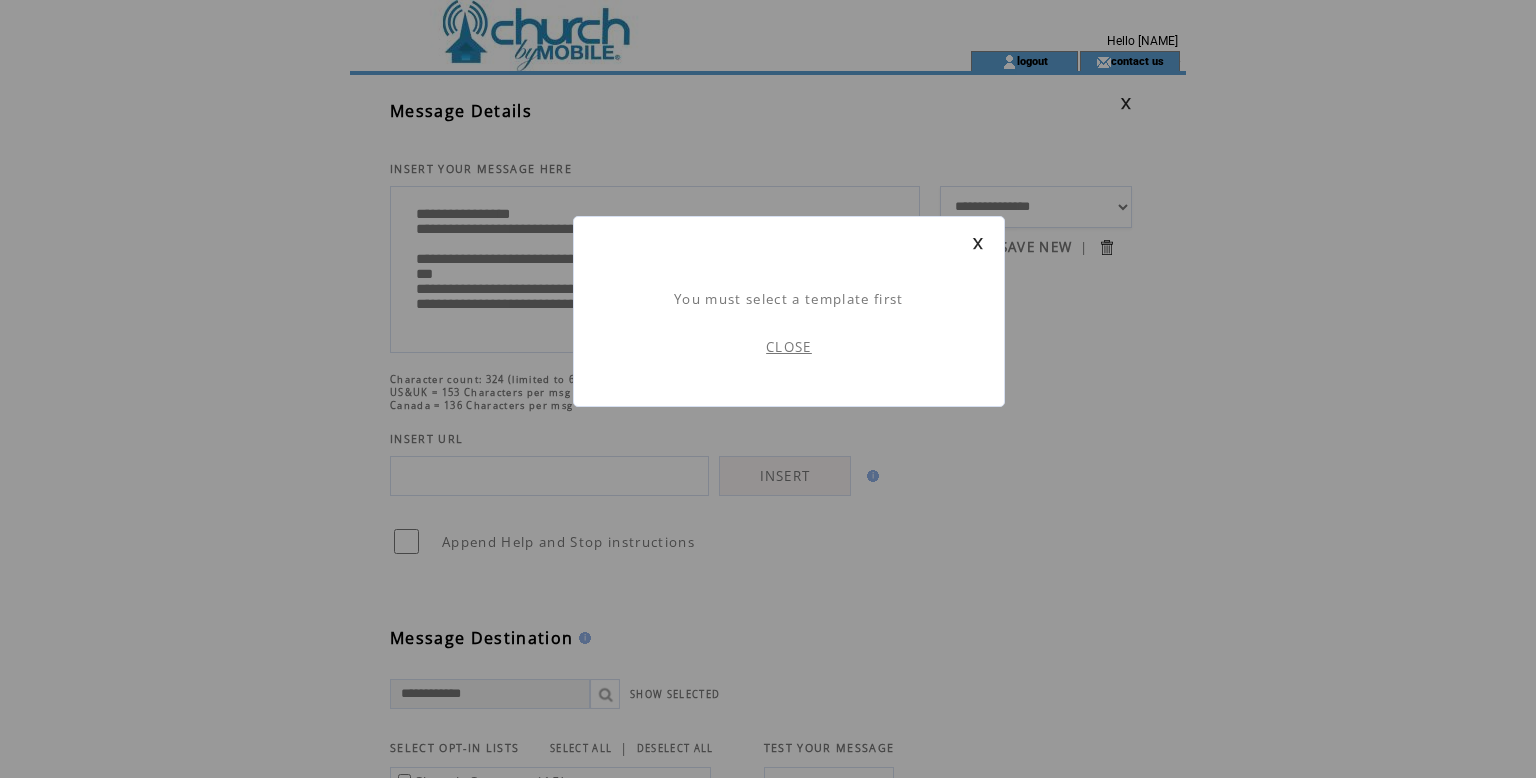 scroll, scrollTop: 0, scrollLeft: 0, axis: both 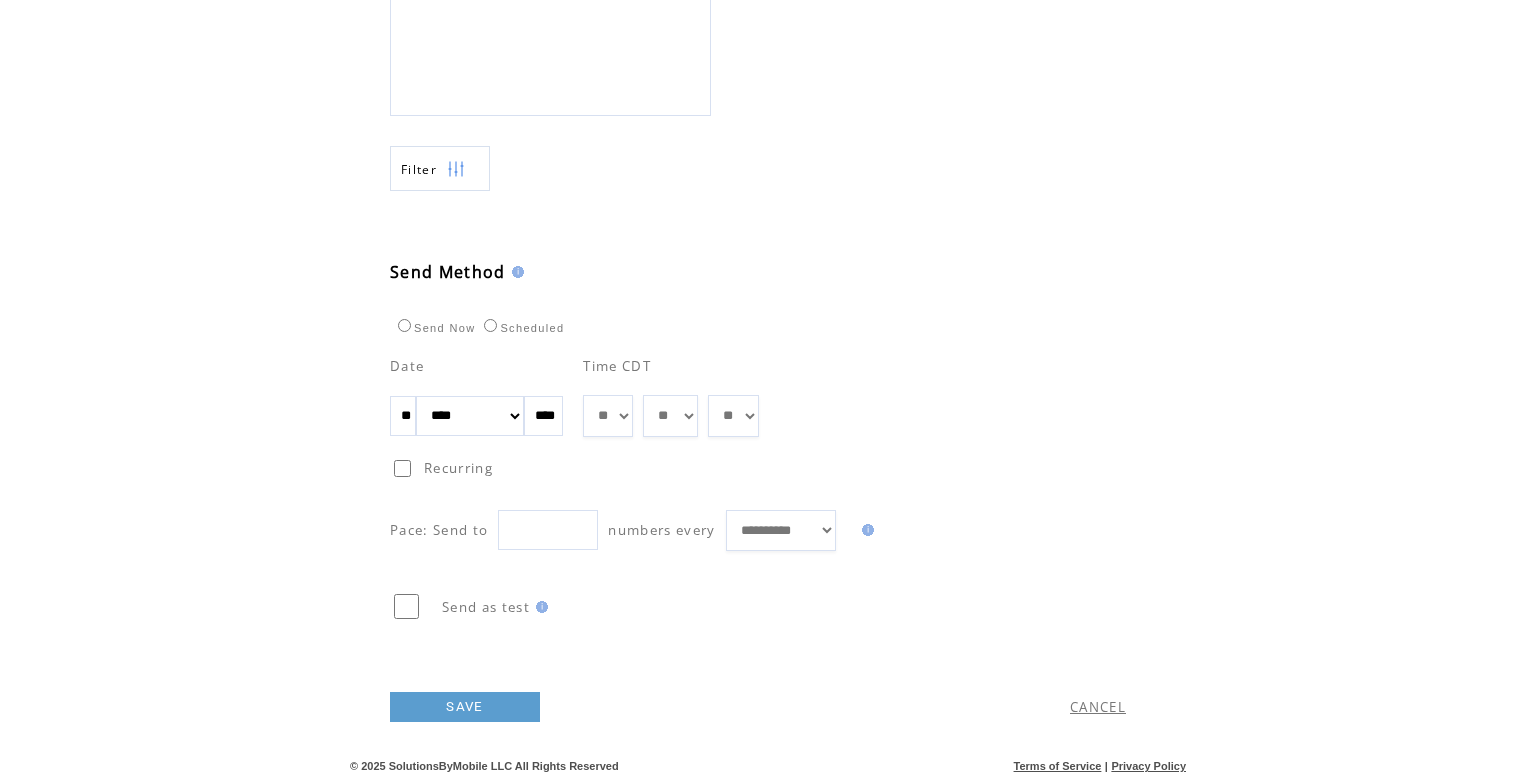 click on "SAVE" at bounding box center (465, 707) 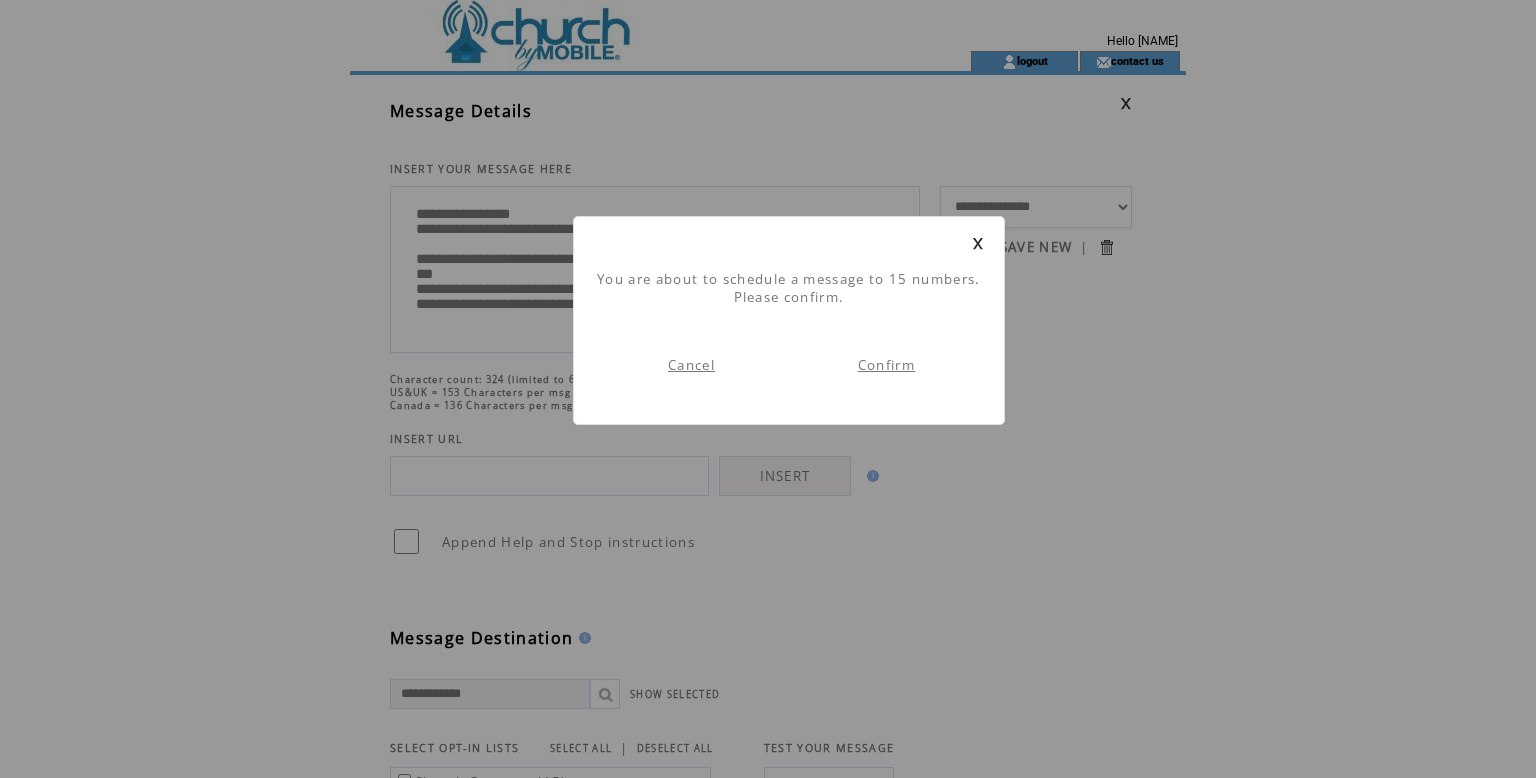 scroll, scrollTop: 0, scrollLeft: 0, axis: both 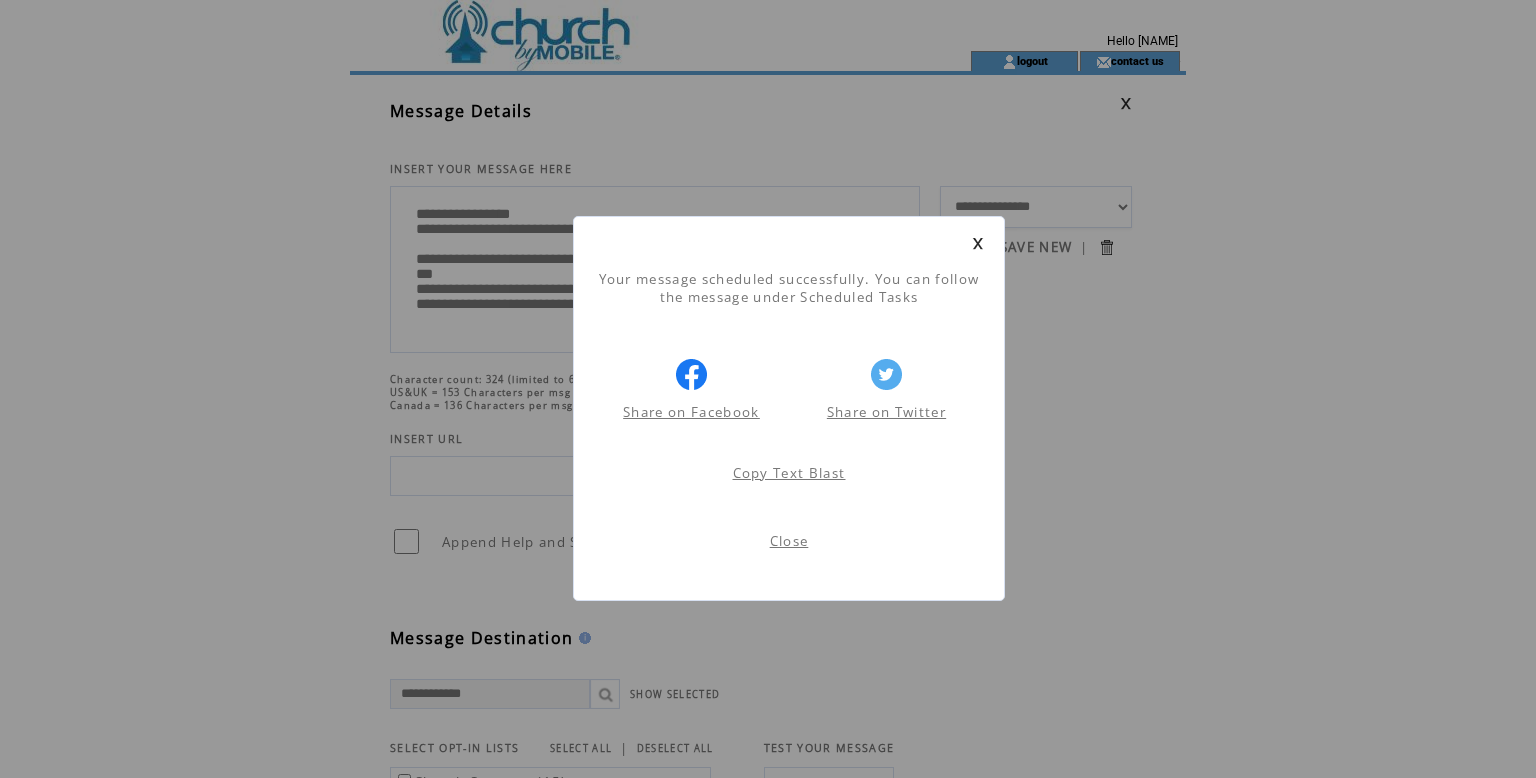 click on "Close" at bounding box center (789, 541) 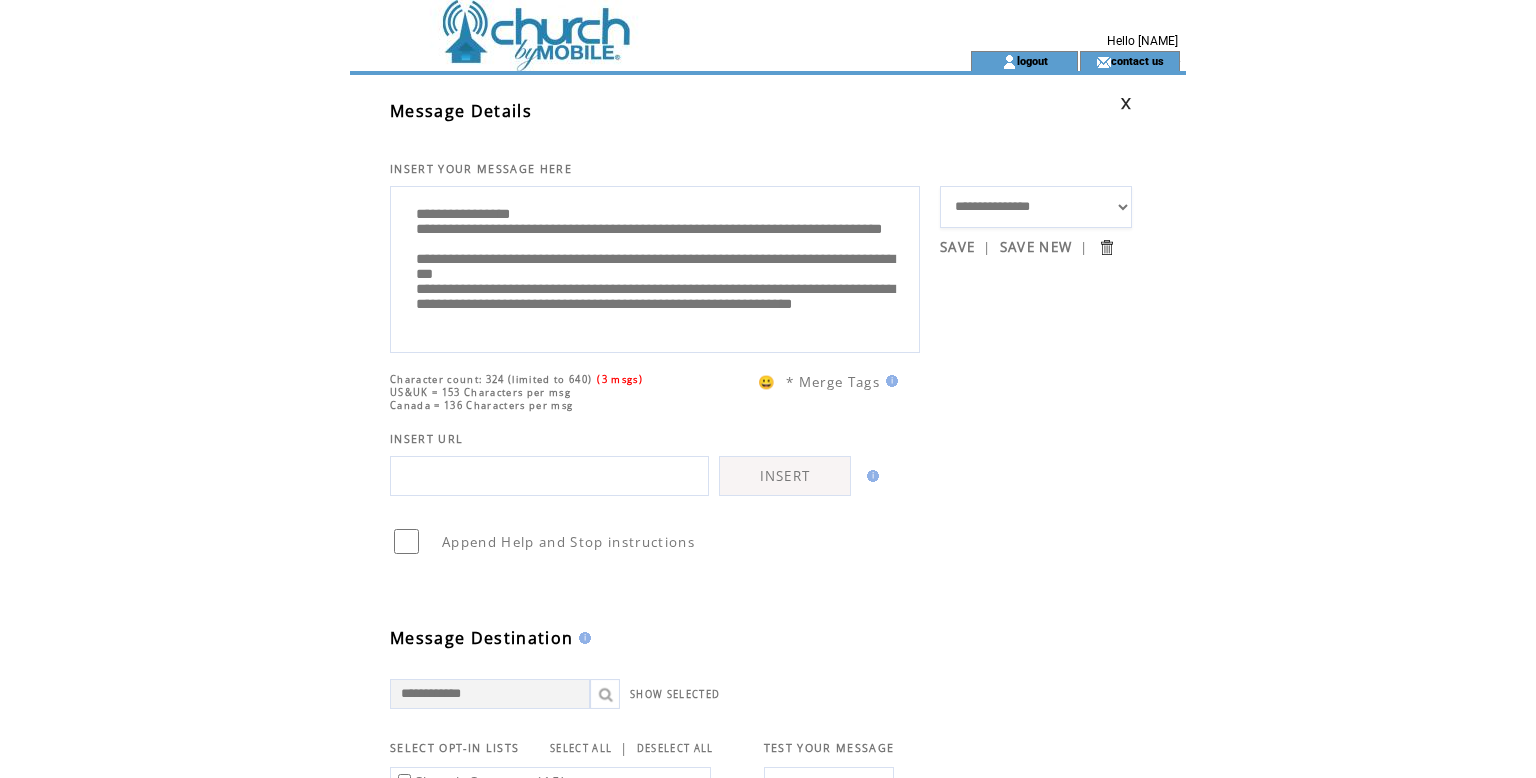 click on "**********" at bounding box center [655, 269] 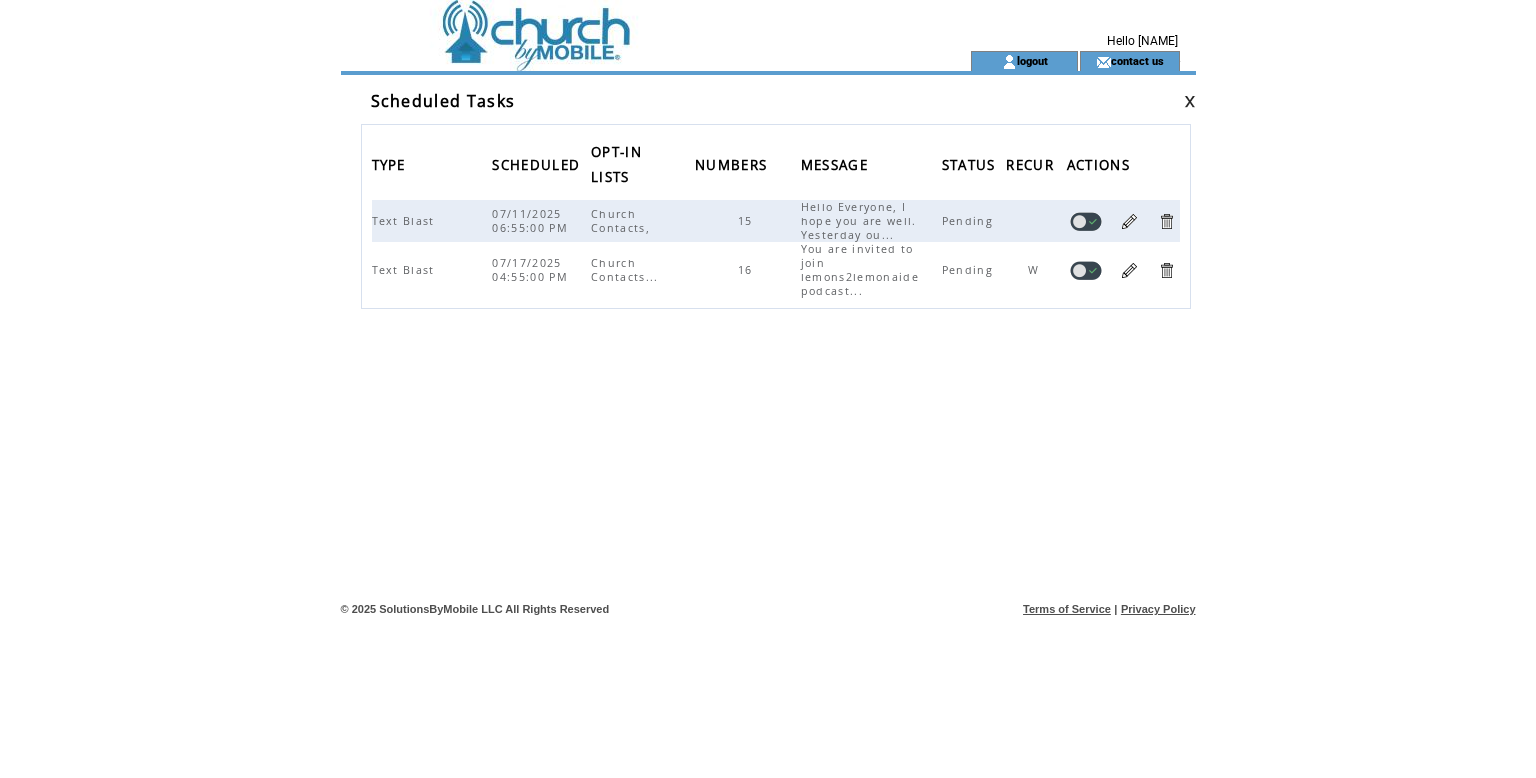 scroll, scrollTop: 0, scrollLeft: 0, axis: both 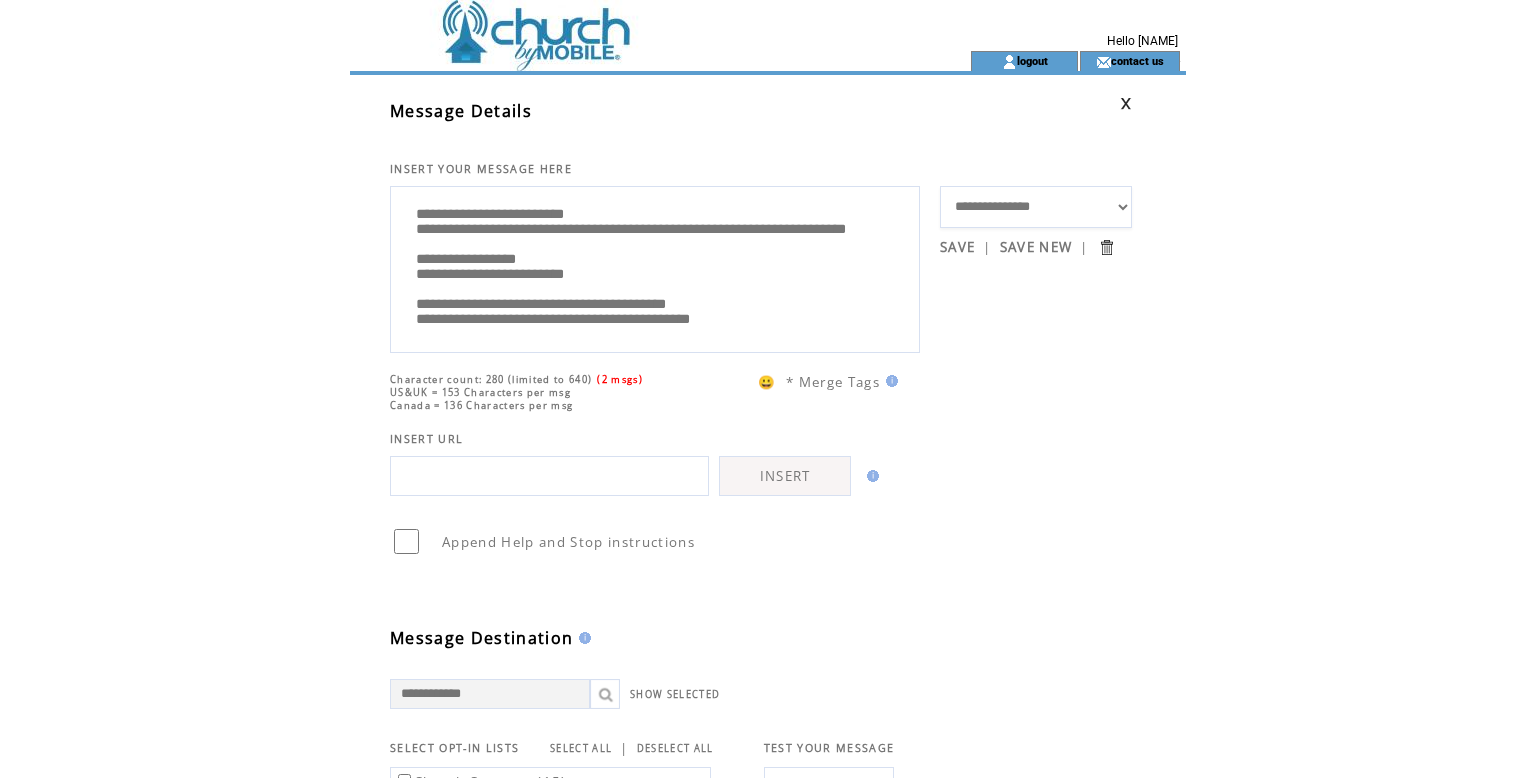 click at bounding box center (1126, 103) 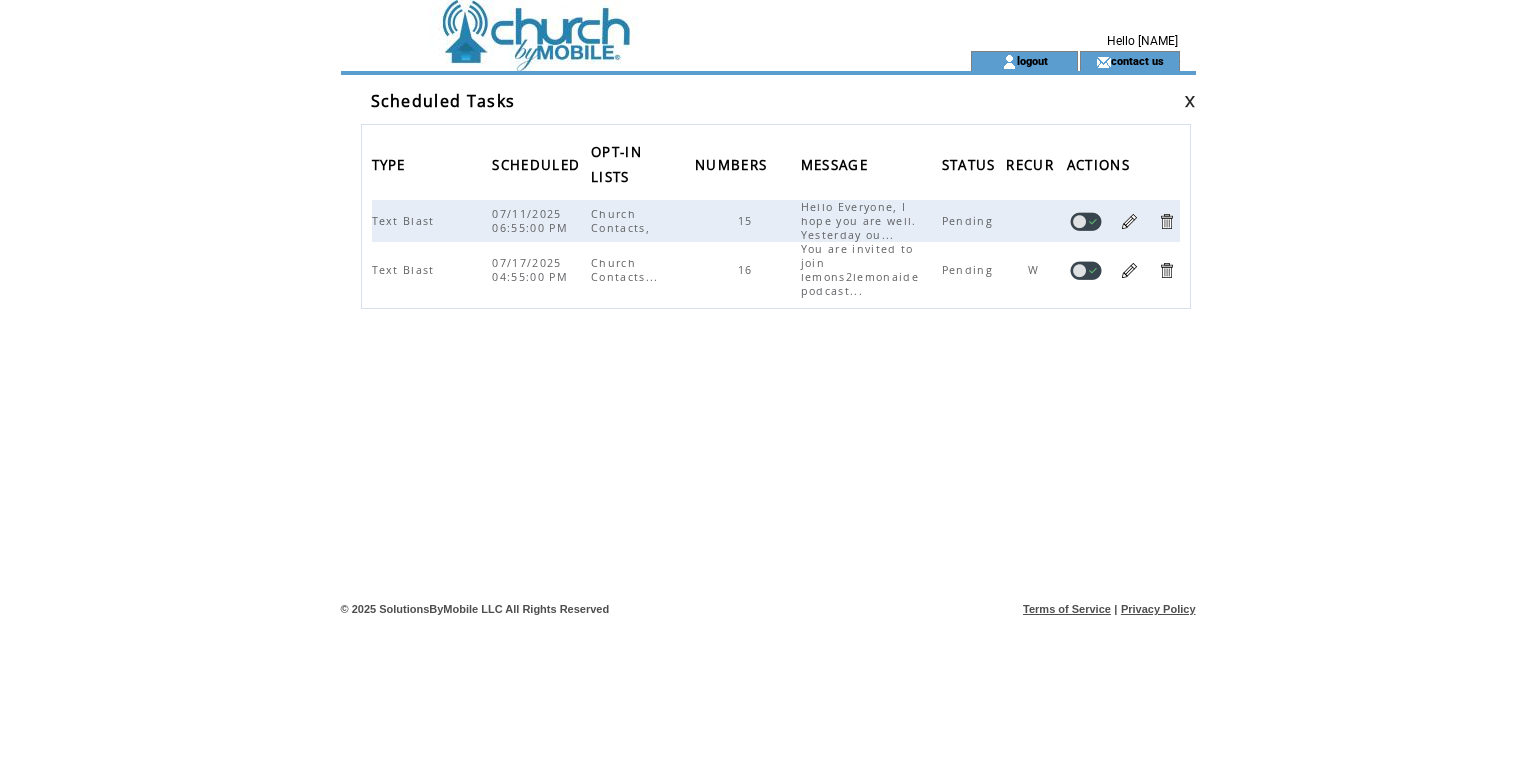 scroll, scrollTop: 0, scrollLeft: 0, axis: both 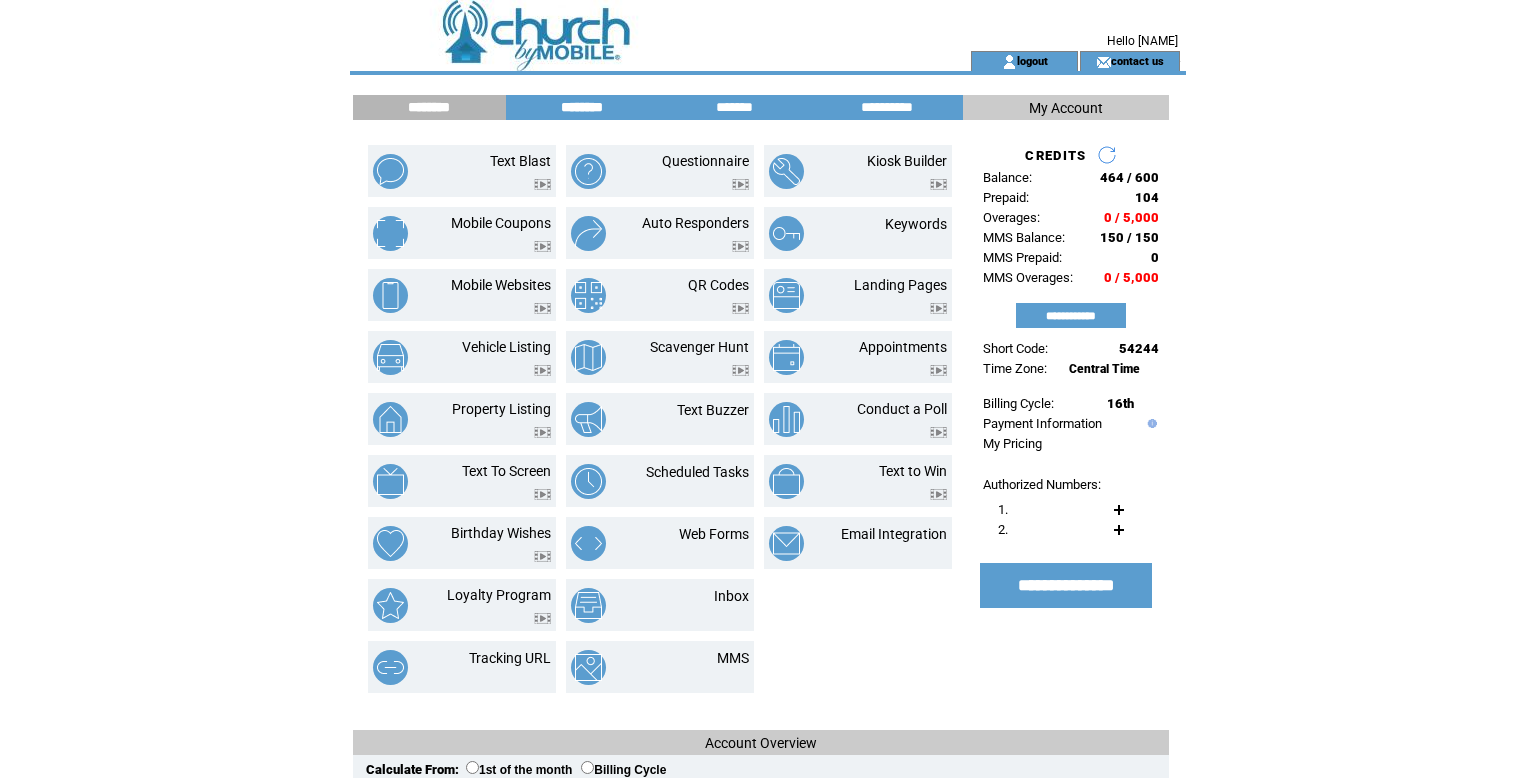 click on "********" at bounding box center (582, 107) 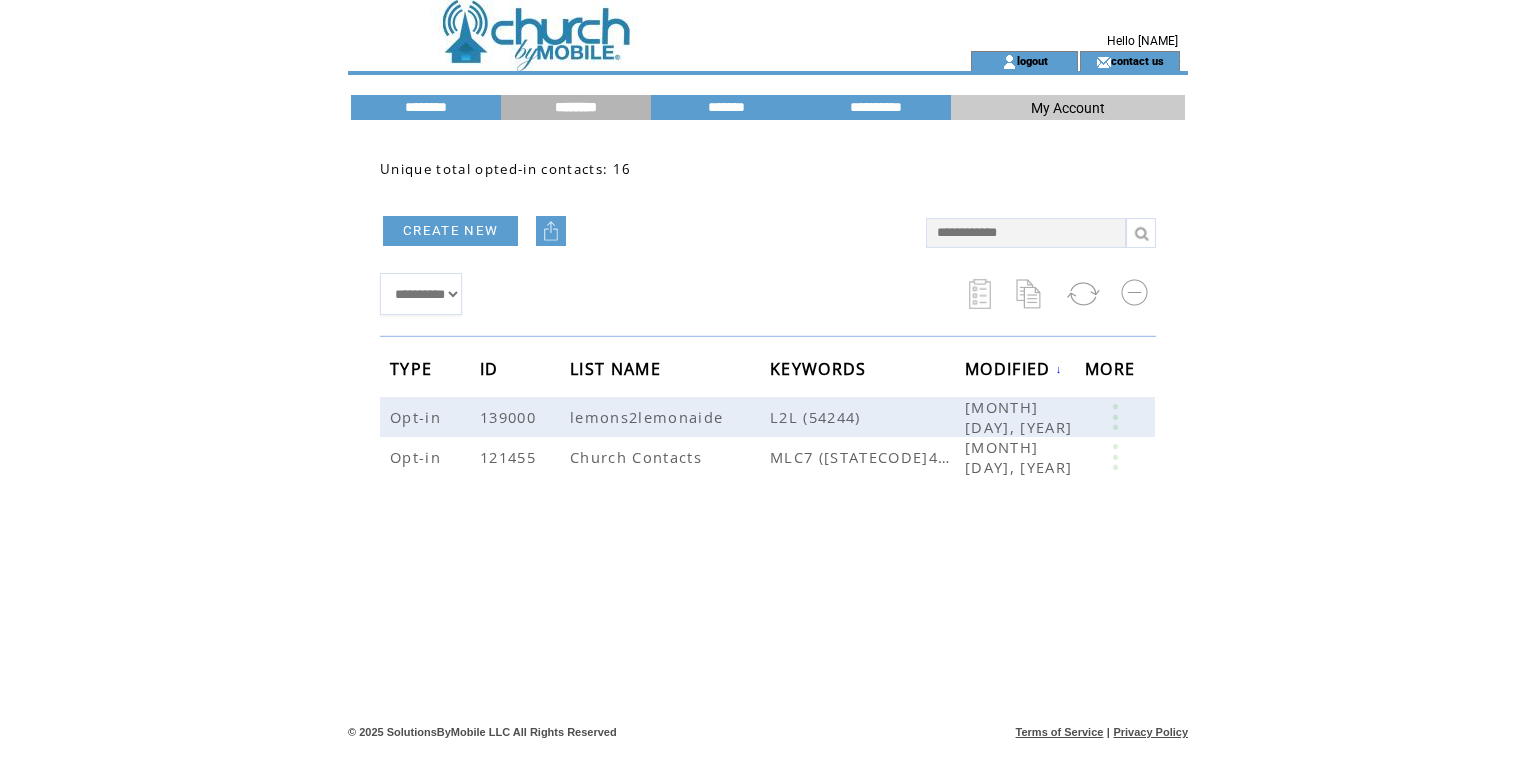 scroll, scrollTop: 0, scrollLeft: 0, axis: both 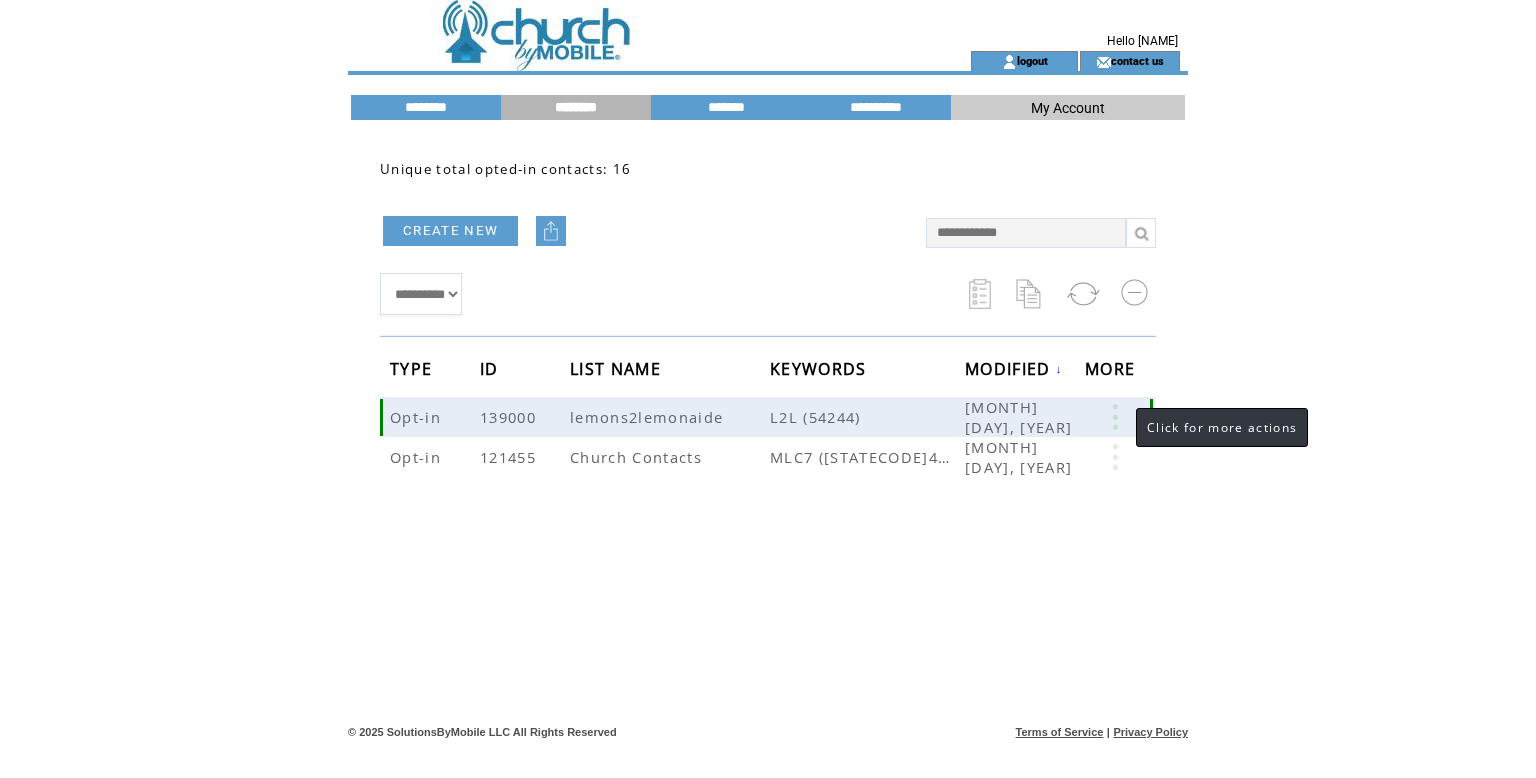 click at bounding box center [1115, 417] 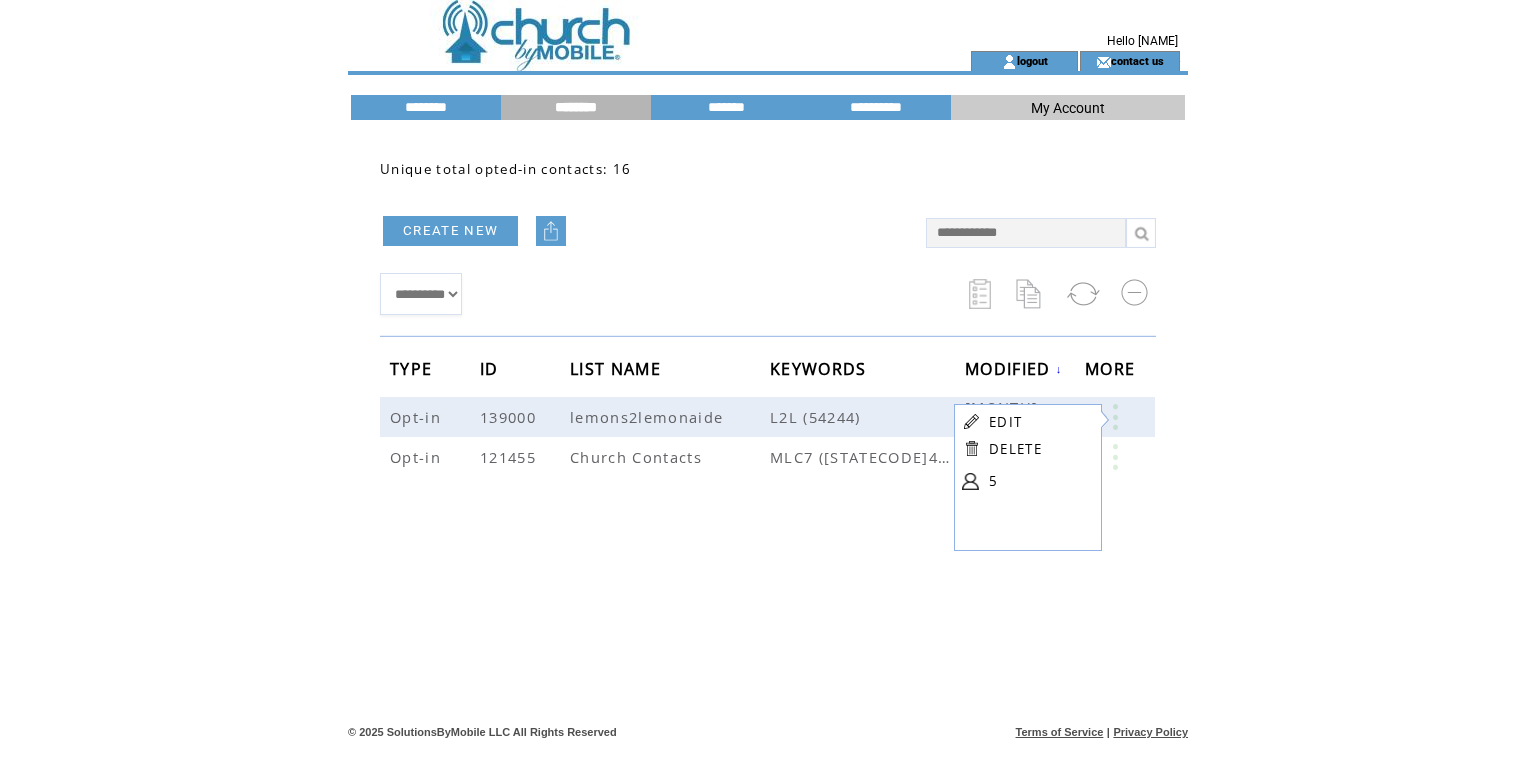 click on "EDIT DELETE 5" at bounding box center [1025, 454] 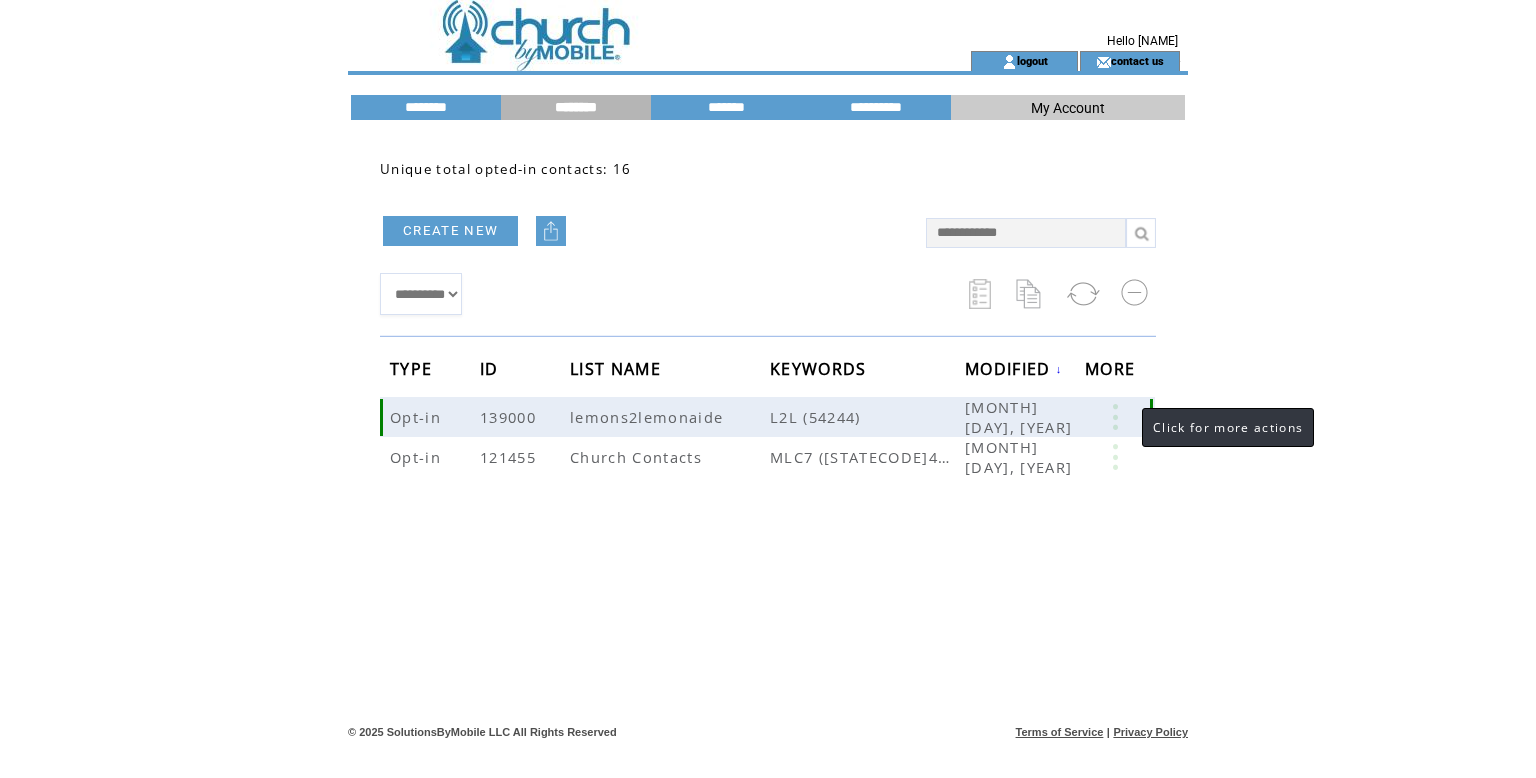 click at bounding box center (1115, 417) 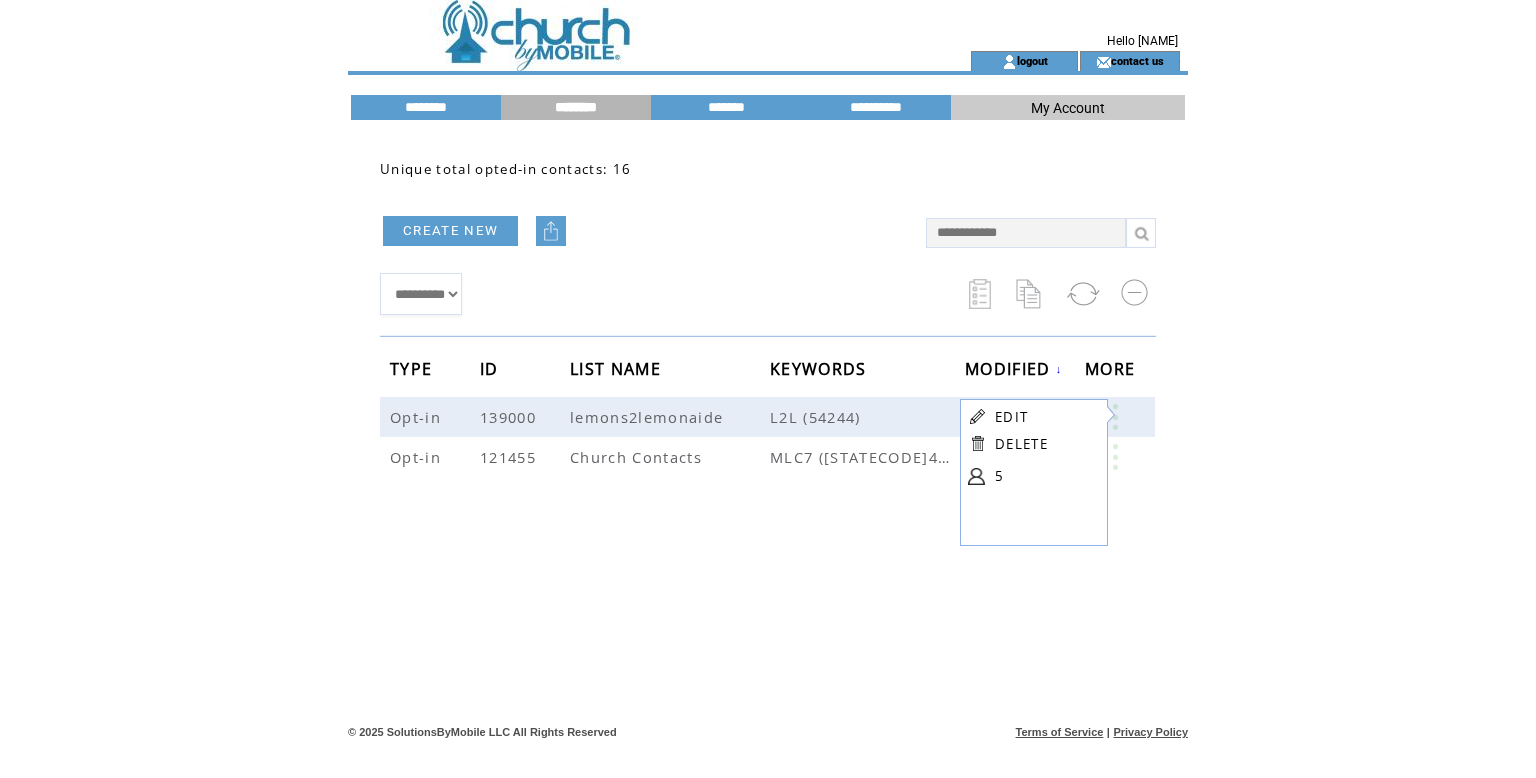 click on "EDIT DELETE 5" at bounding box center [1031, 449] 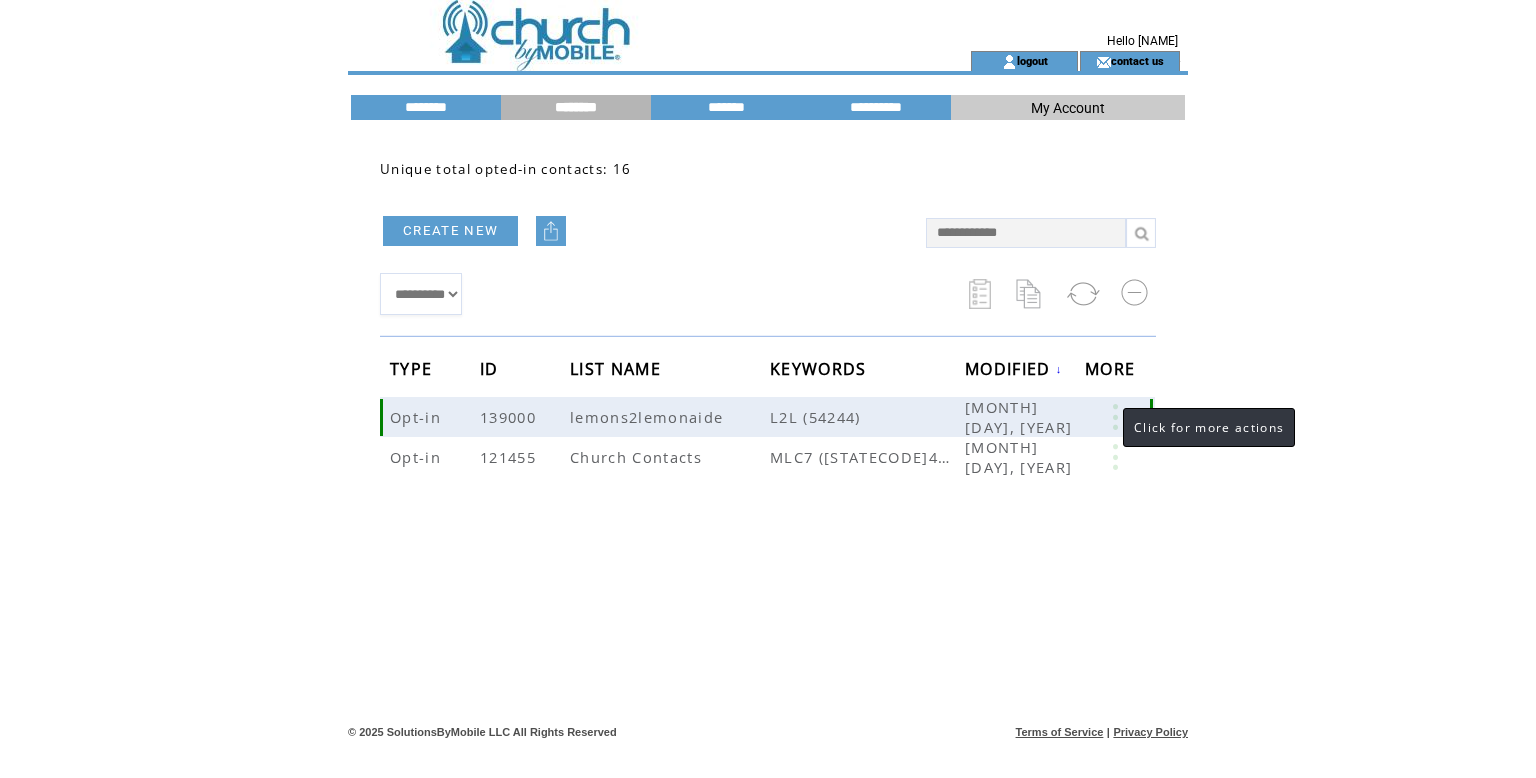 click at bounding box center (1115, 417) 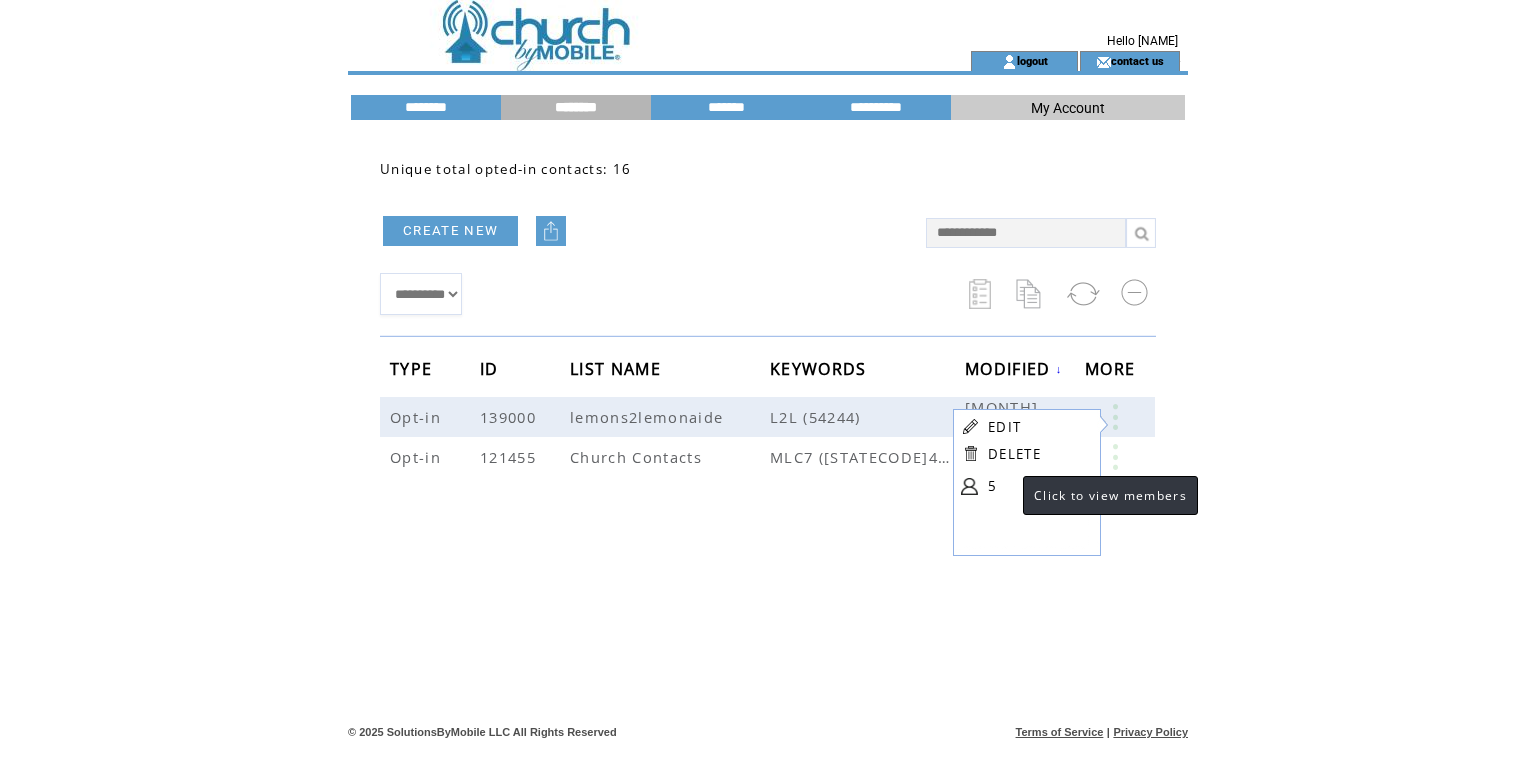 click on "5" at bounding box center [1038, 486] 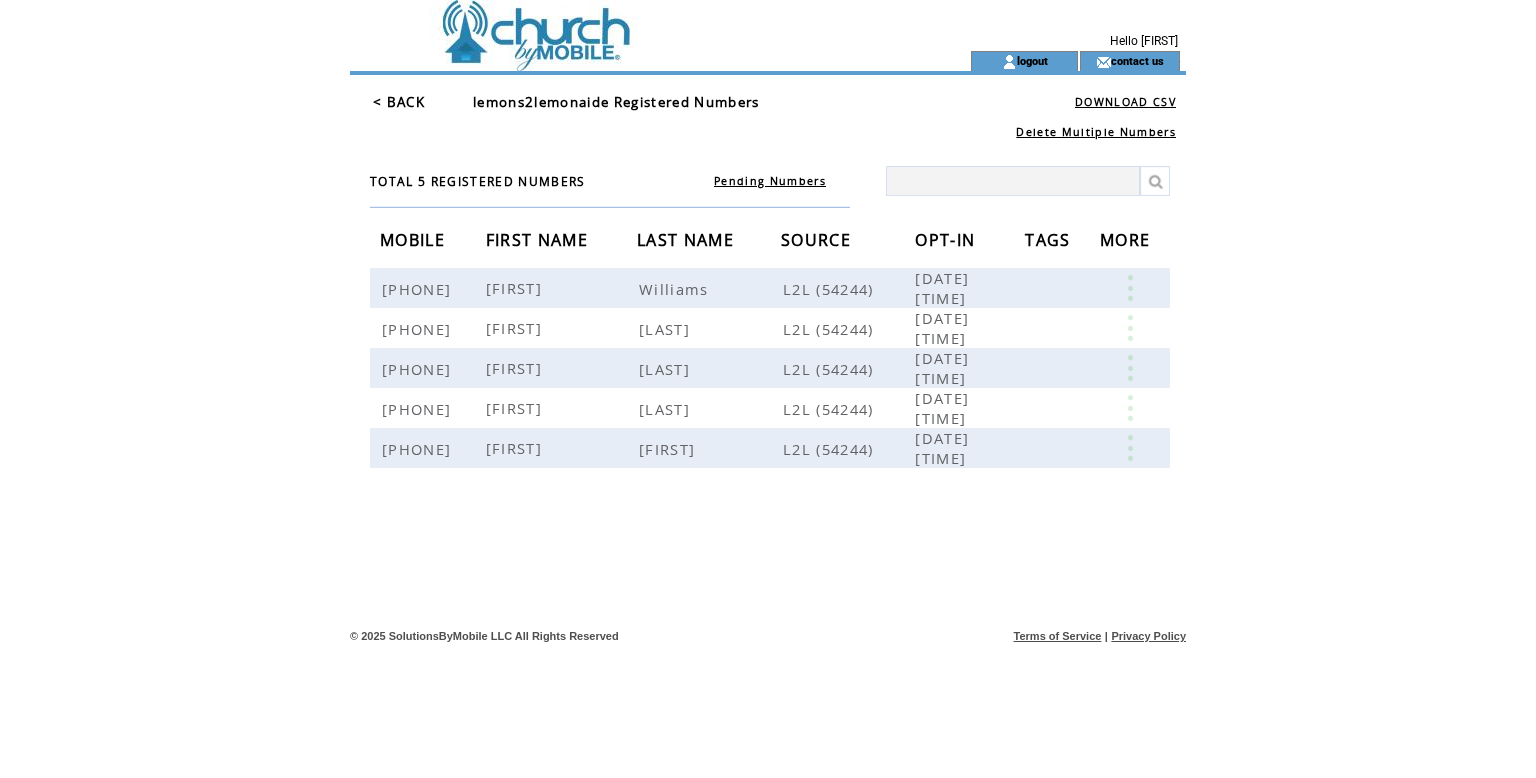 scroll, scrollTop: 0, scrollLeft: 0, axis: both 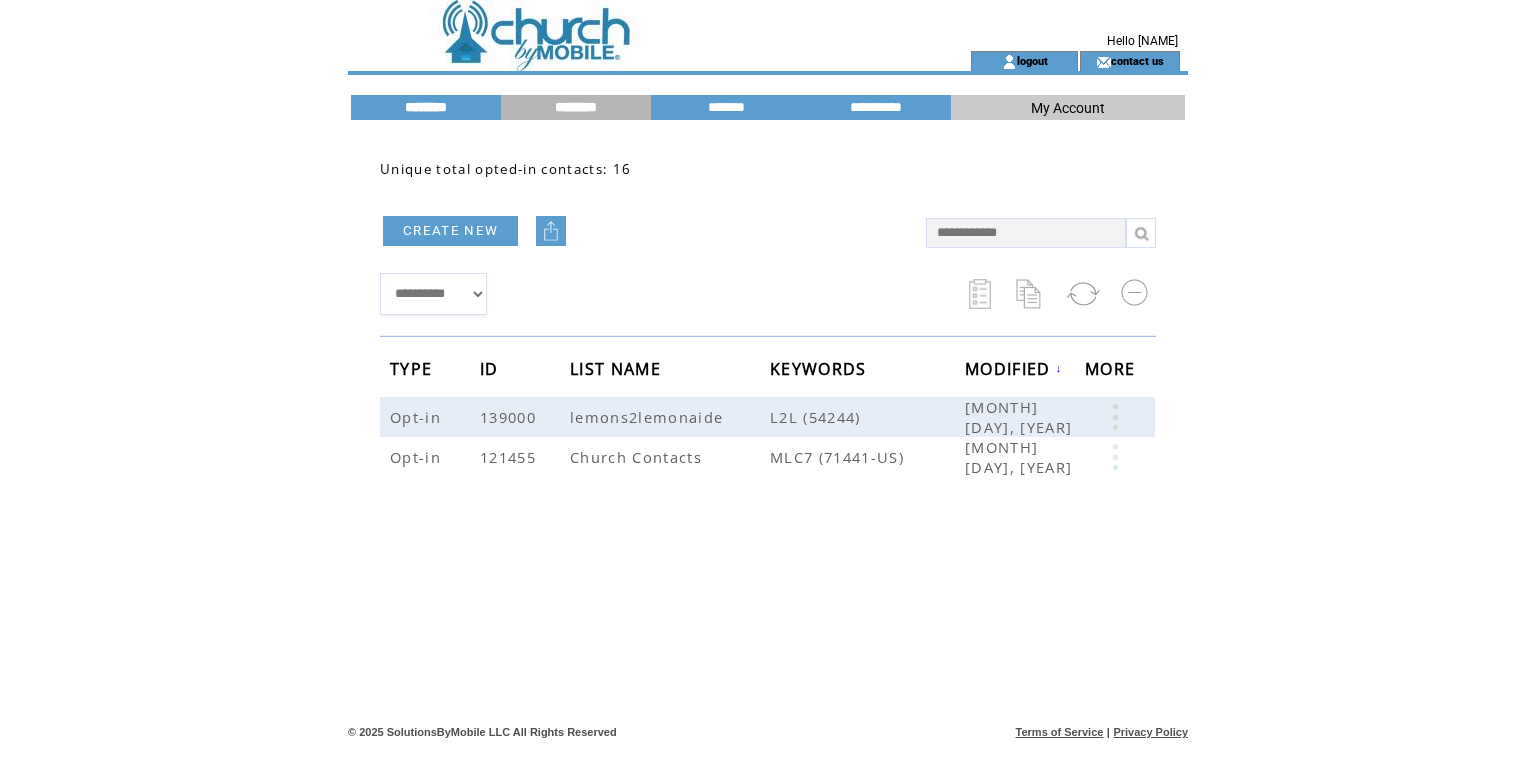 click on "********" at bounding box center [426, 107] 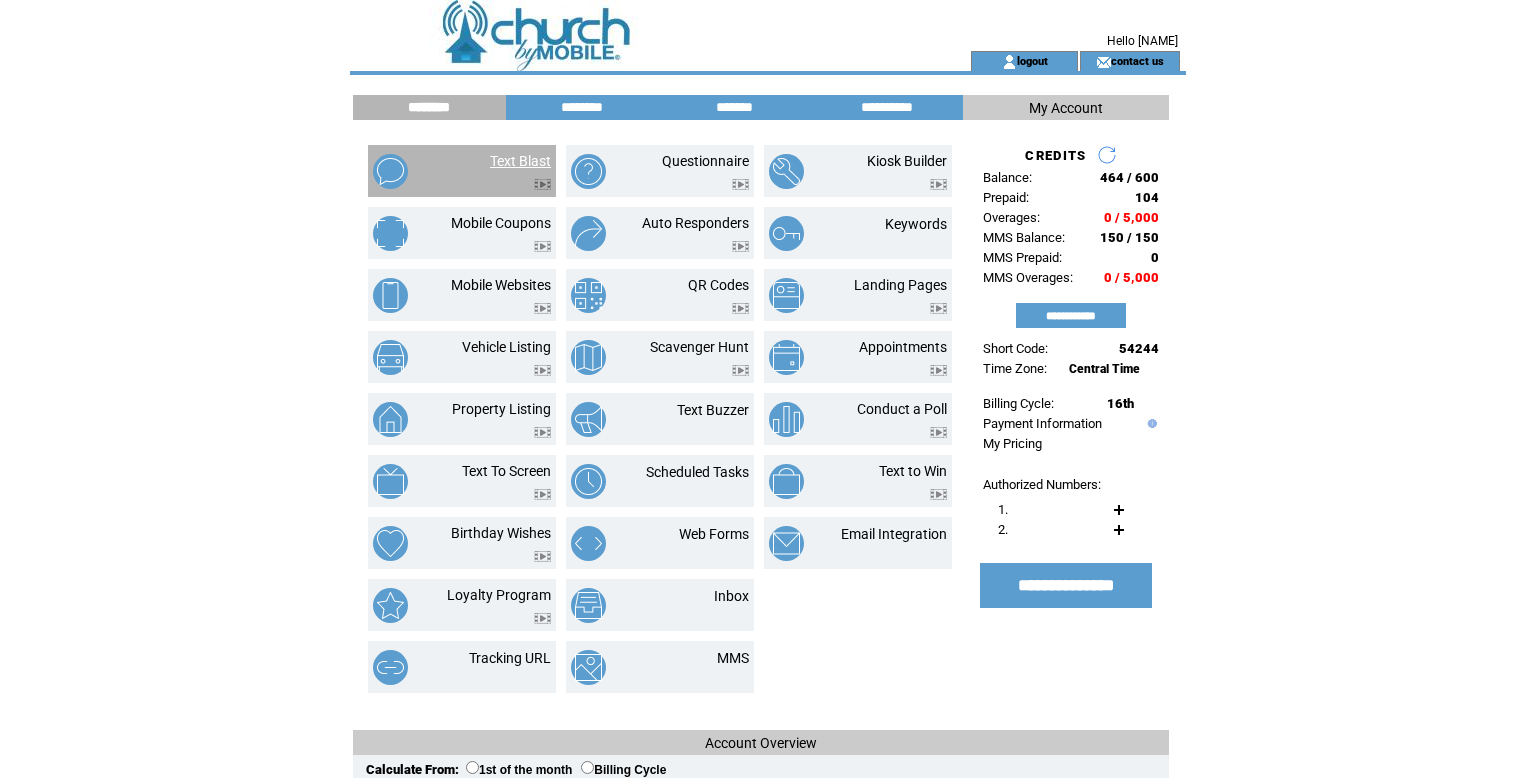 click on "Text Blast" at bounding box center [520, 161] 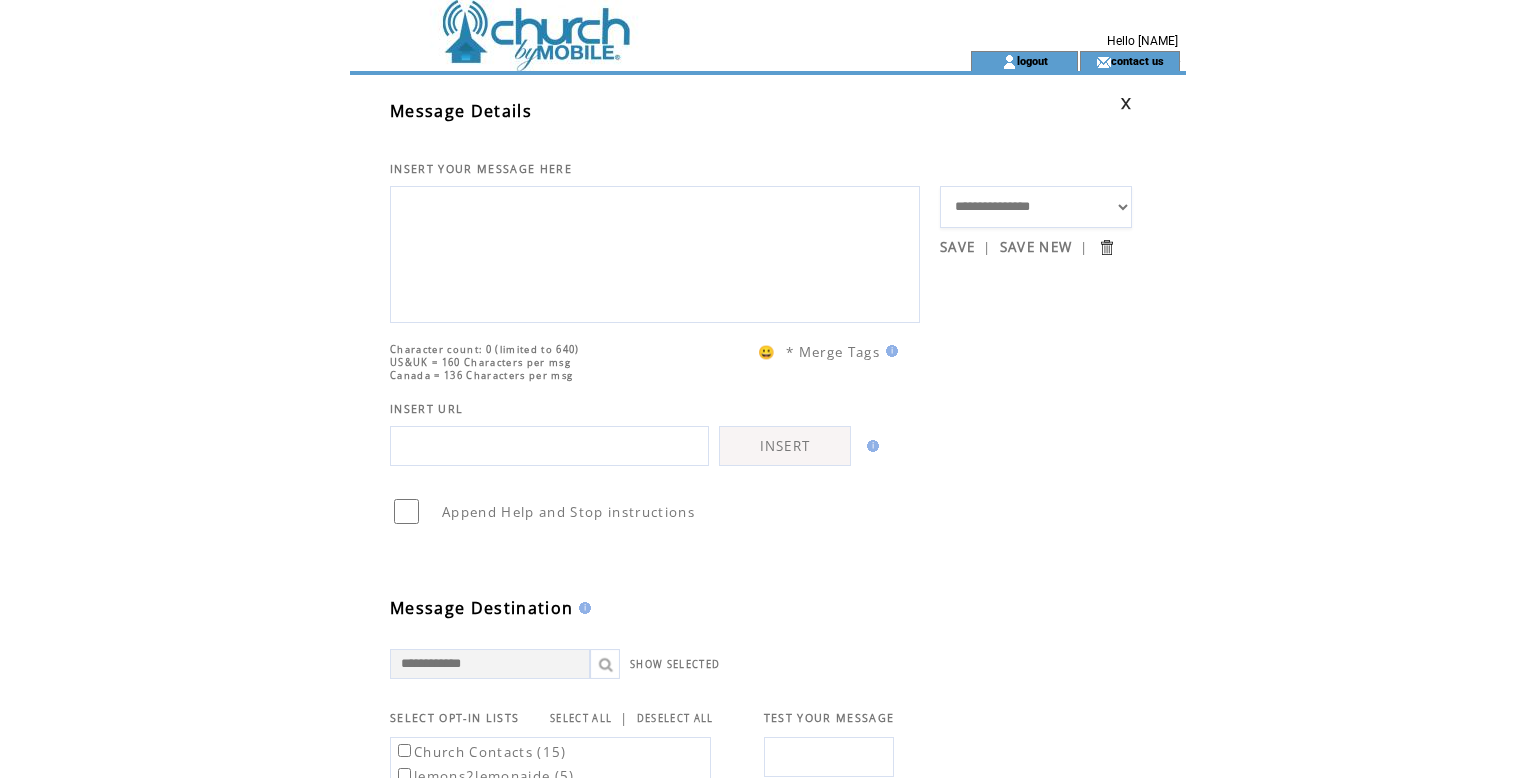 scroll, scrollTop: 0, scrollLeft: 0, axis: both 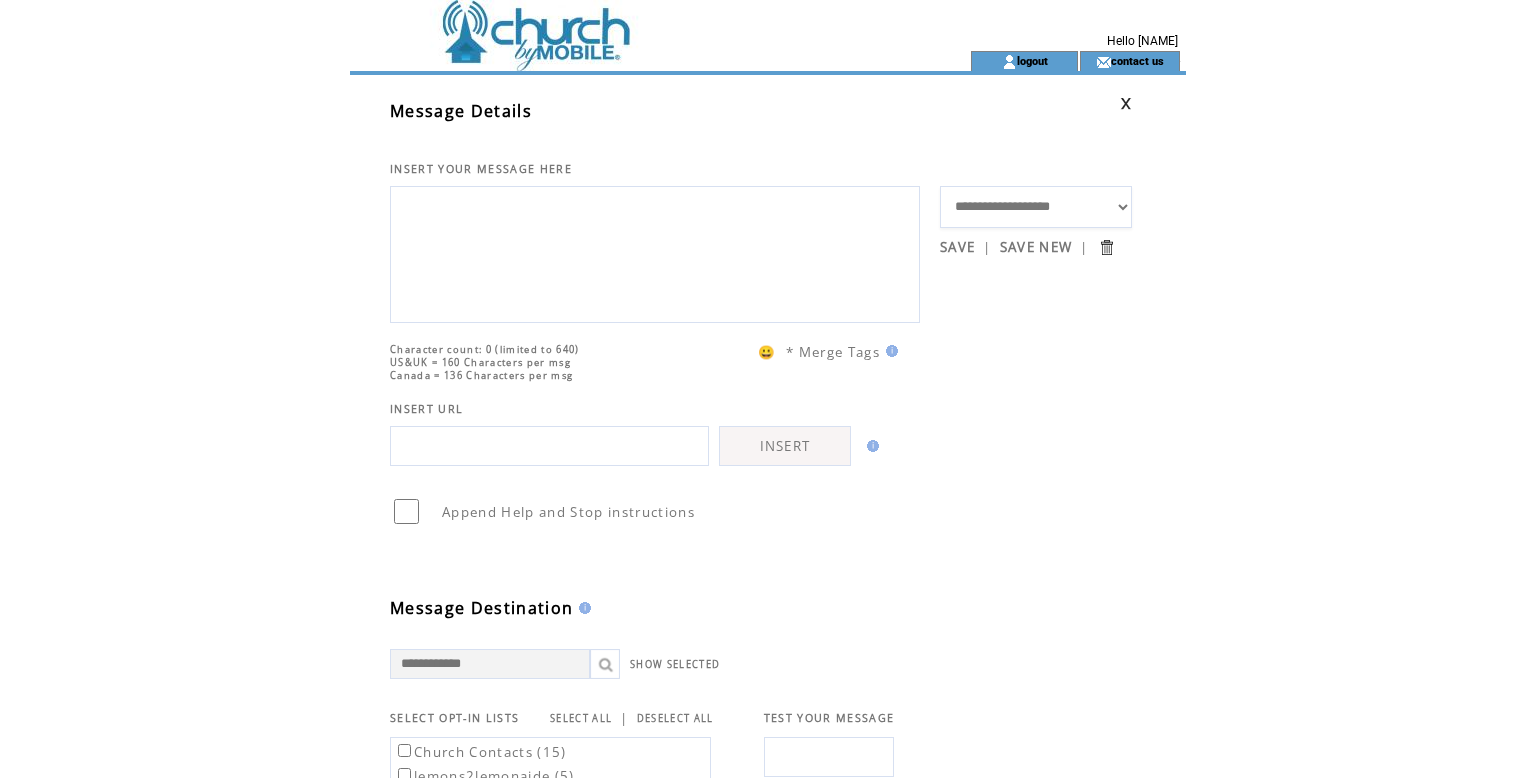 click on "**********" at bounding box center [1036, 207] 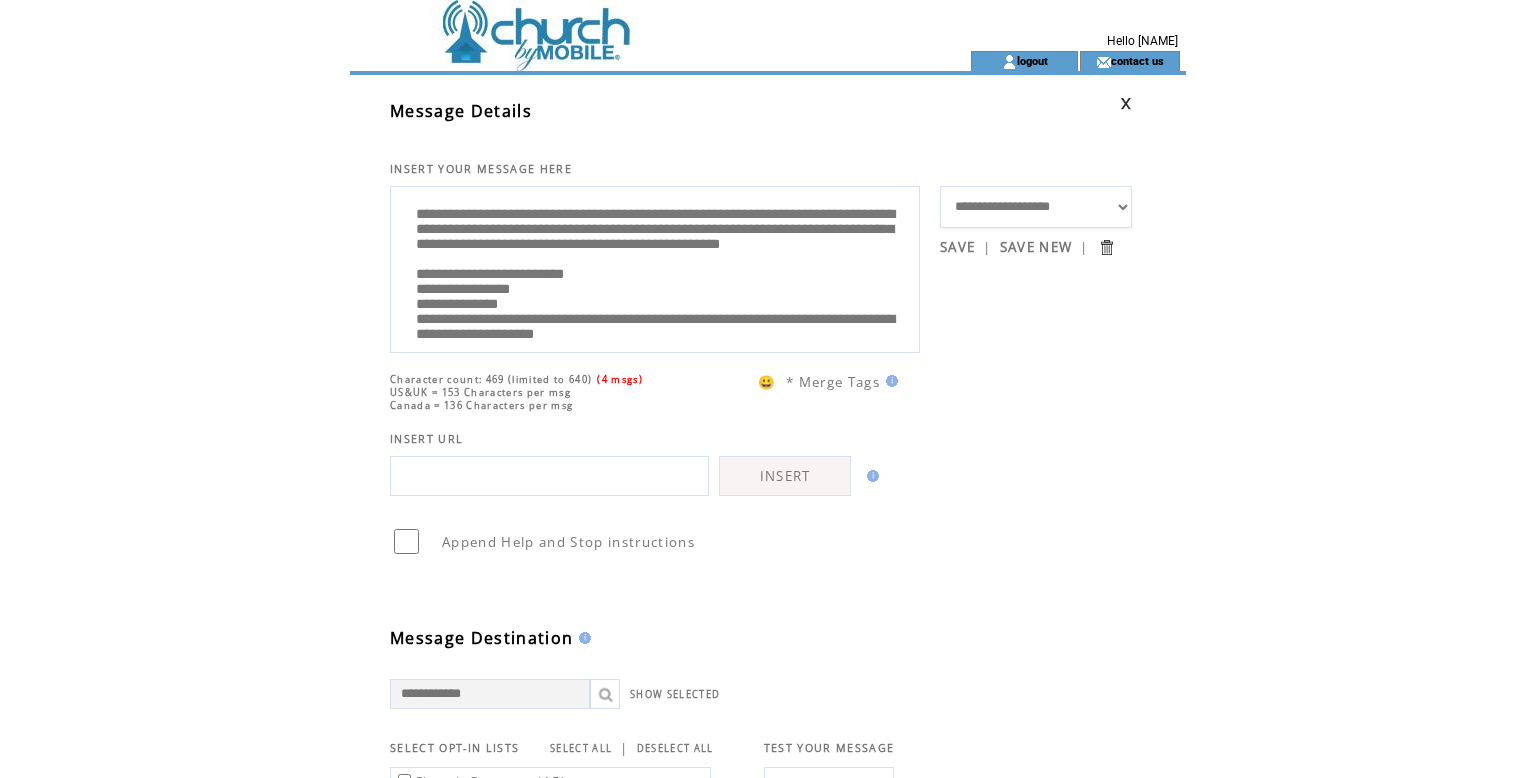 click on "**********" at bounding box center (1036, 207) 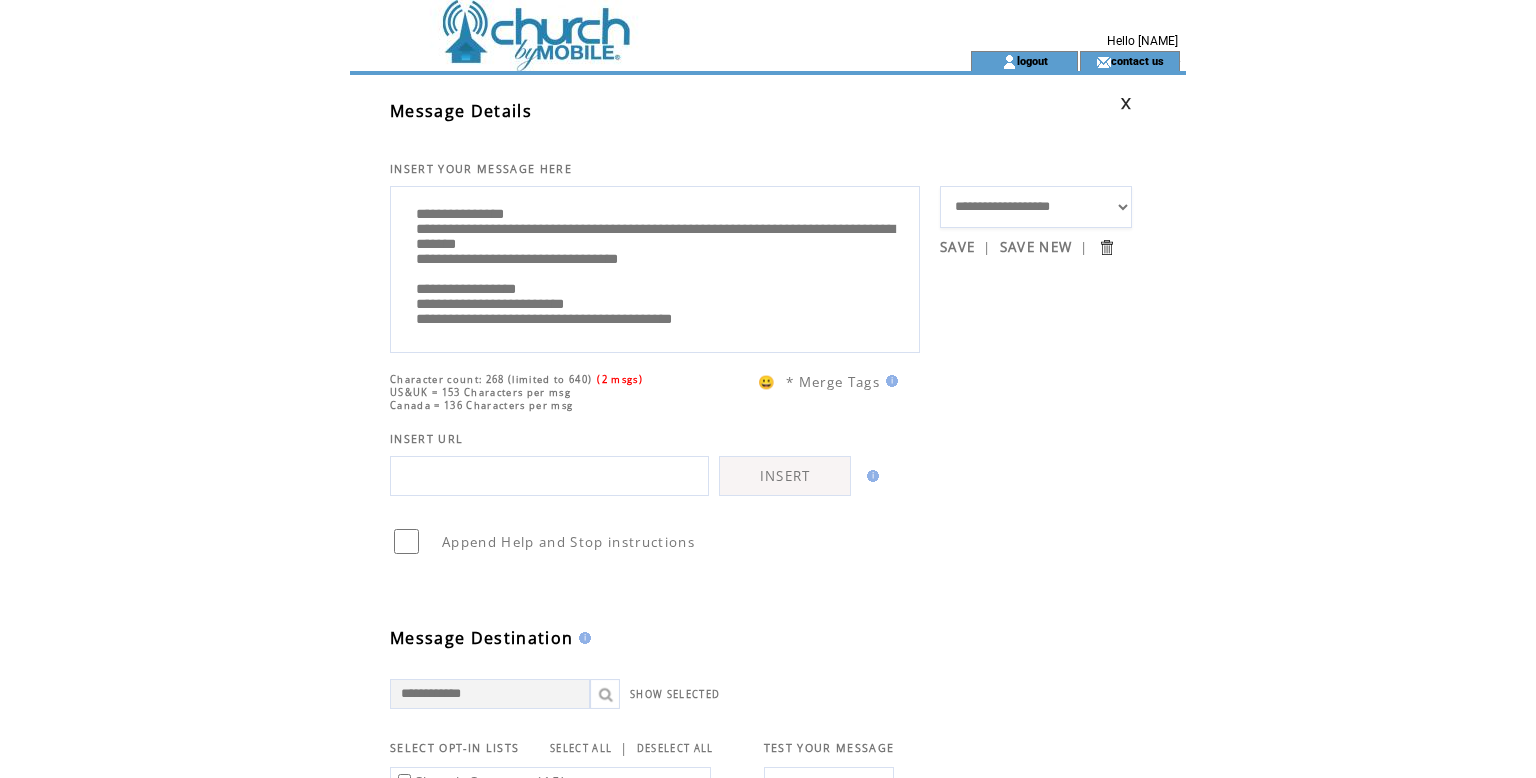 click at bounding box center (1126, 103) 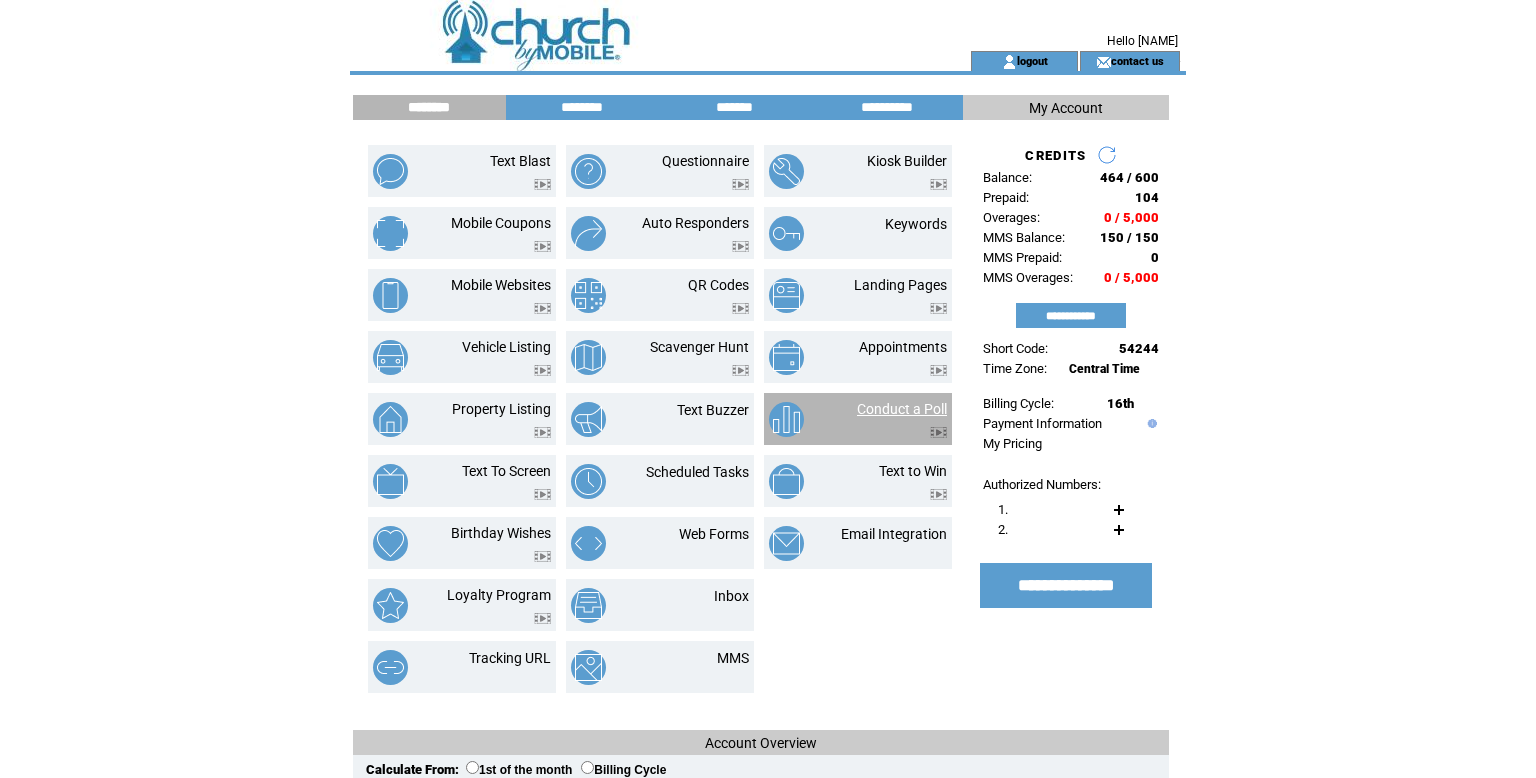scroll, scrollTop: 0, scrollLeft: 0, axis: both 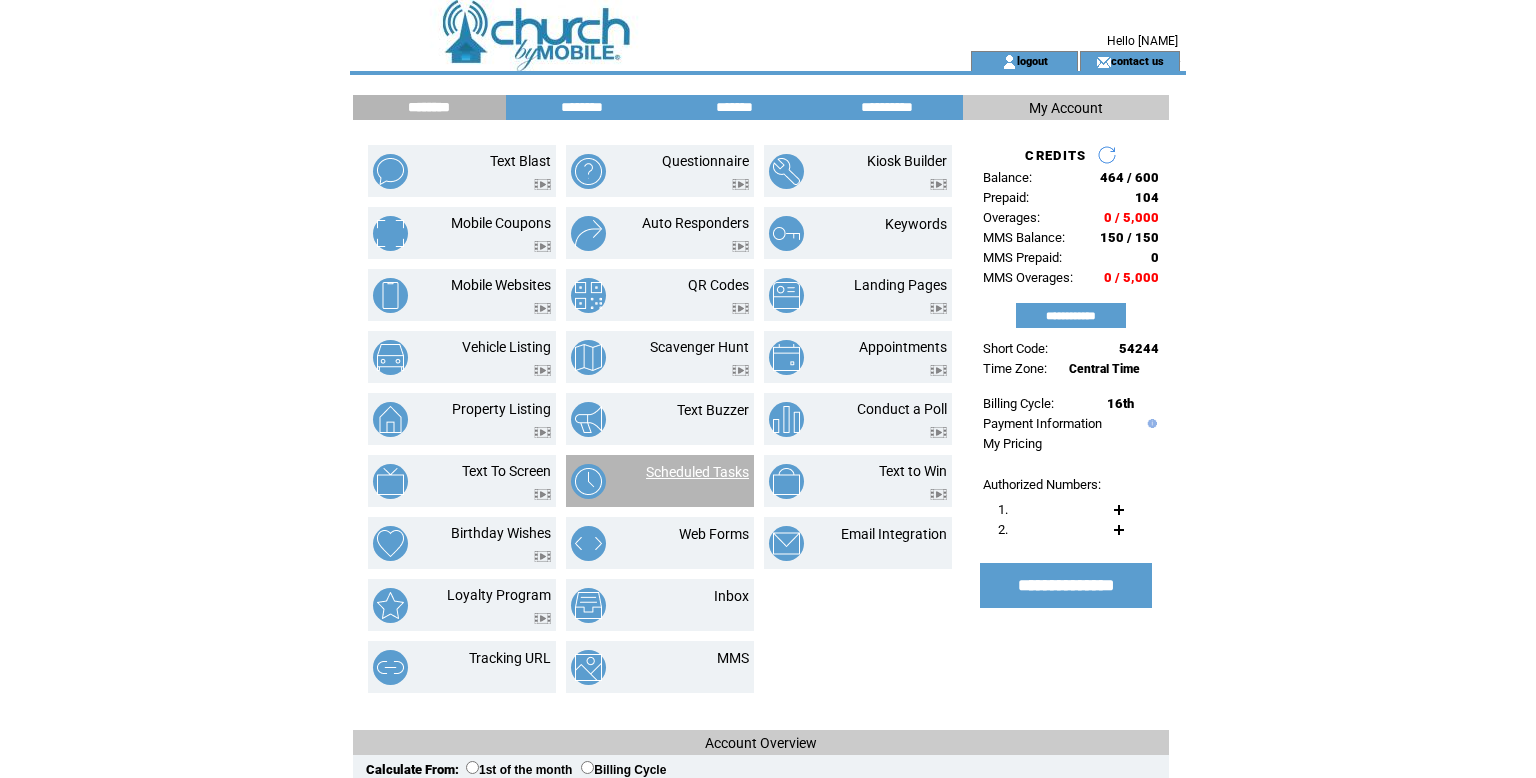 click on "Scheduled Tasks" at bounding box center [697, 472] 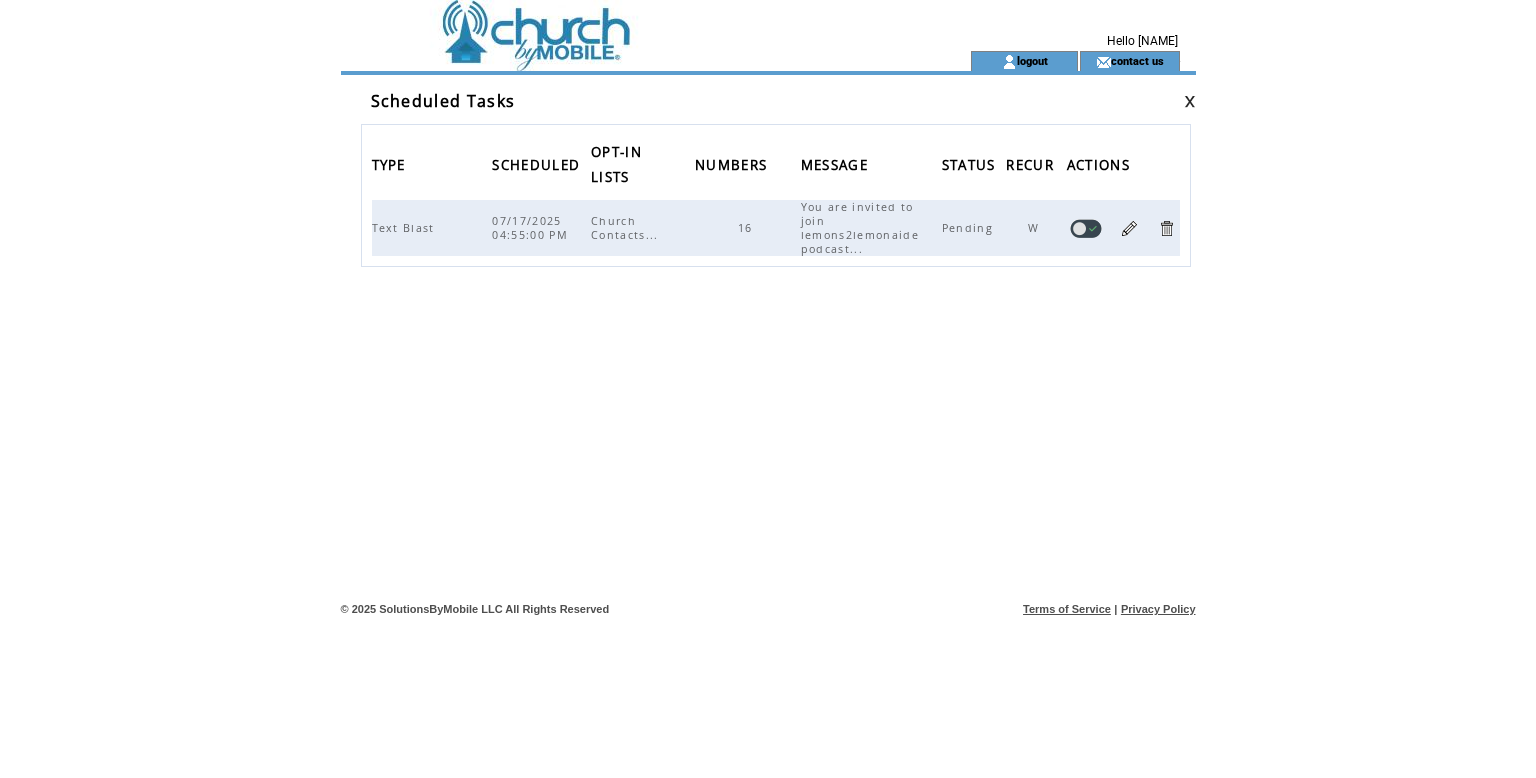 scroll, scrollTop: 0, scrollLeft: 0, axis: both 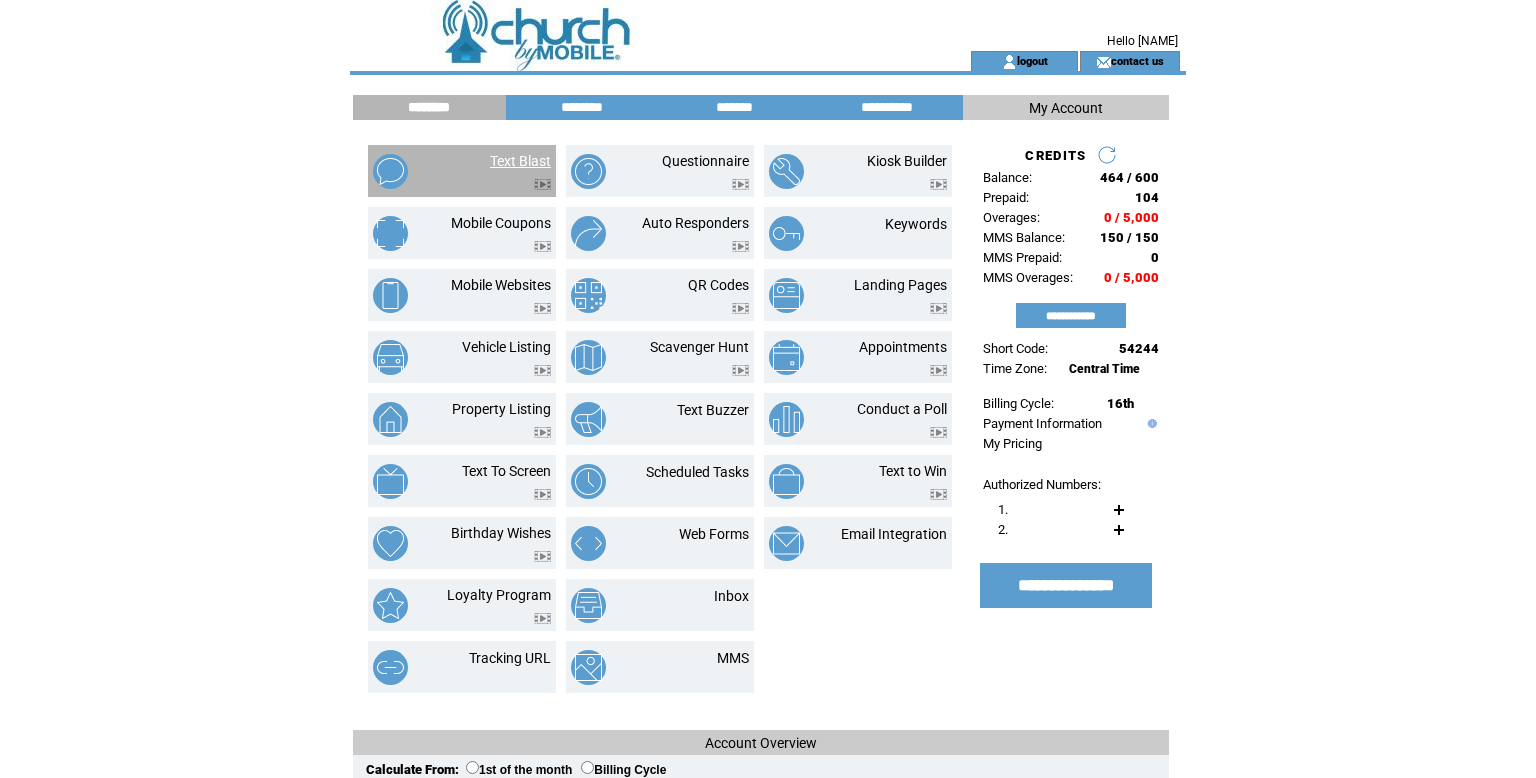 click on "Text Blast" at bounding box center [520, 161] 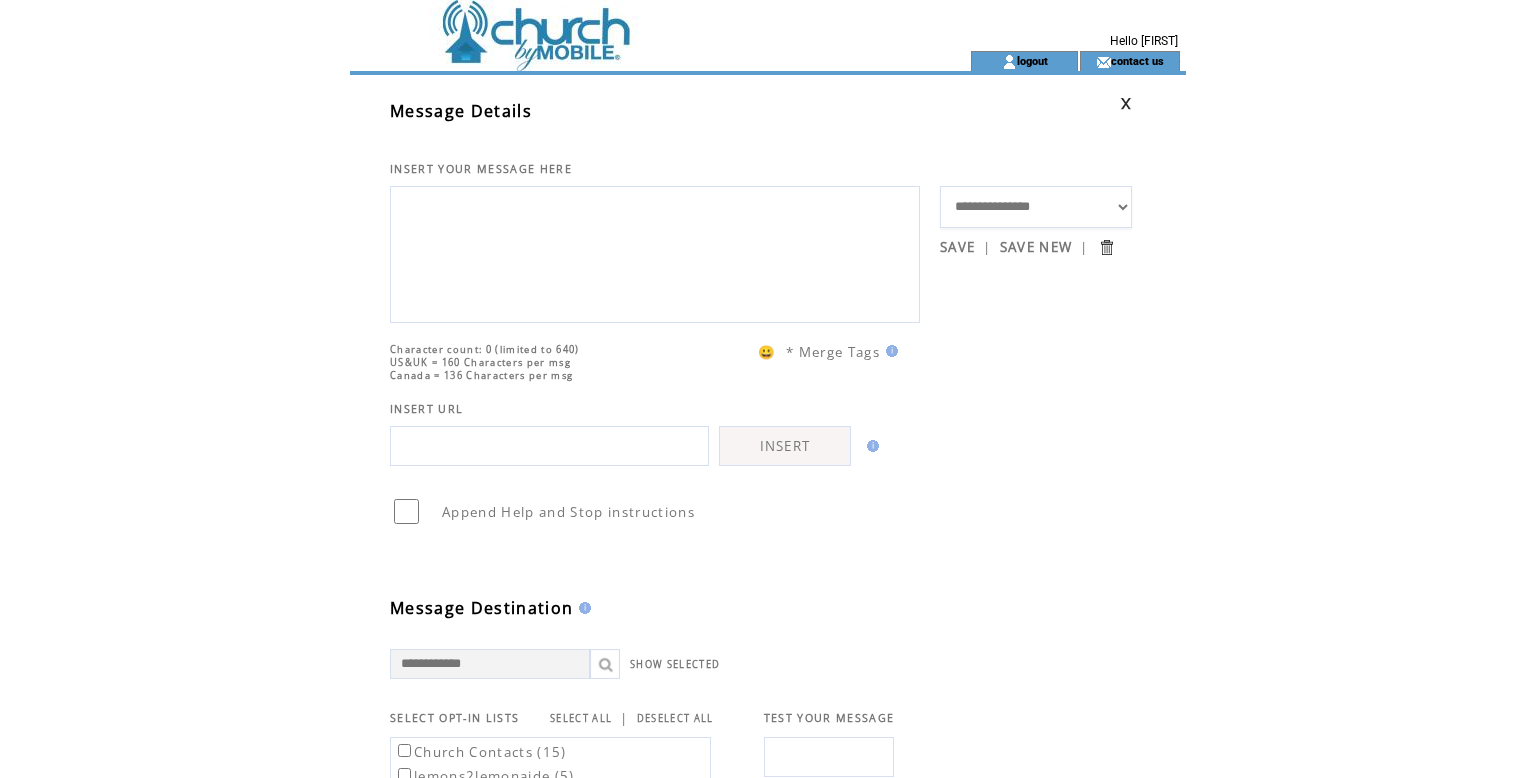 scroll, scrollTop: 0, scrollLeft: 0, axis: both 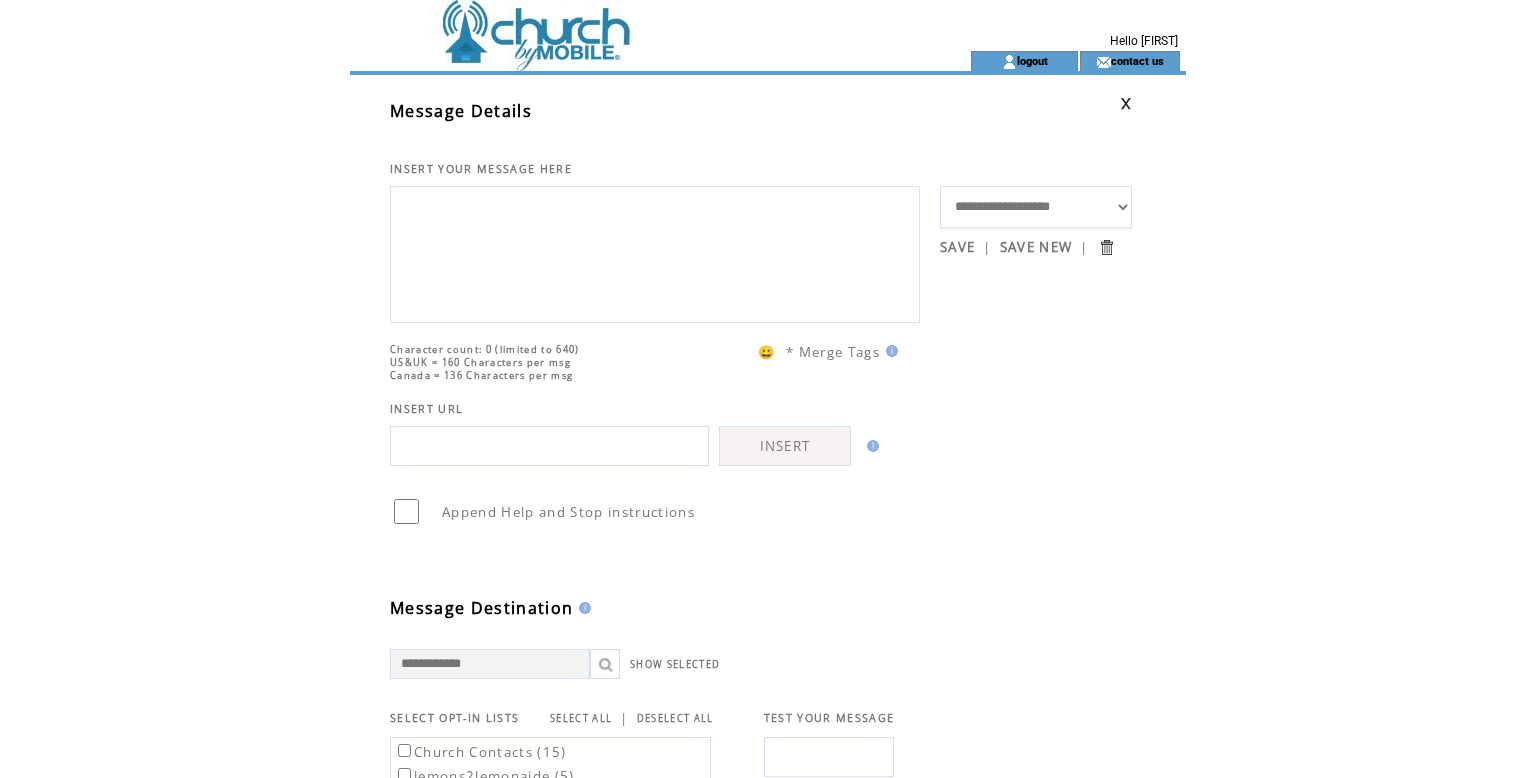 click on "**********" 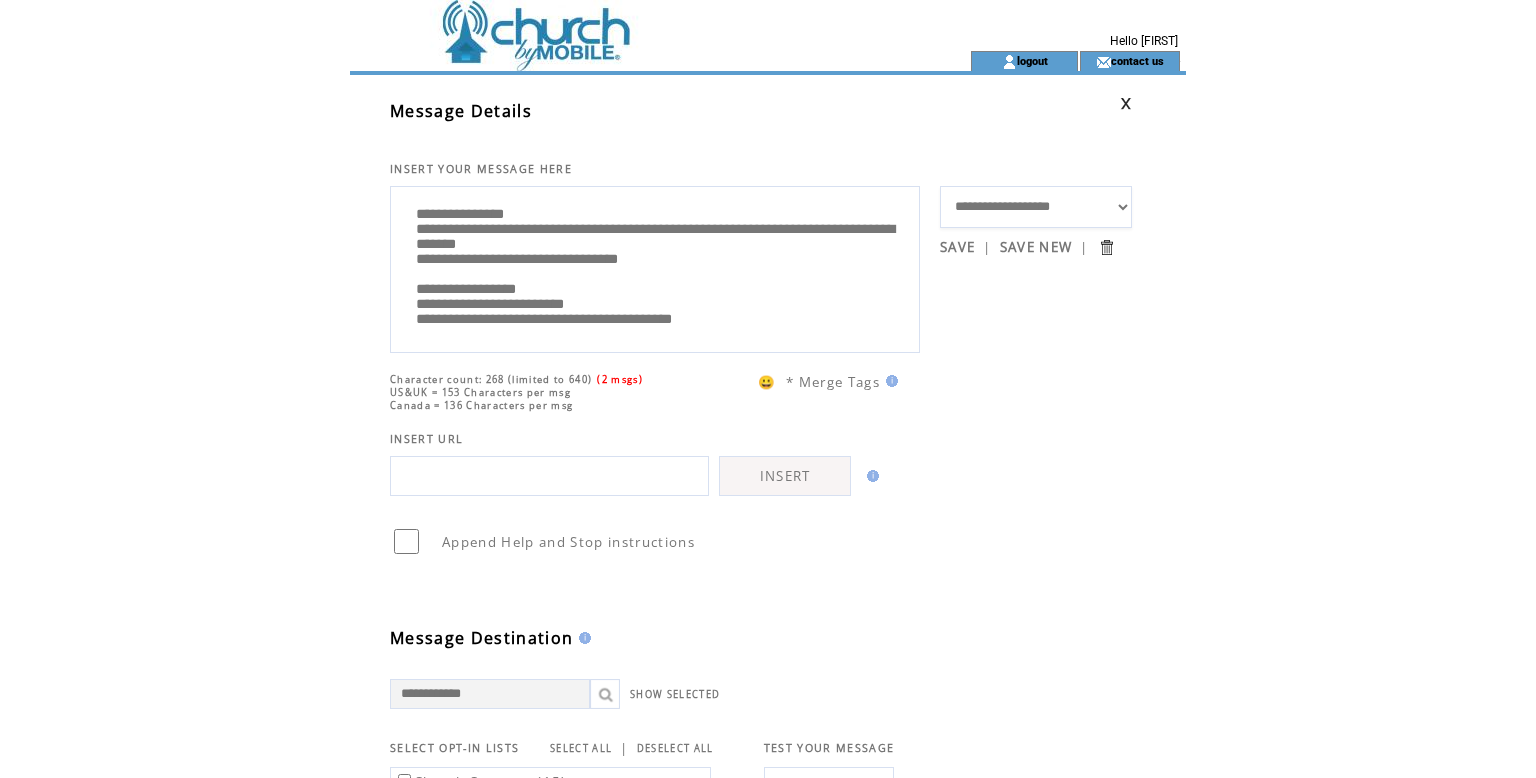 click on "**********" at bounding box center [1036, 207] 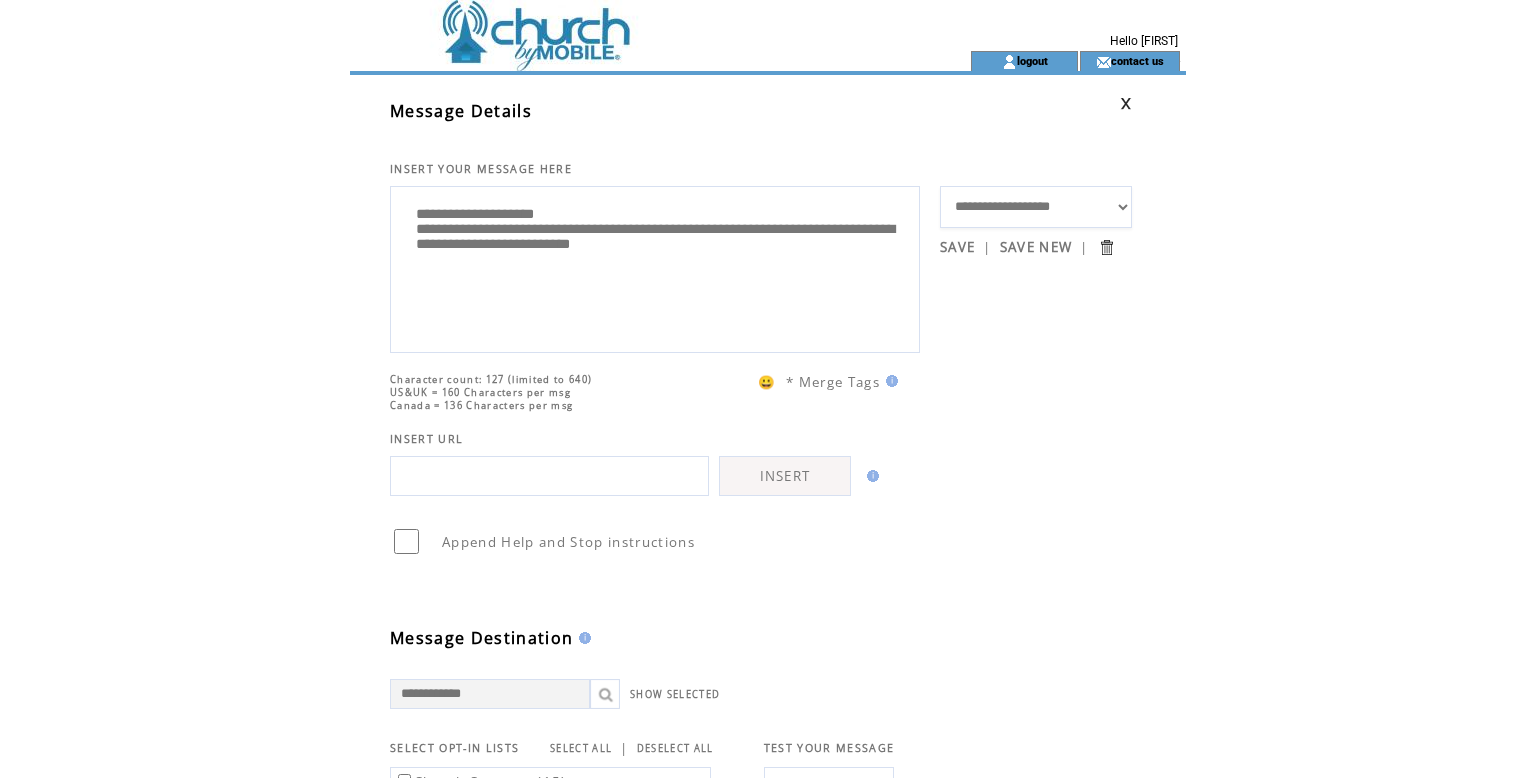 click on "**********" at bounding box center [1036, 207] 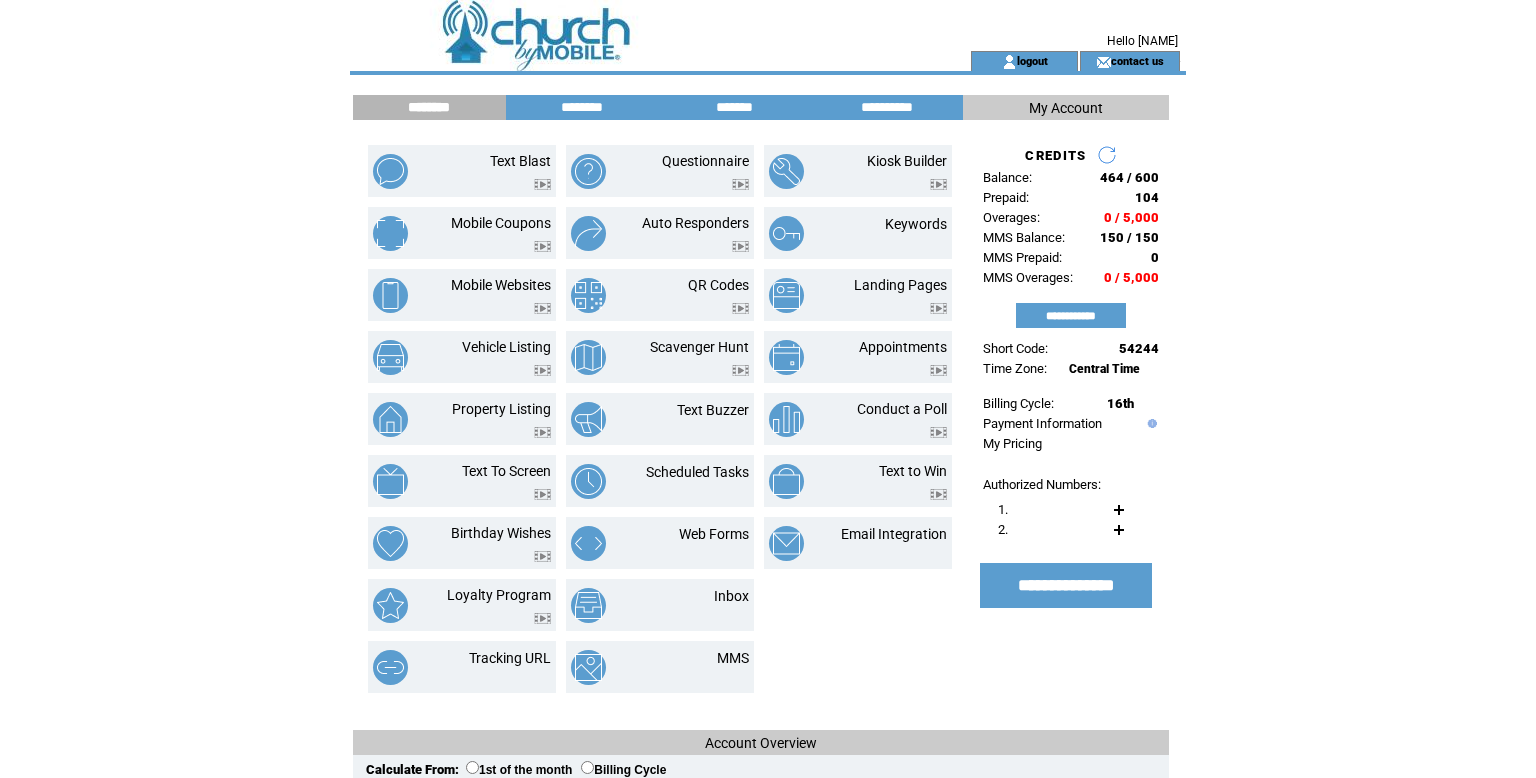 scroll, scrollTop: 0, scrollLeft: 0, axis: both 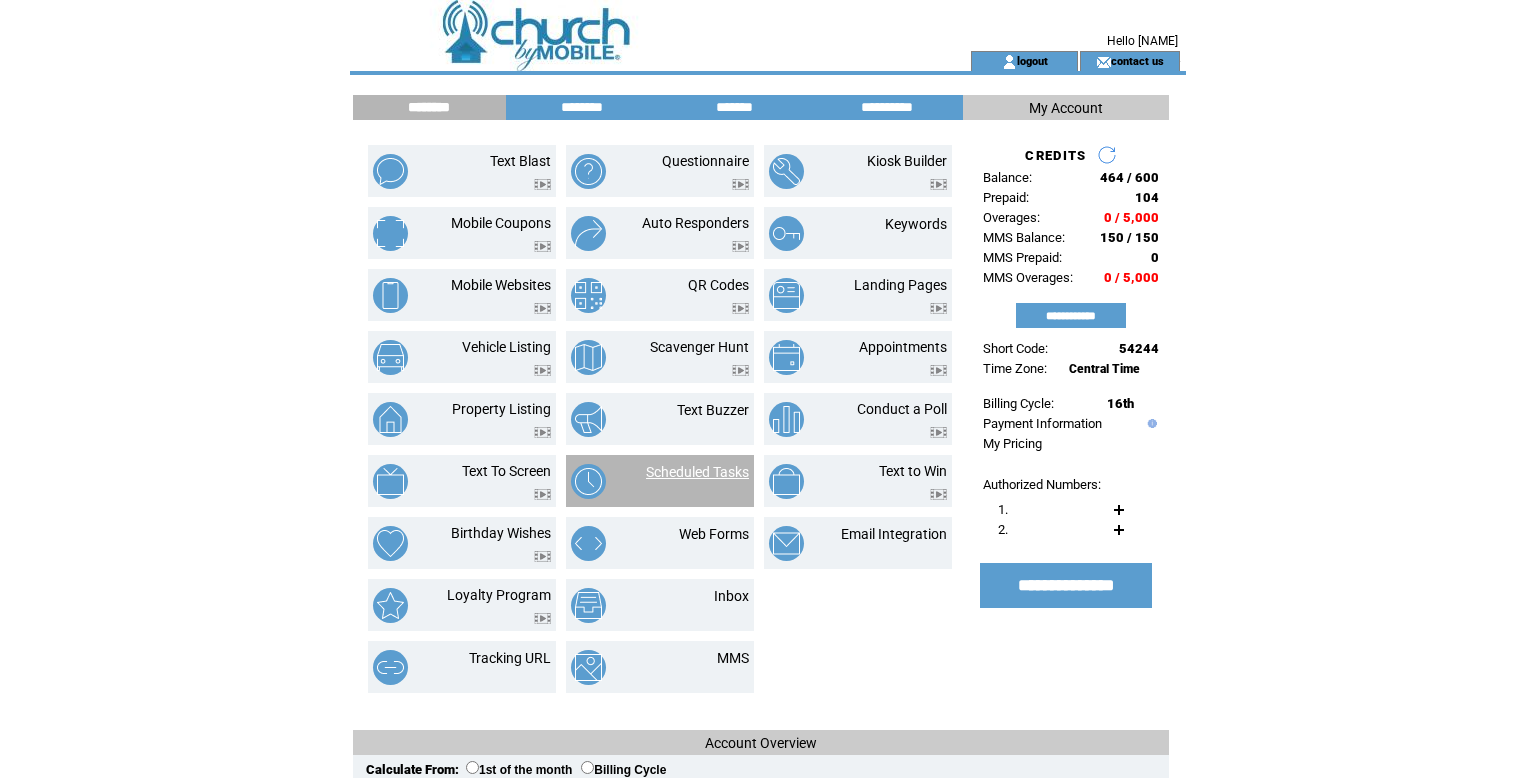 click on "Scheduled Tasks" at bounding box center [697, 472] 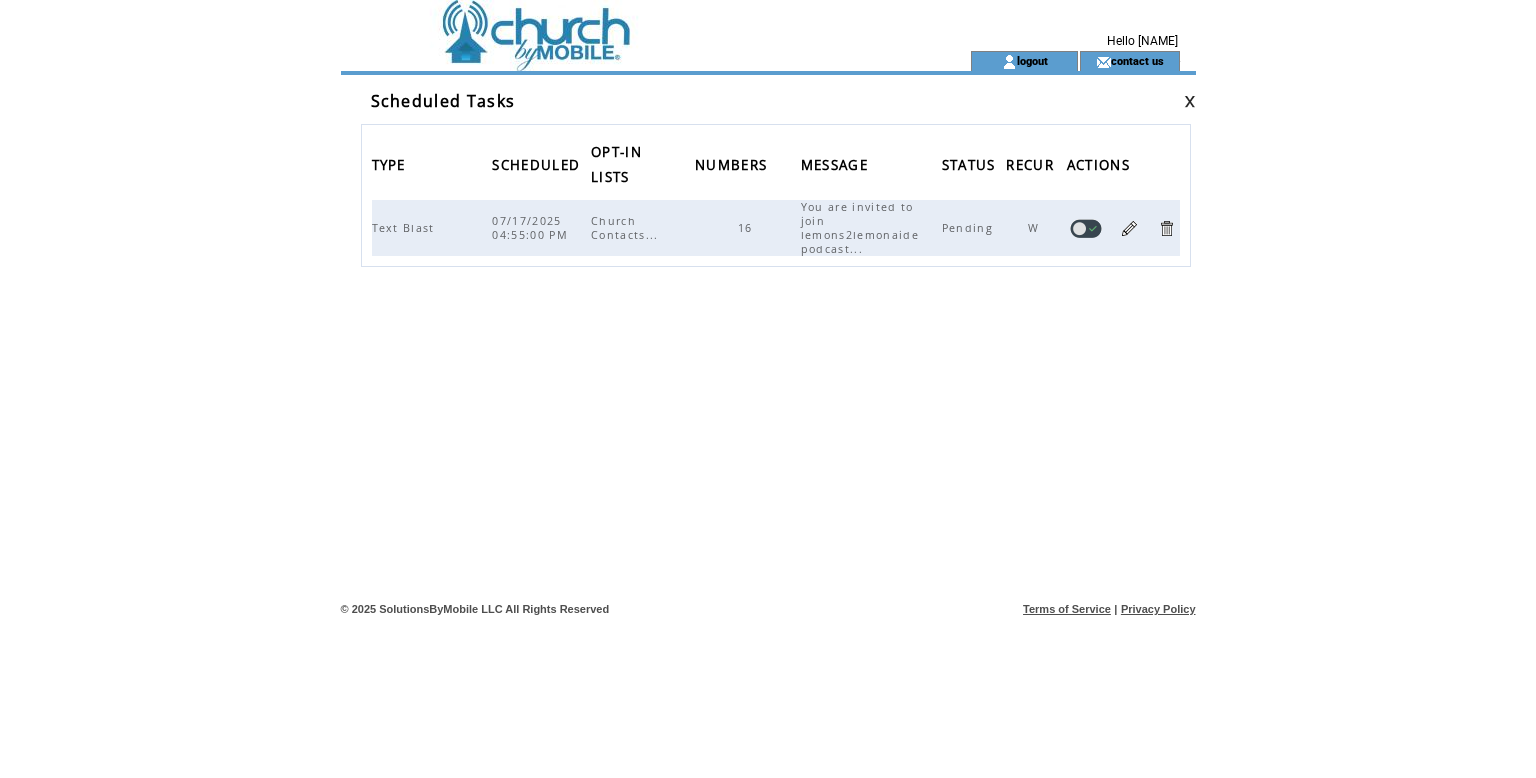 scroll, scrollTop: 0, scrollLeft: 0, axis: both 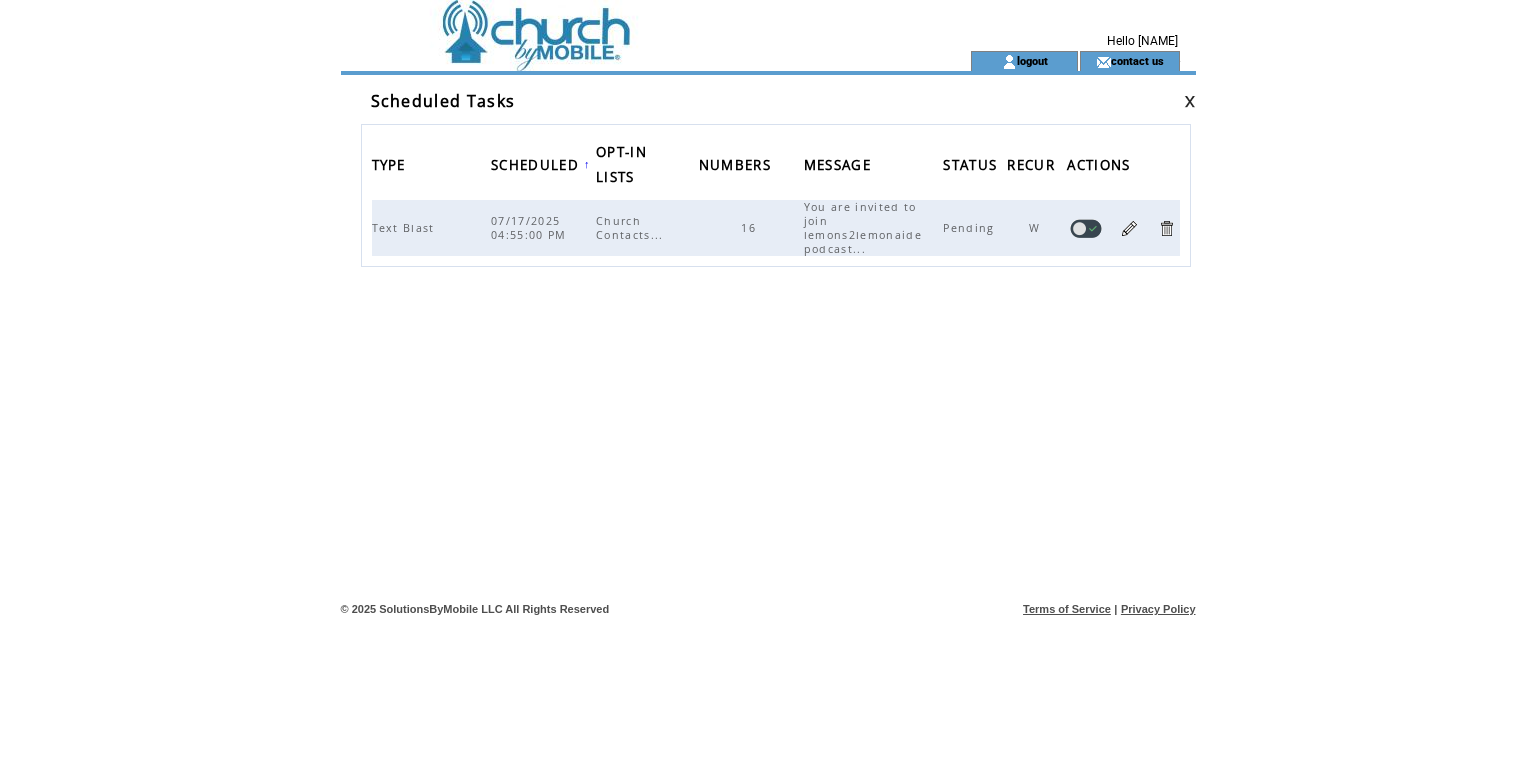 click on "SCHEDULED" at bounding box center (537, 167) 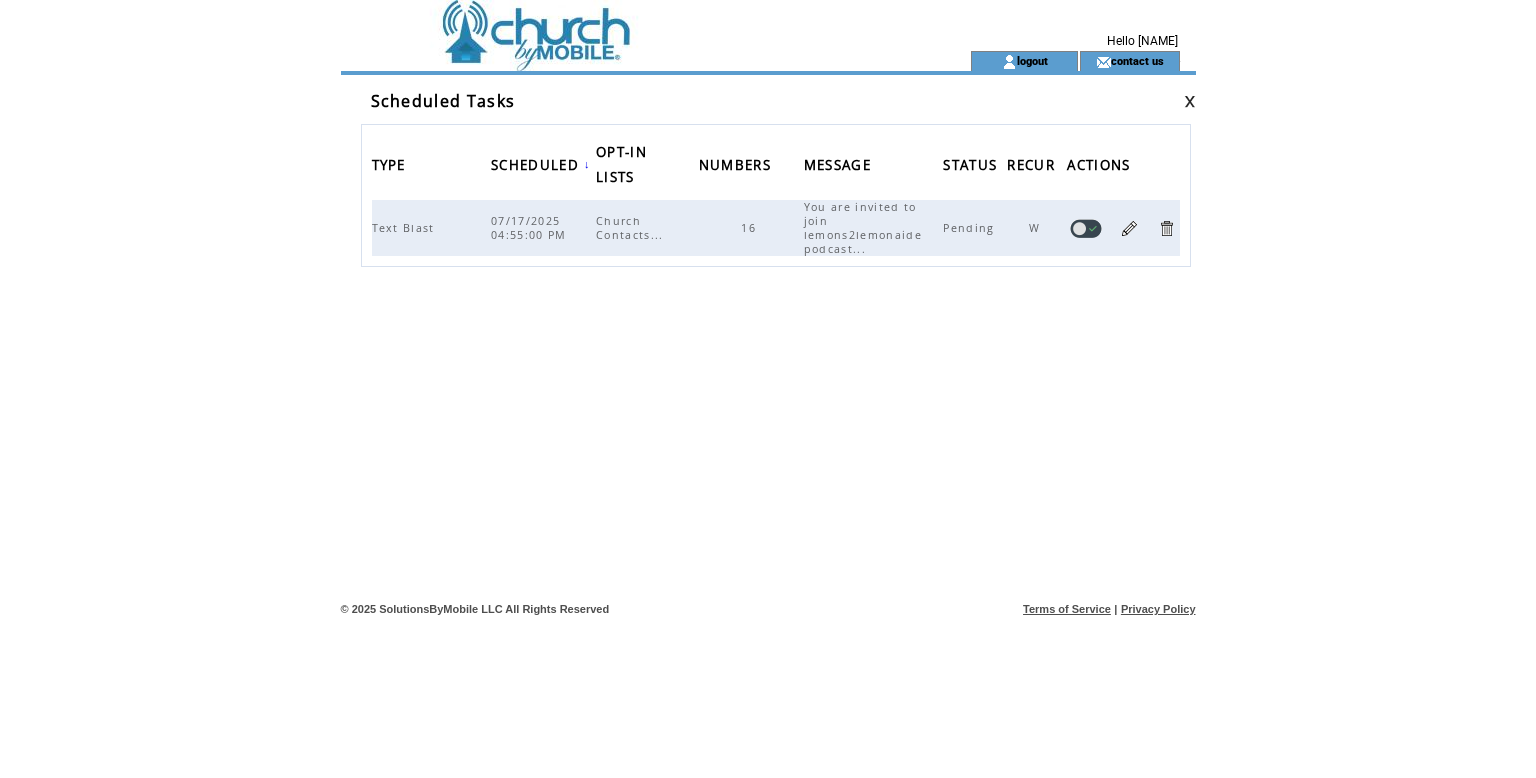 scroll, scrollTop: 0, scrollLeft: 0, axis: both 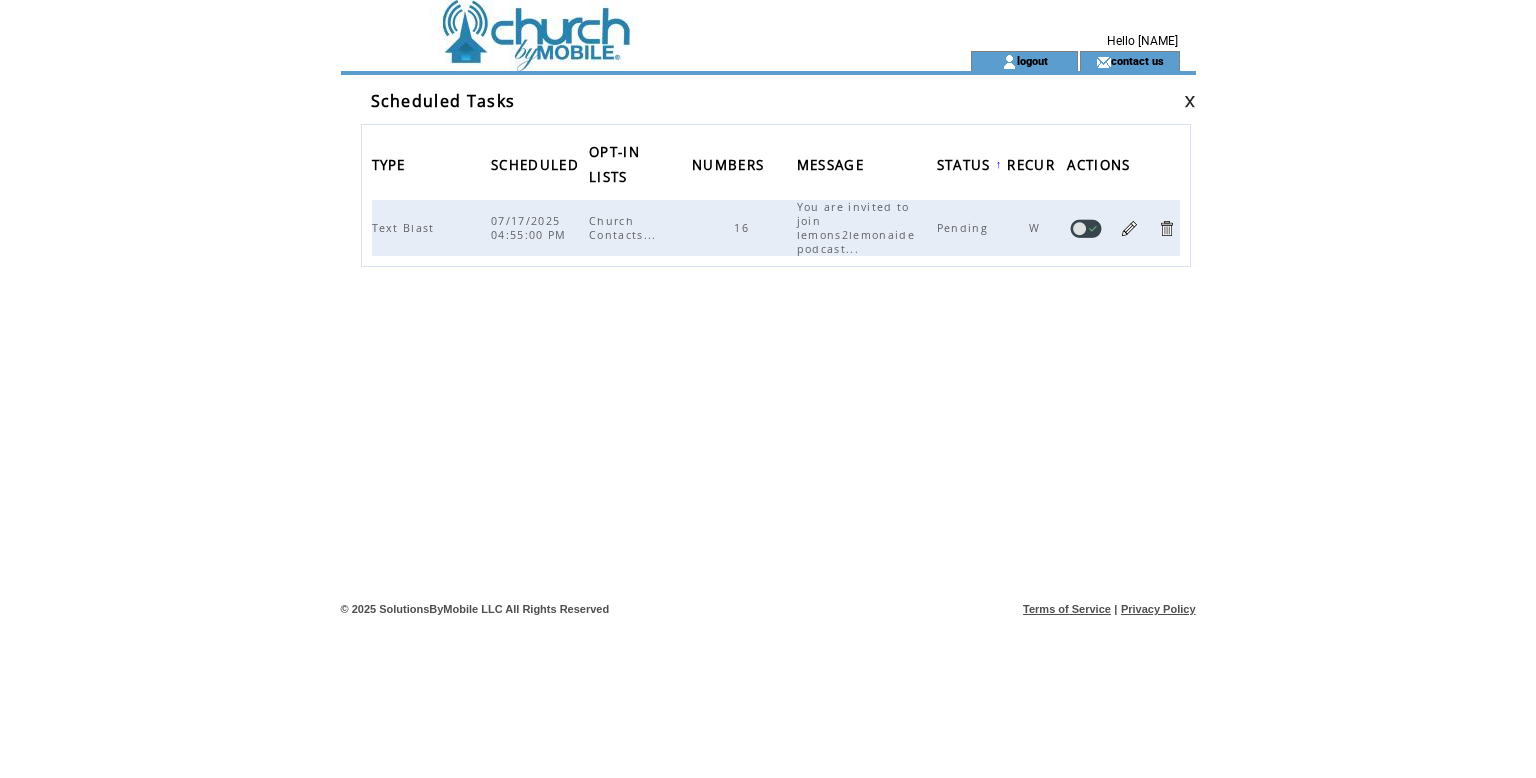 click on "TYPE" at bounding box center (391, 167) 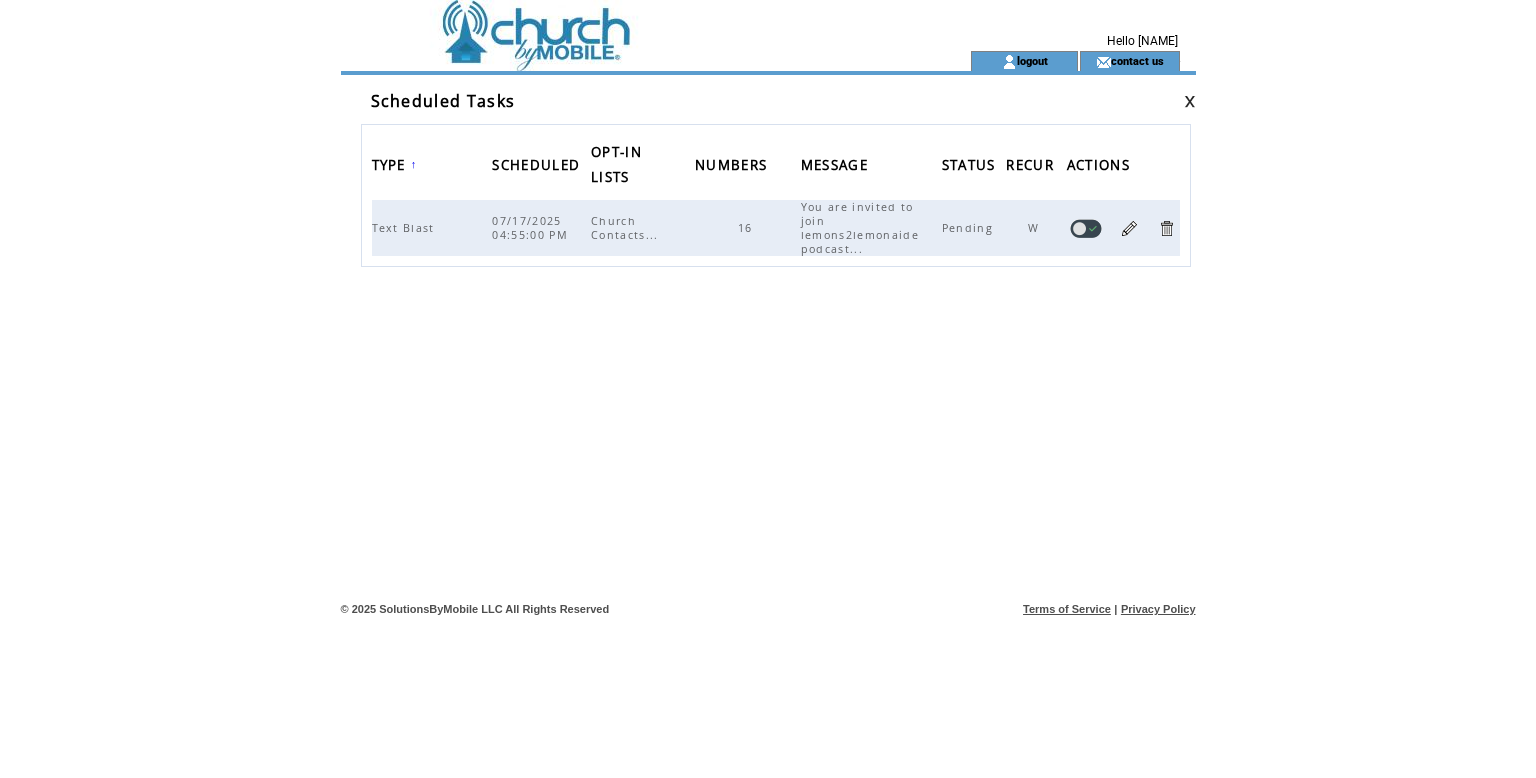 scroll, scrollTop: 0, scrollLeft: 0, axis: both 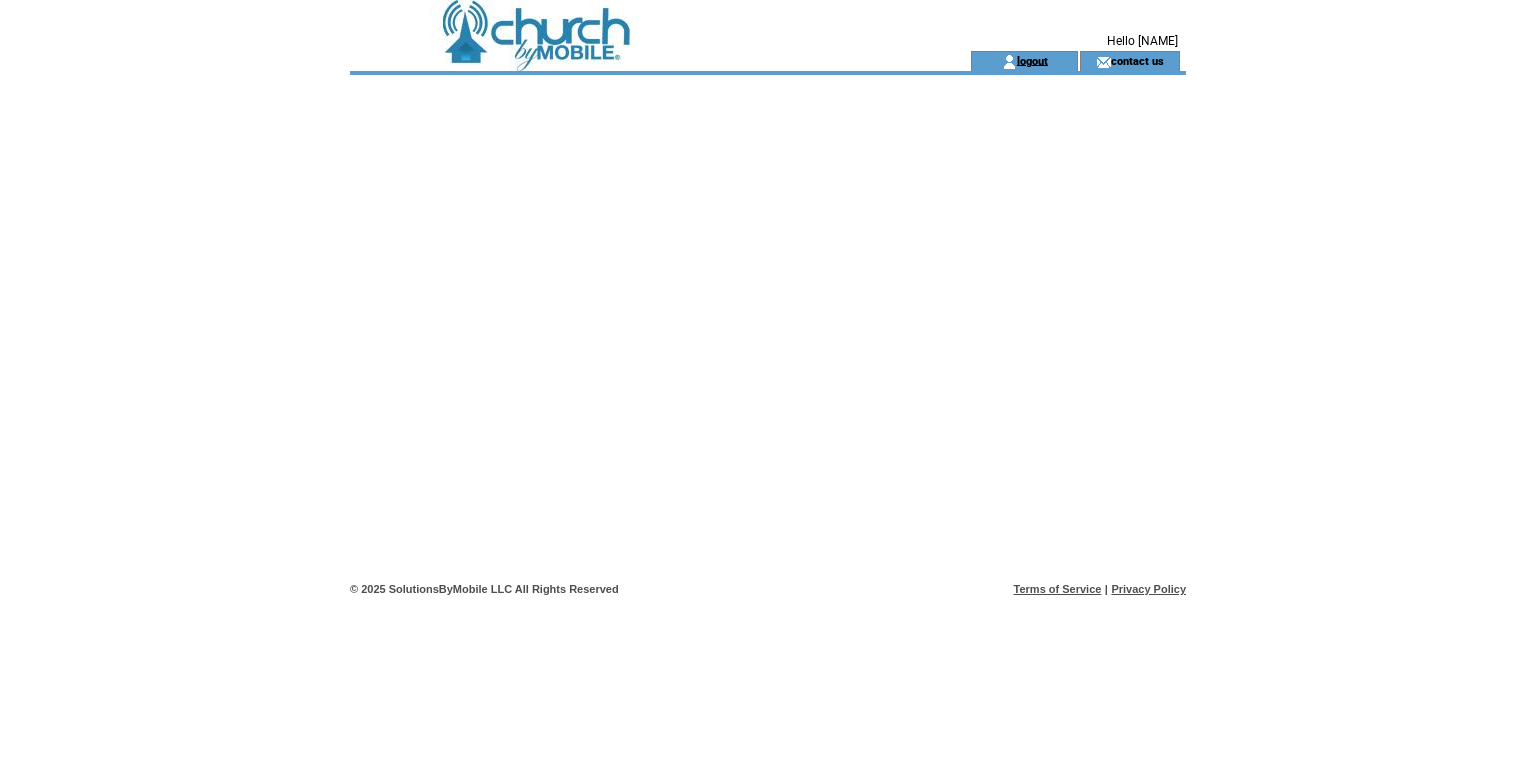 click on "logout" at bounding box center [1032, 60] 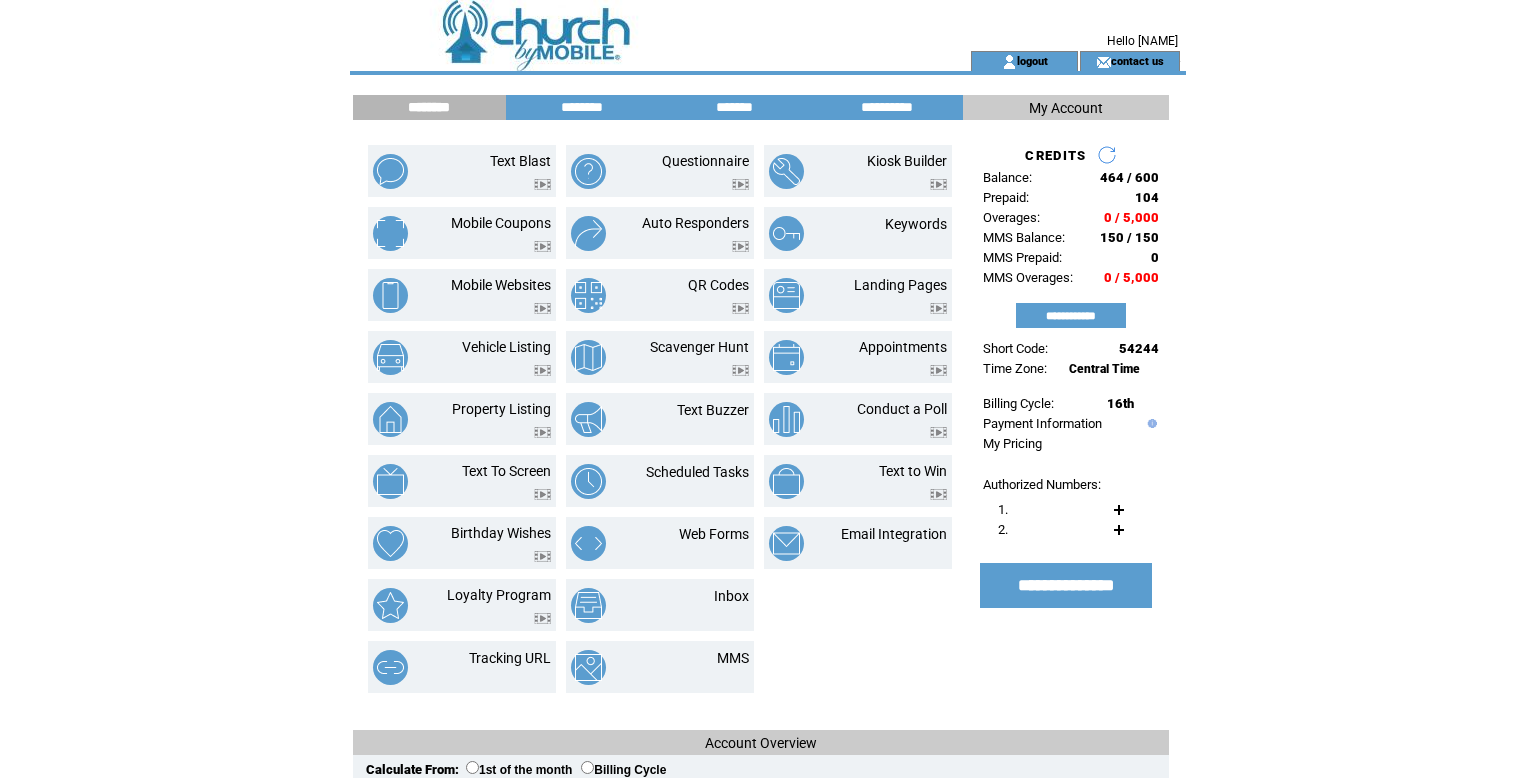 scroll, scrollTop: 0, scrollLeft: 0, axis: both 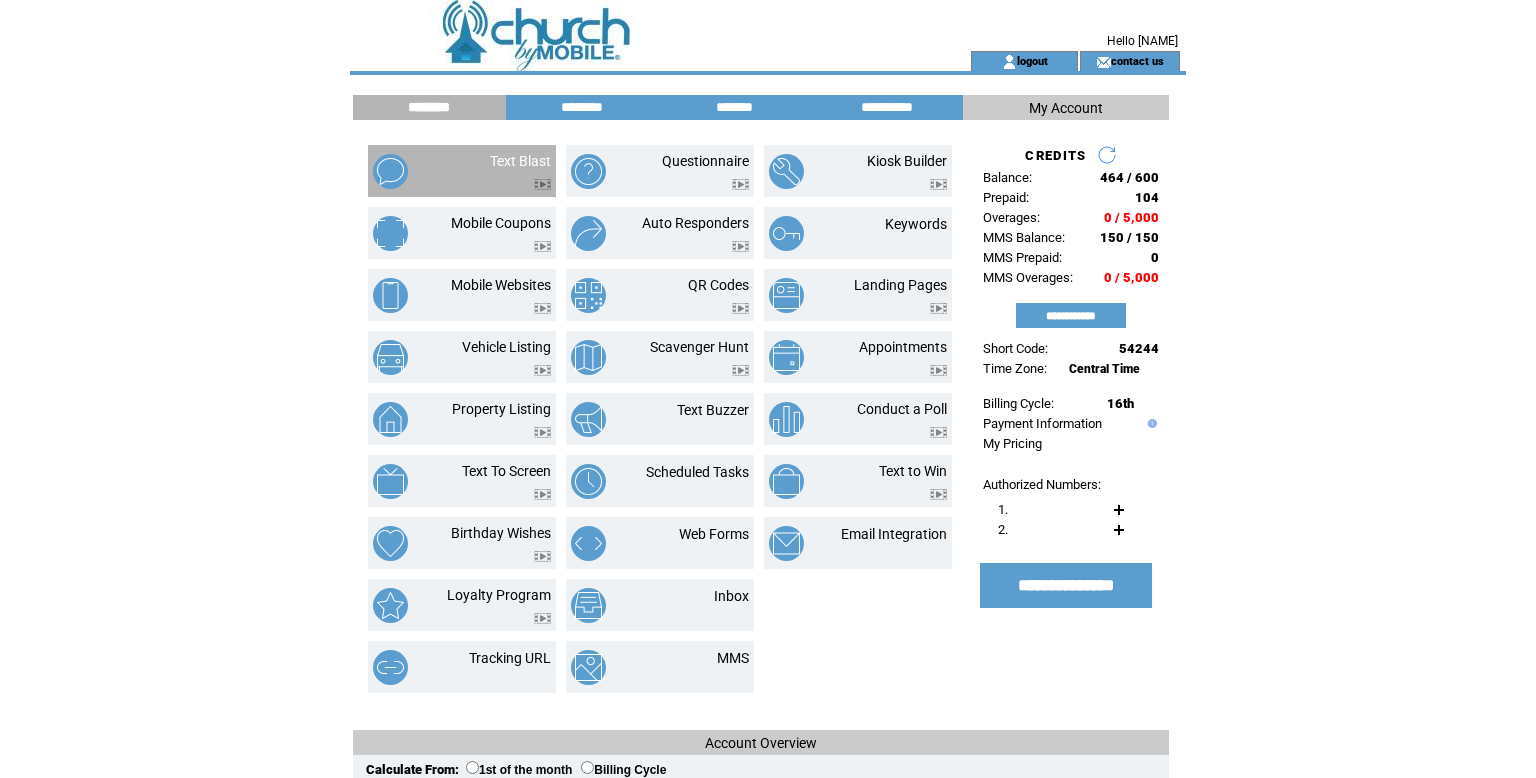 click at bounding box center [520, 179] 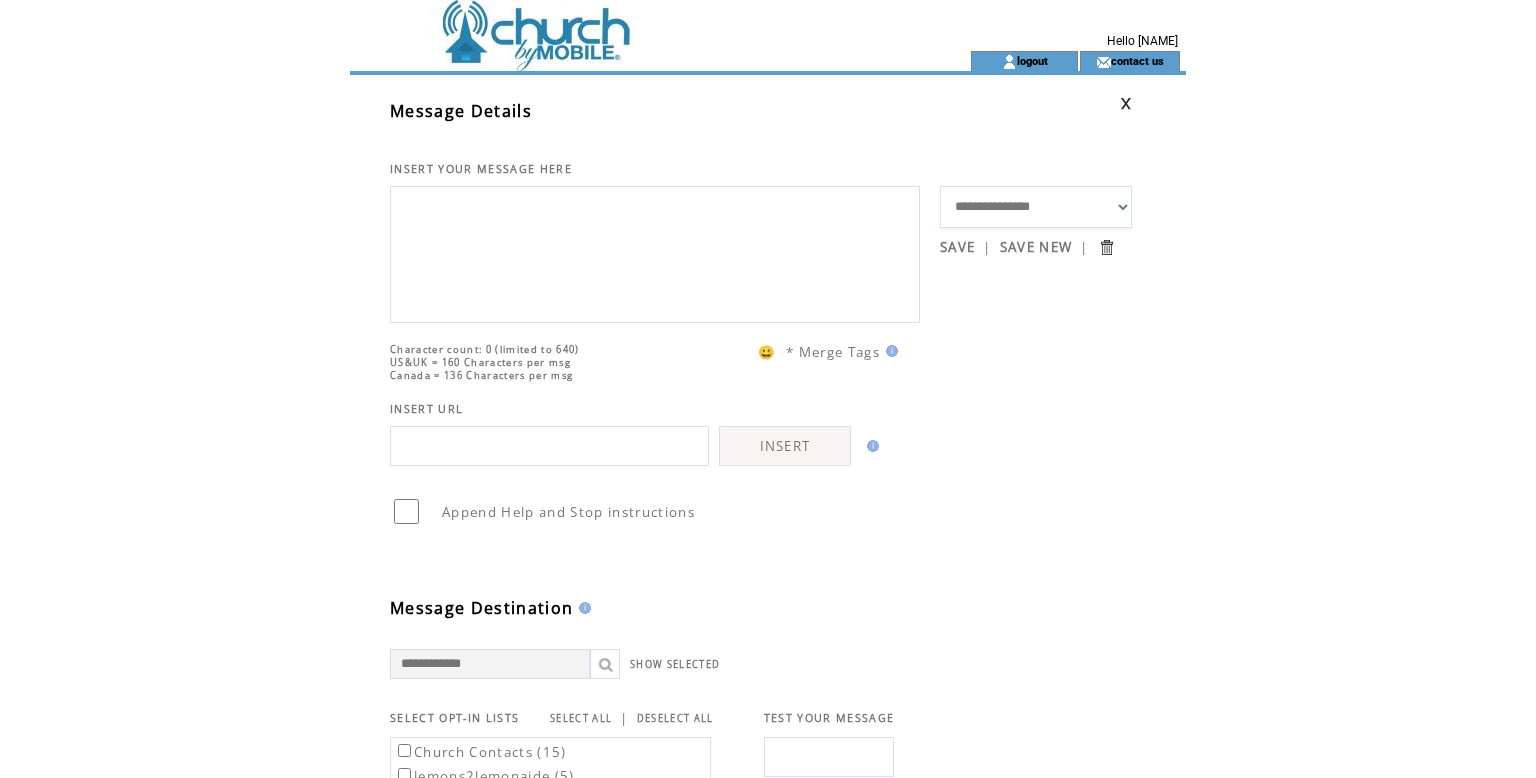 scroll, scrollTop: 0, scrollLeft: 0, axis: both 